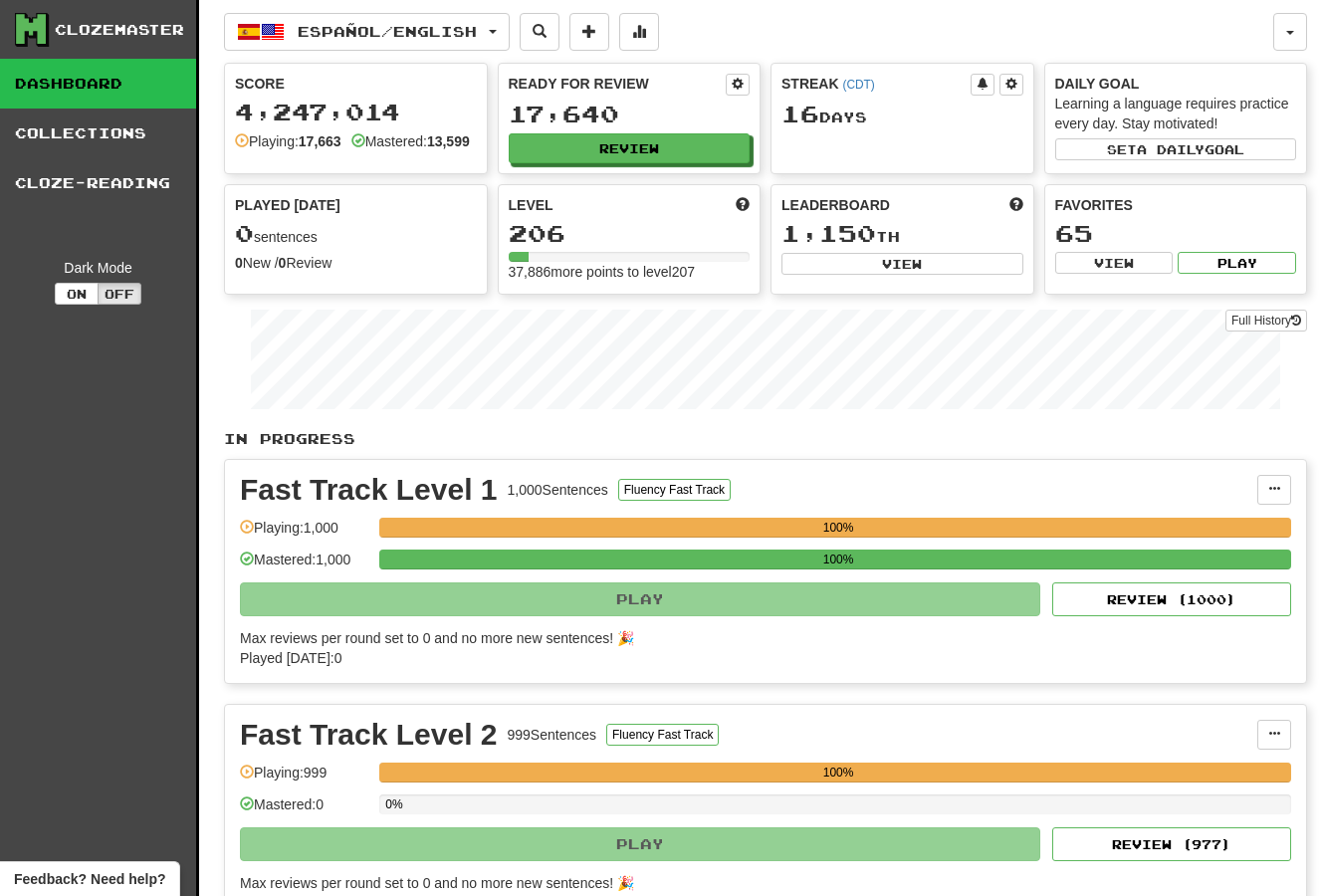 scroll, scrollTop: 0, scrollLeft: 0, axis: both 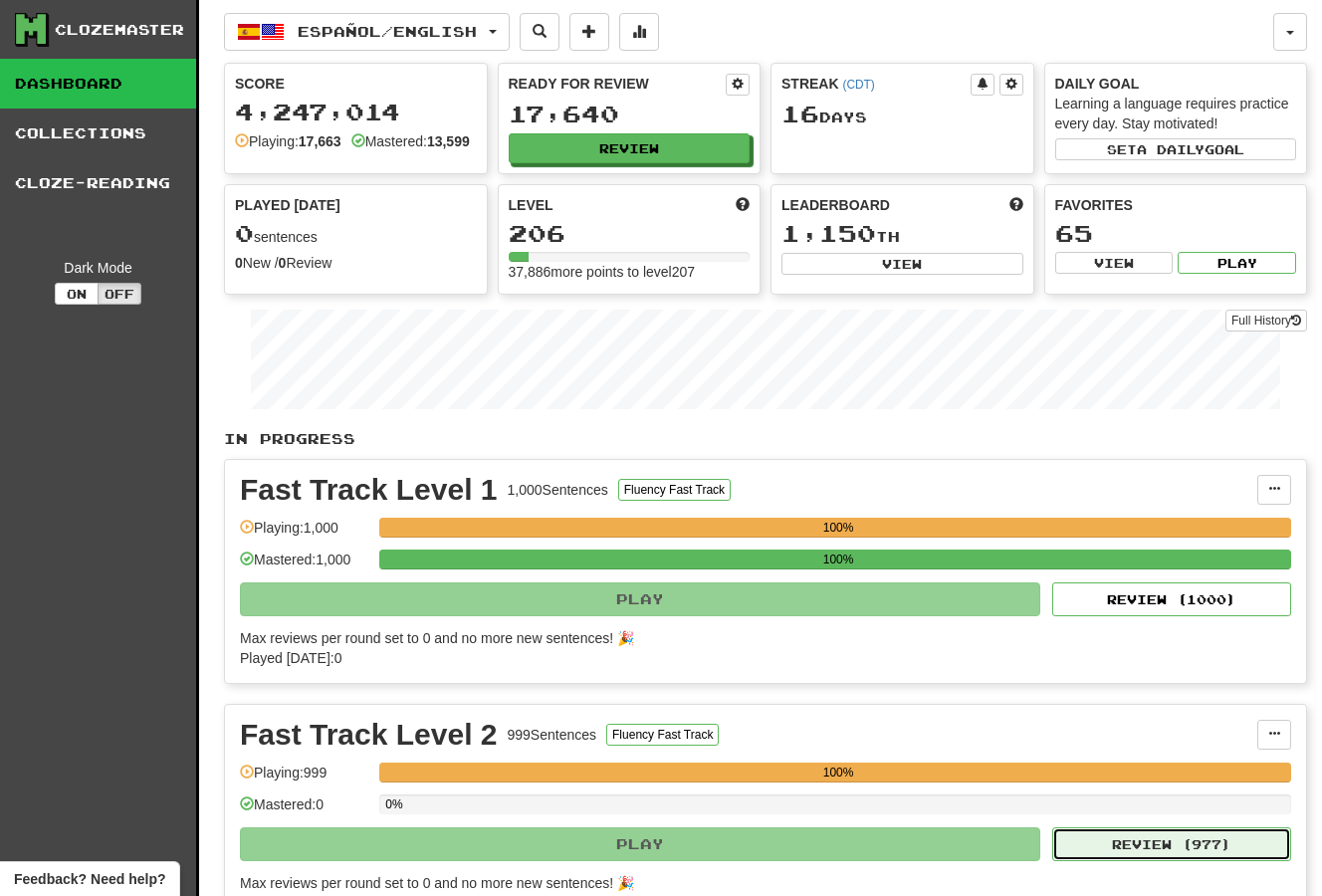 click on "Review ( 977 )" at bounding box center (1172, 844) 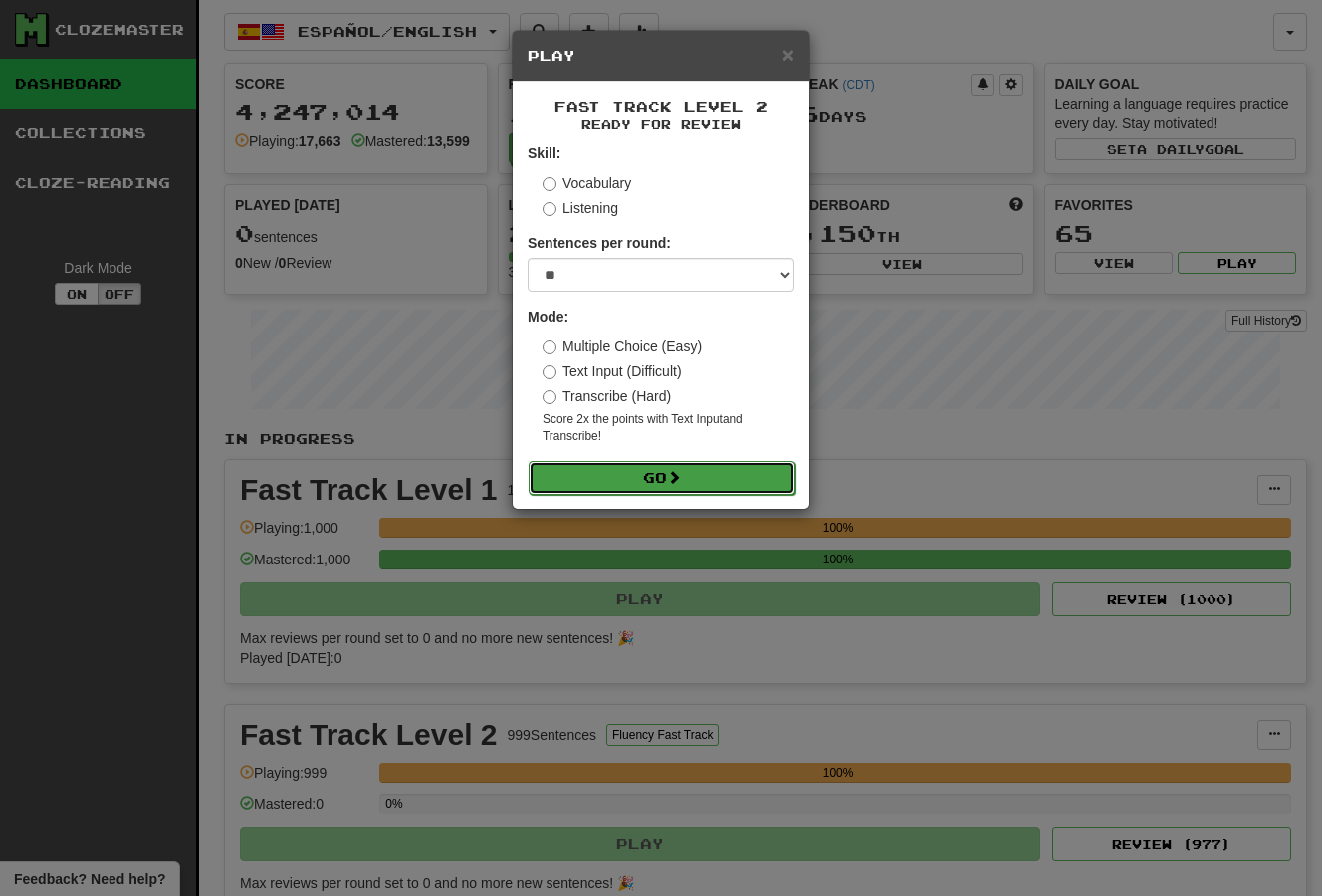 click on "Go" at bounding box center (662, 478) 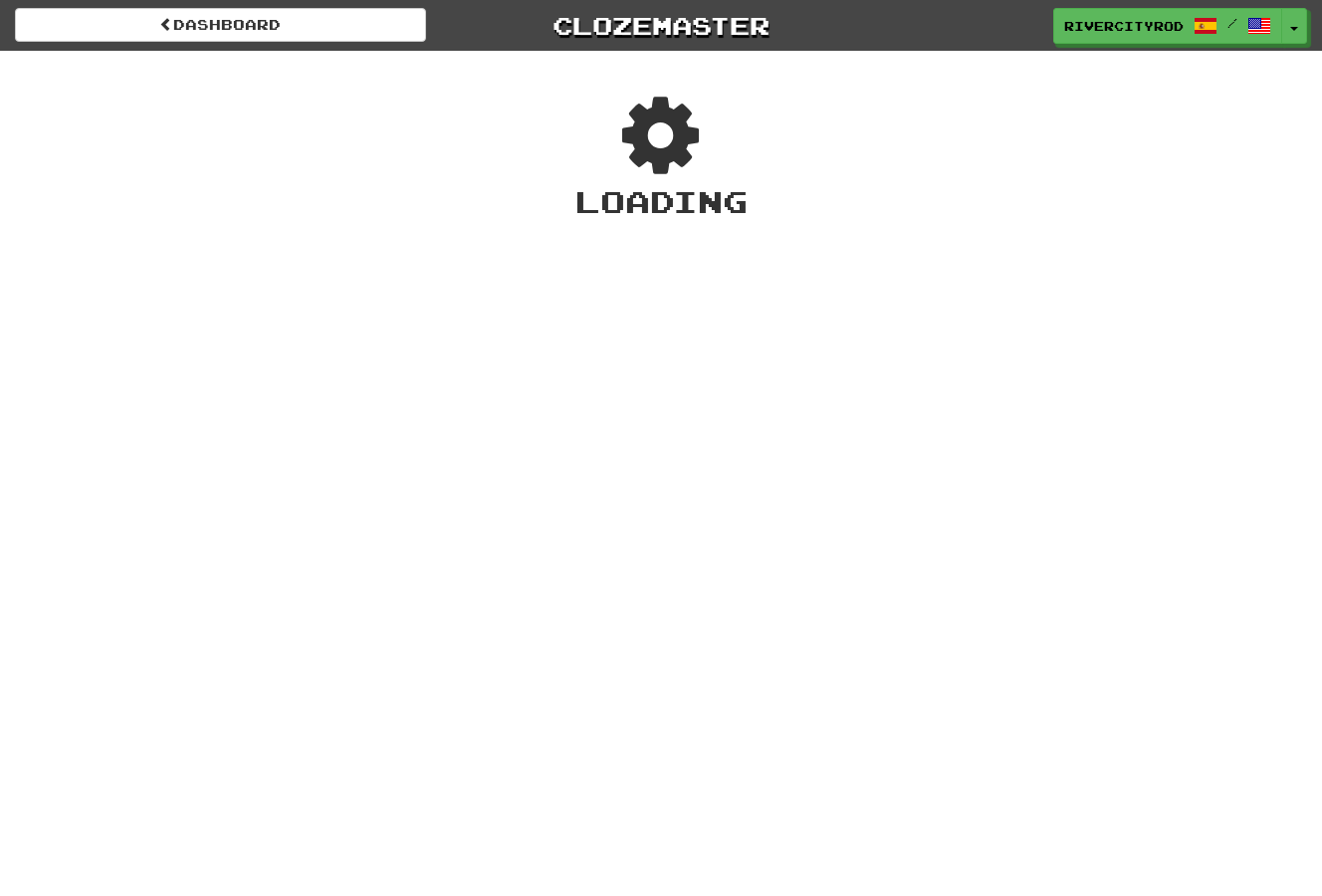 scroll, scrollTop: 0, scrollLeft: 0, axis: both 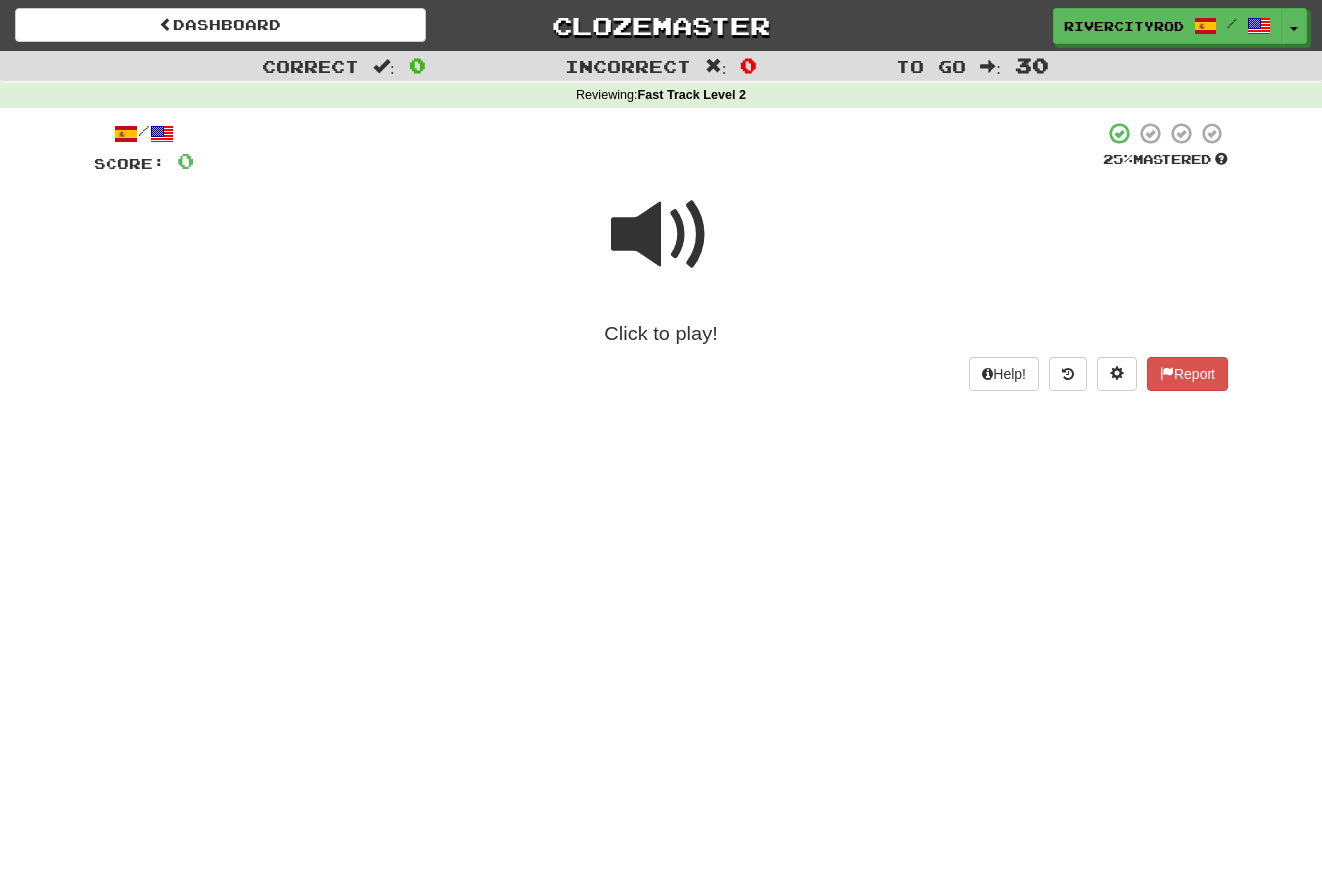 click at bounding box center [661, 235] 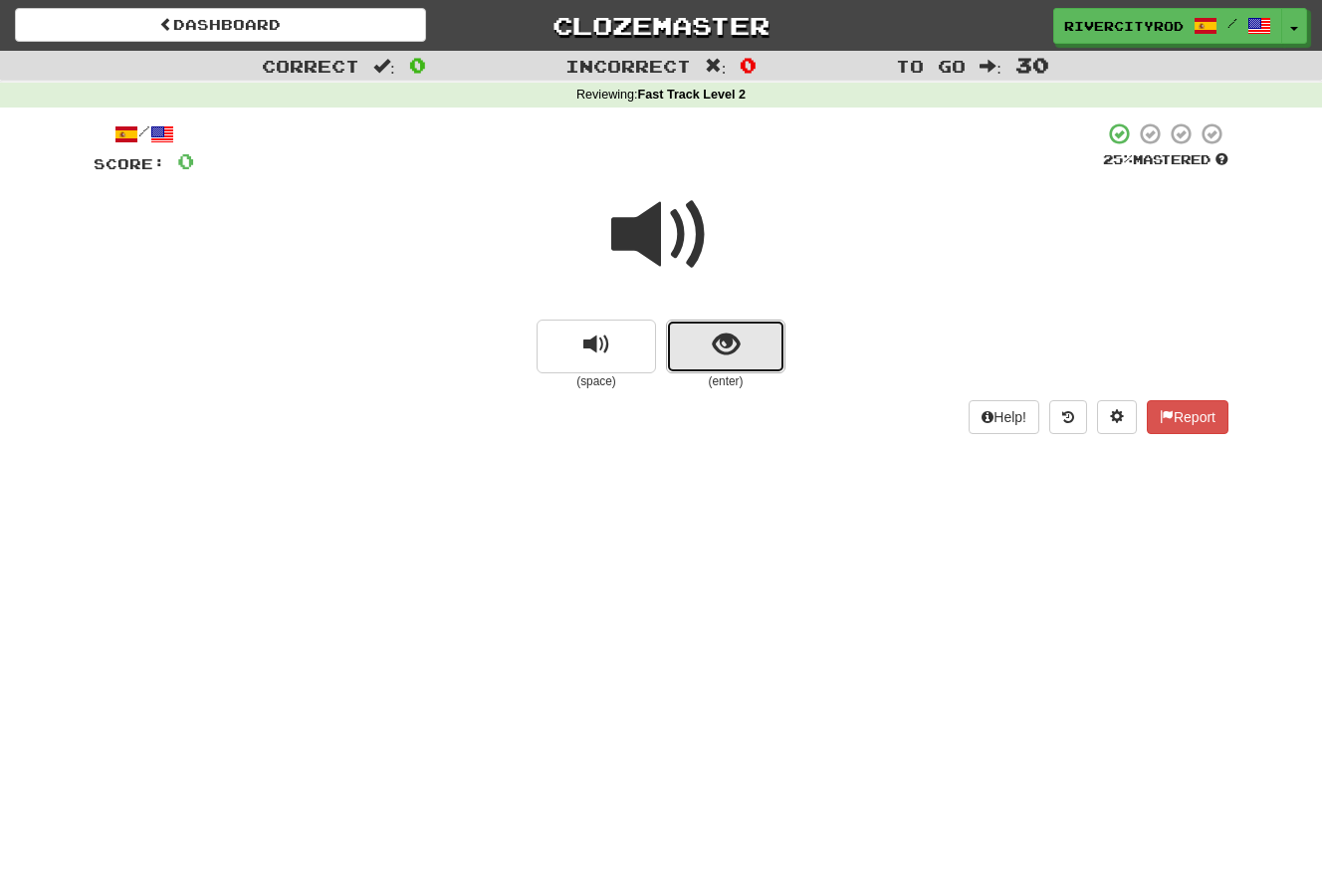 click at bounding box center (726, 344) 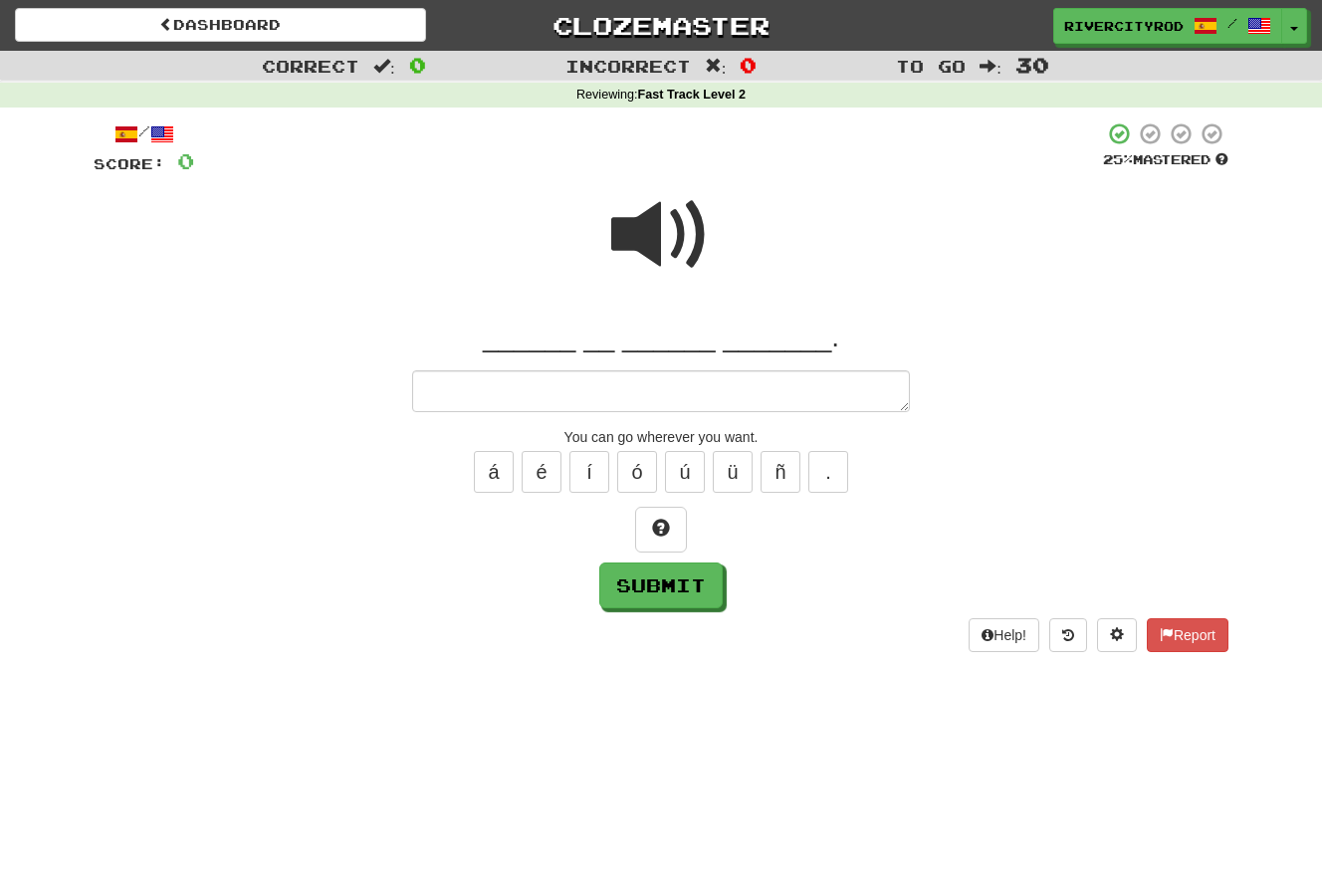 type on "*" 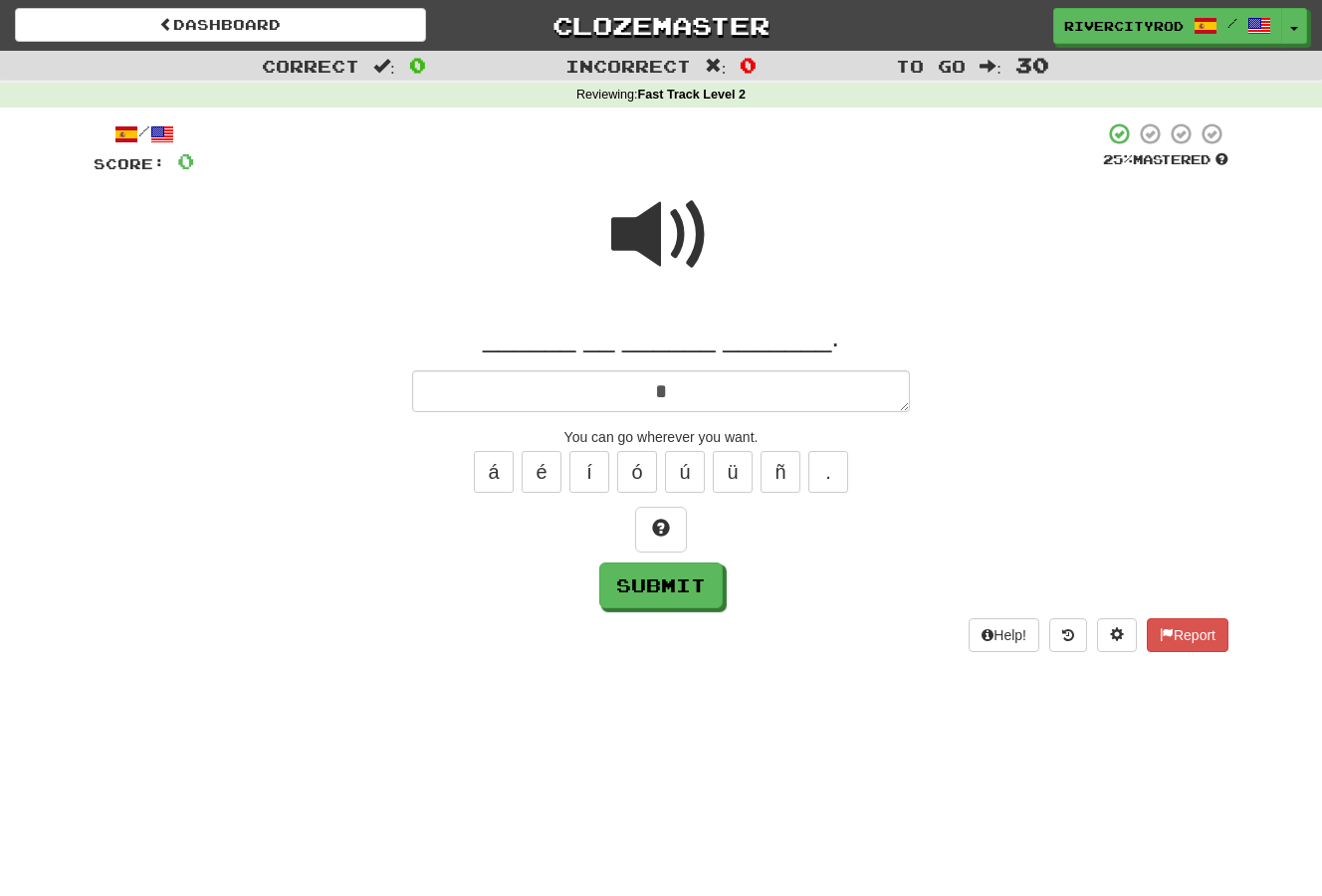 type on "*" 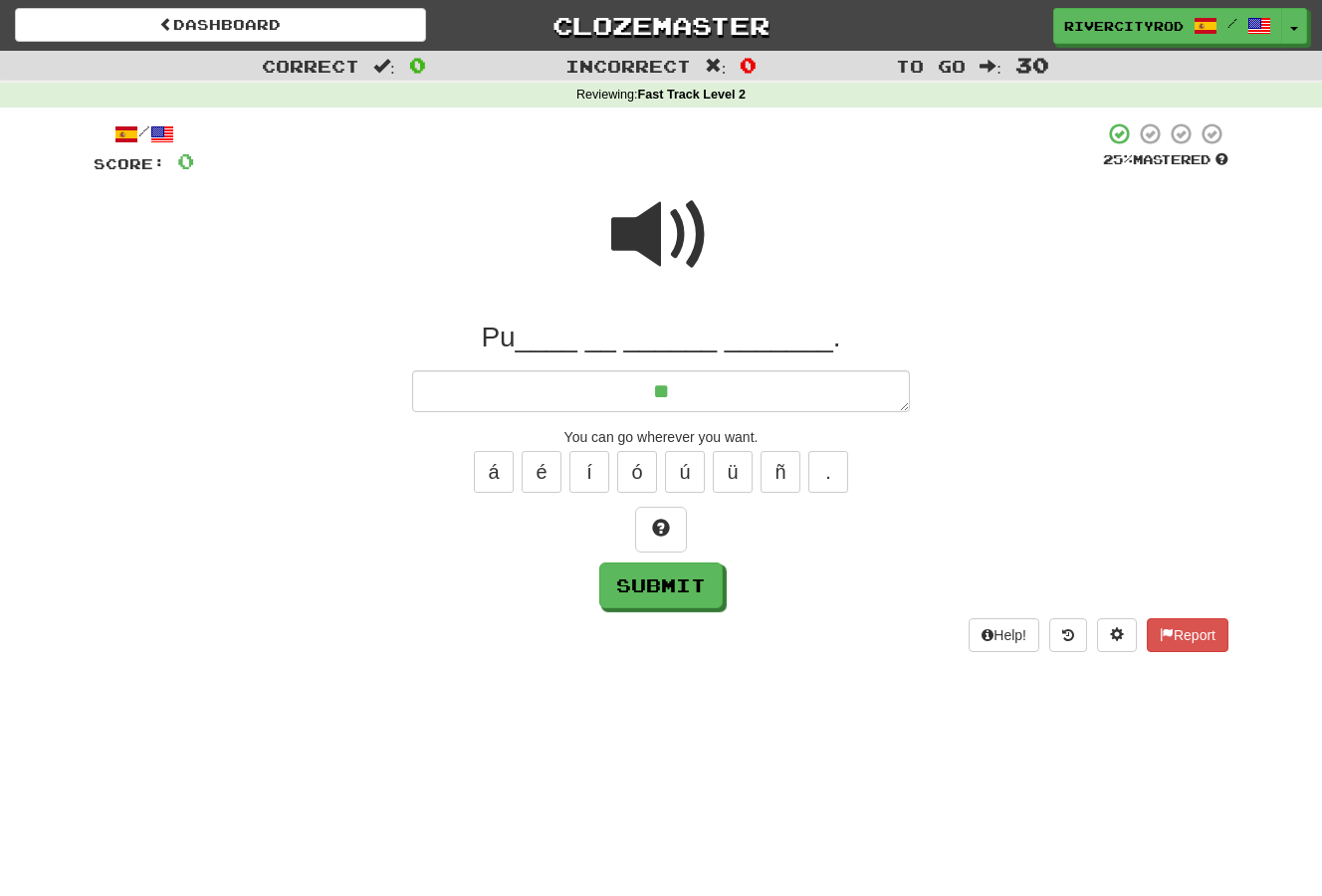 type on "*" 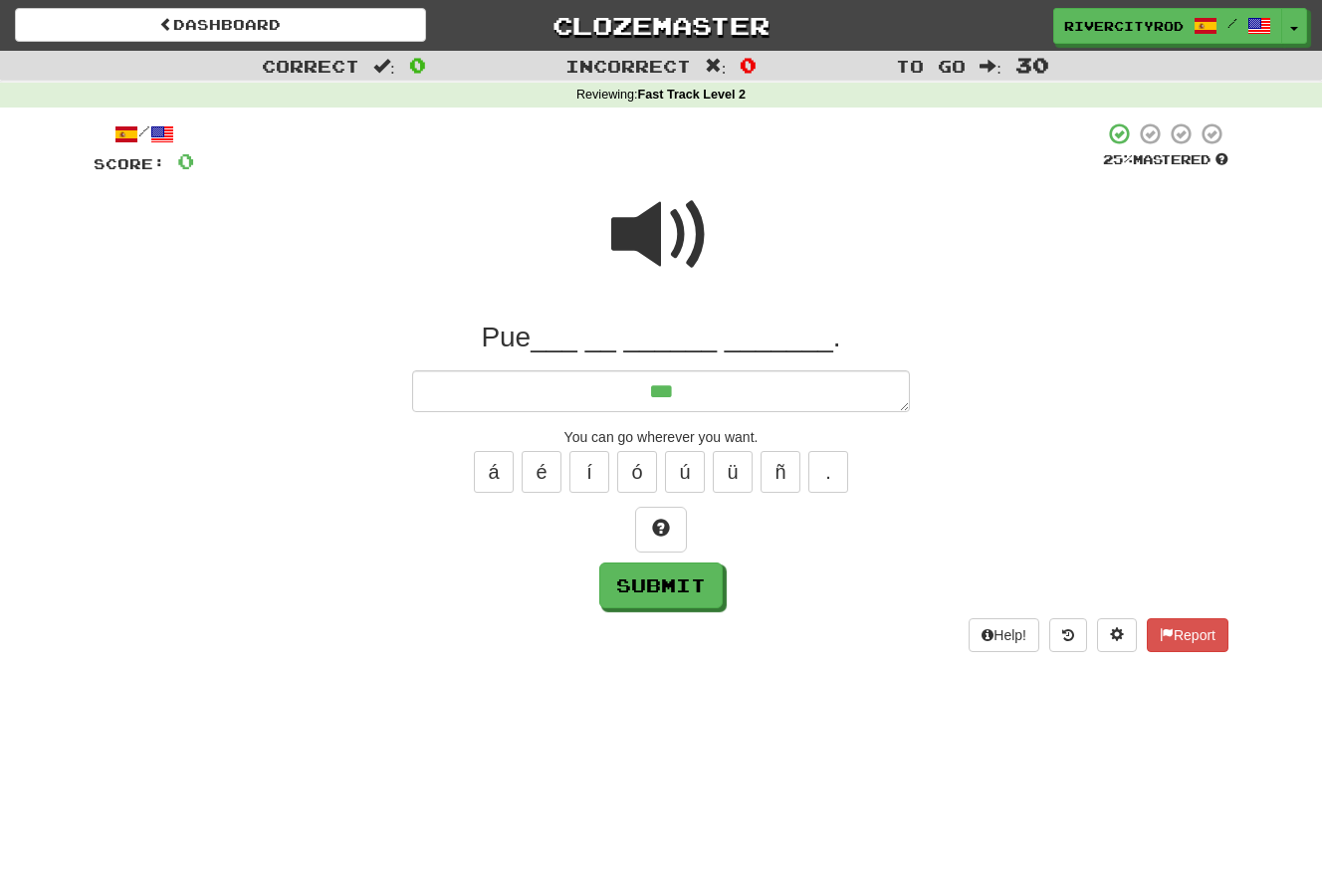 type on "*" 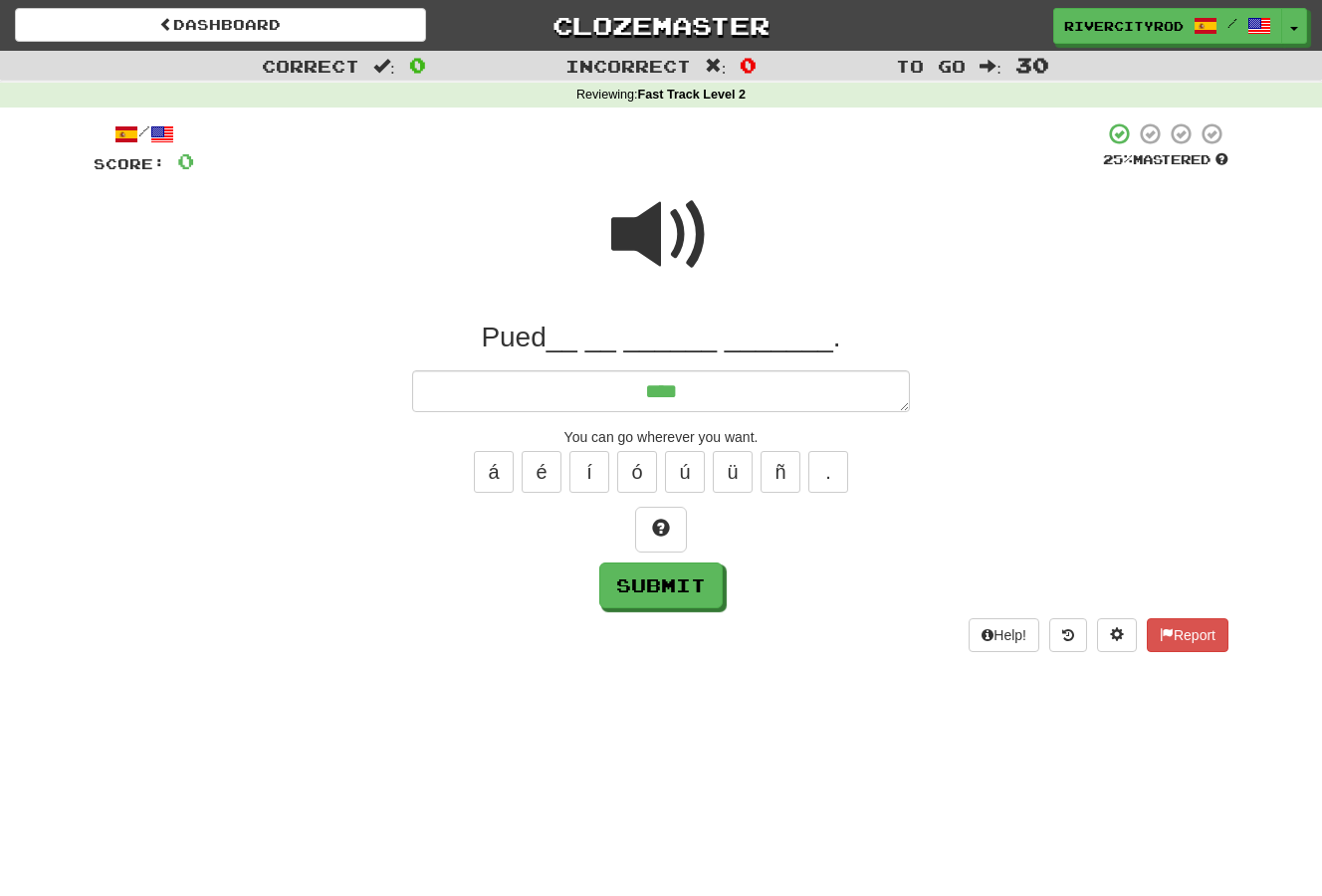 type on "*" 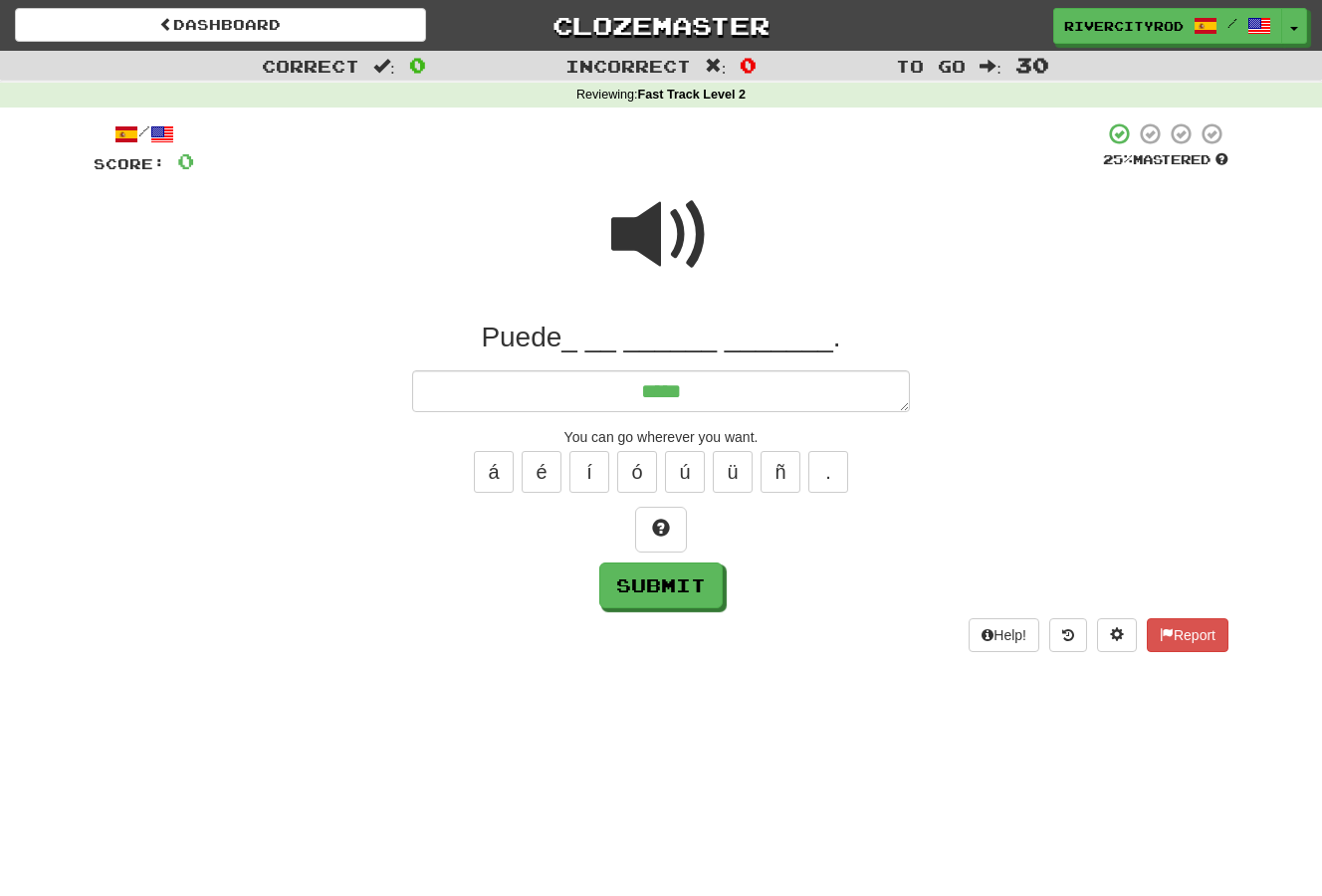 type on "*" 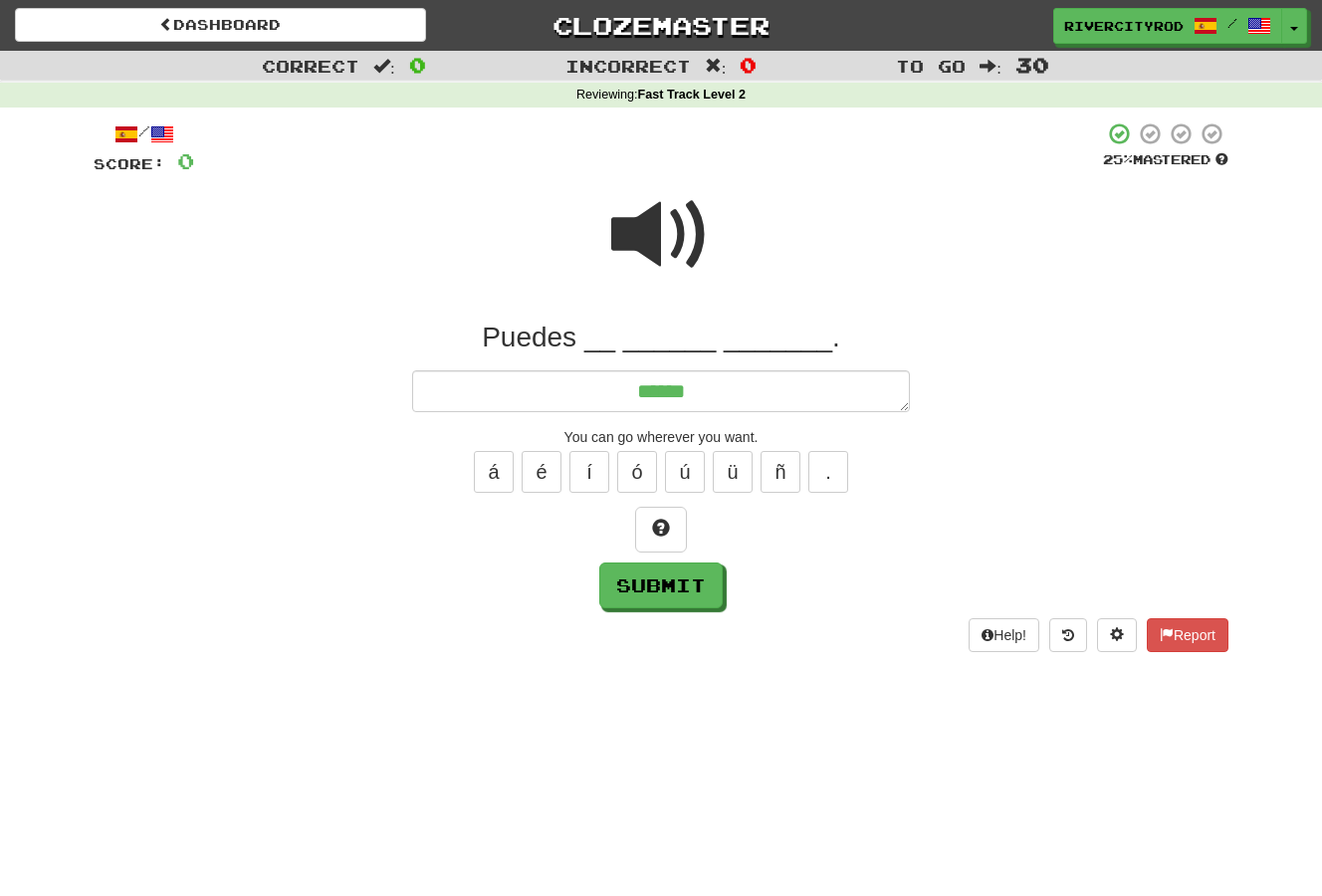 type on "*" 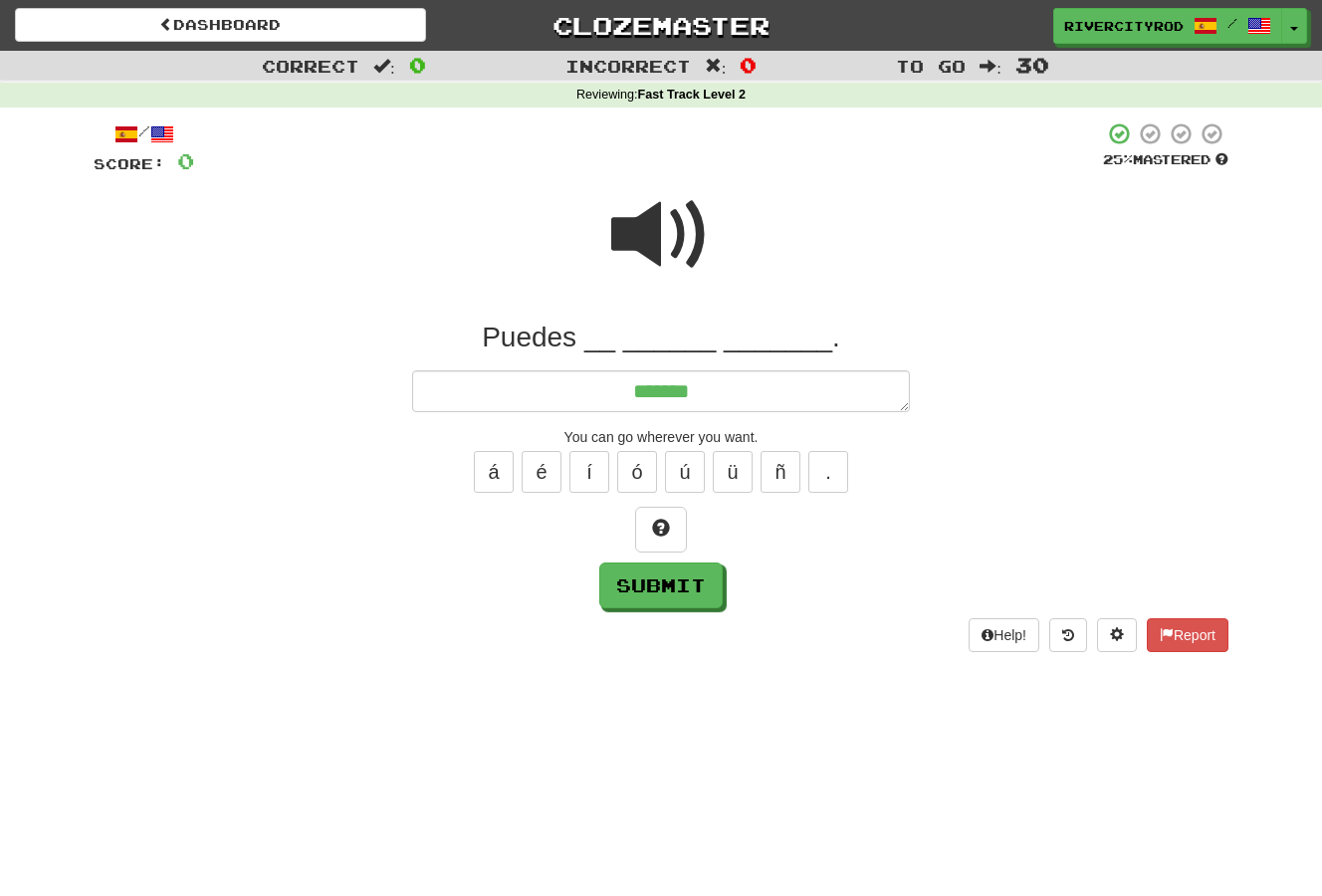 type on "*" 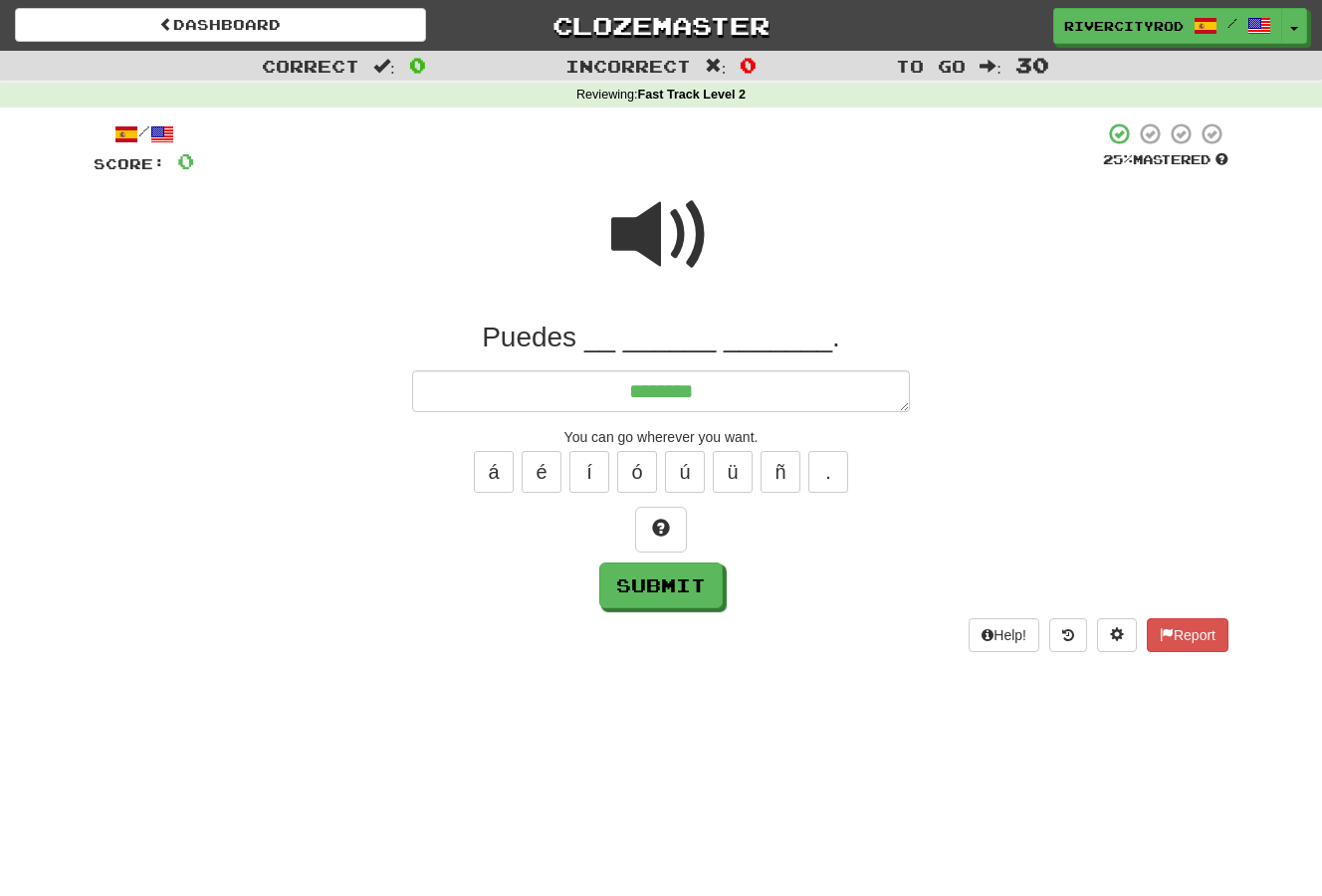 type on "*" 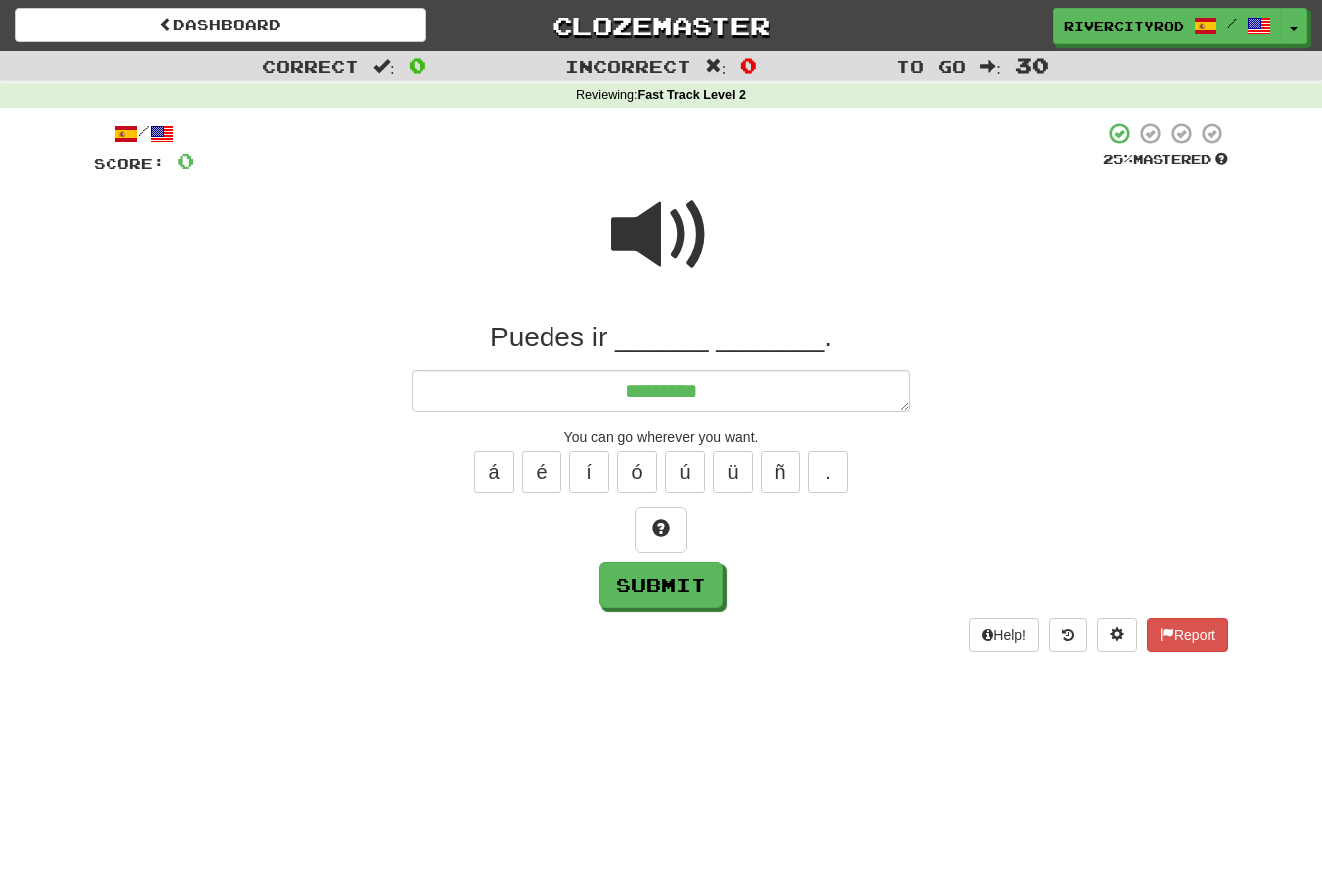 type on "*" 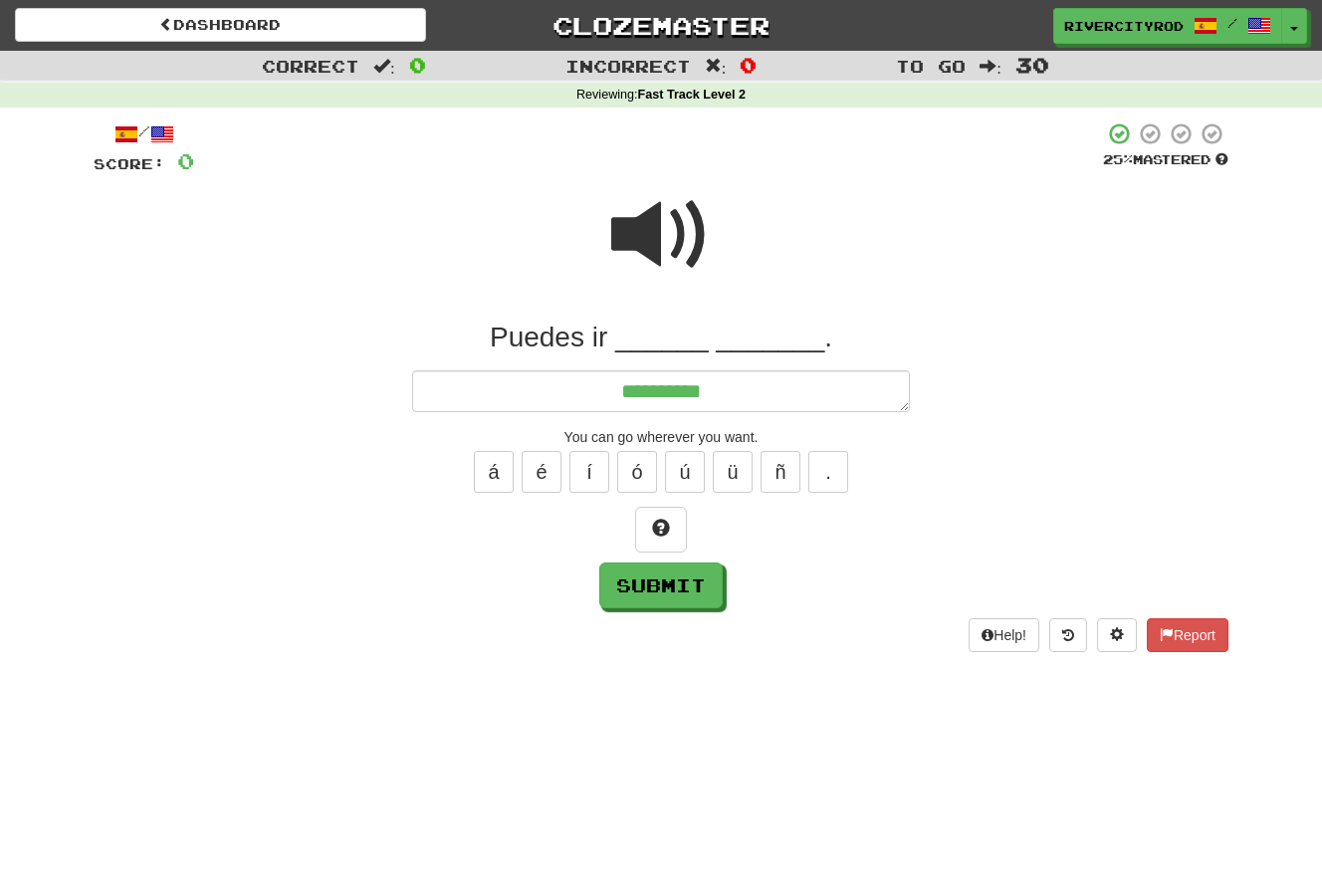 type on "**********" 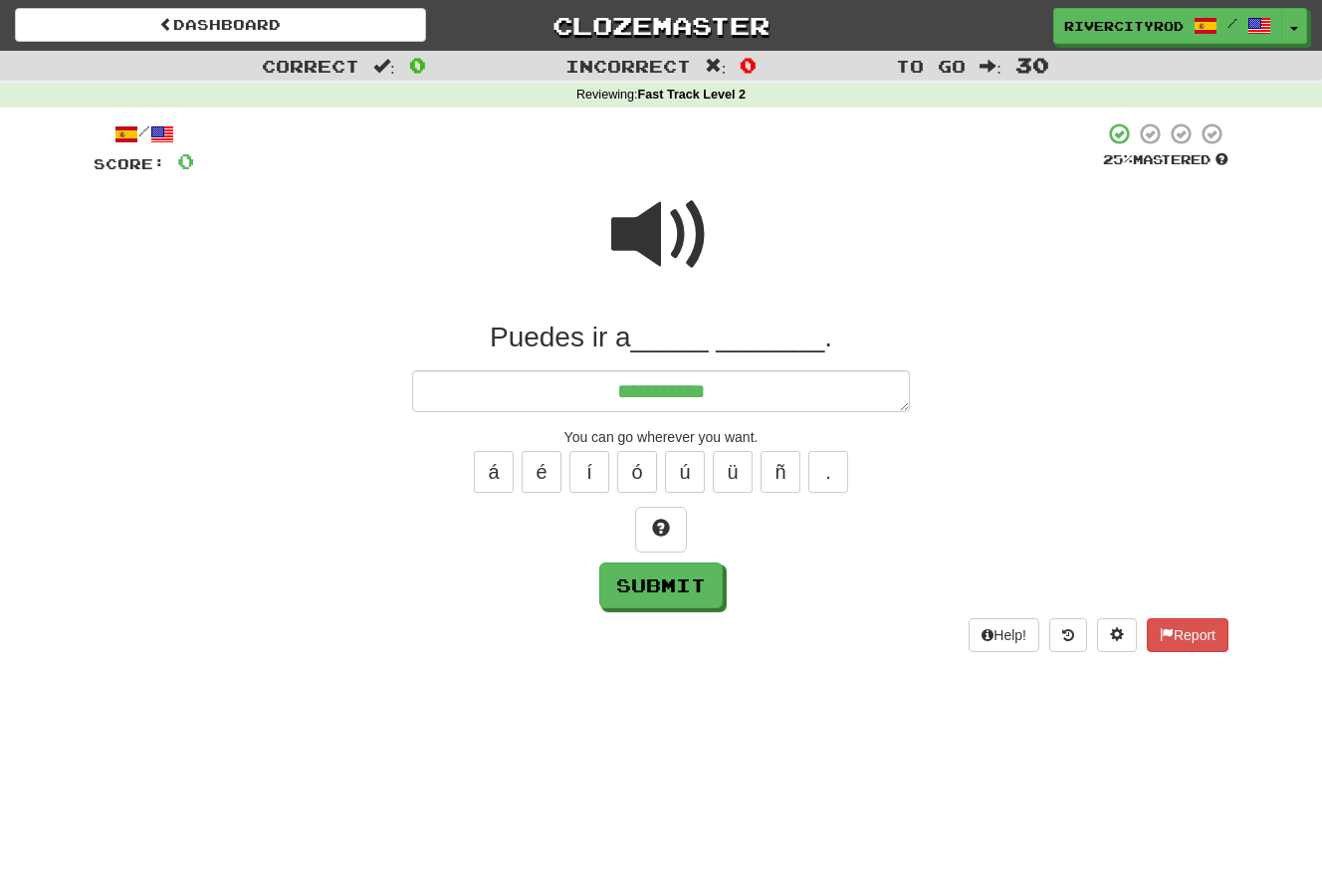 type on "*" 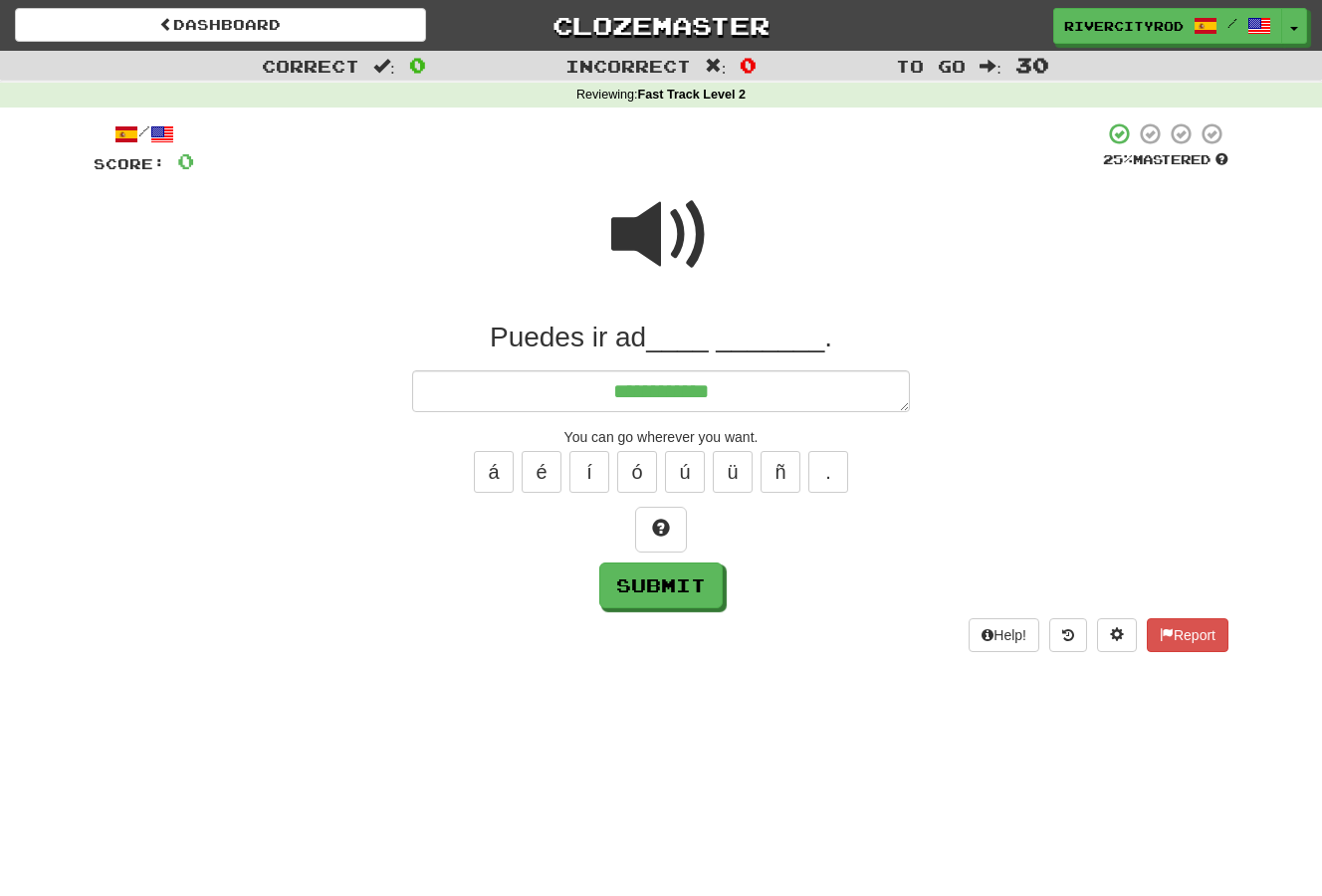 type on "*" 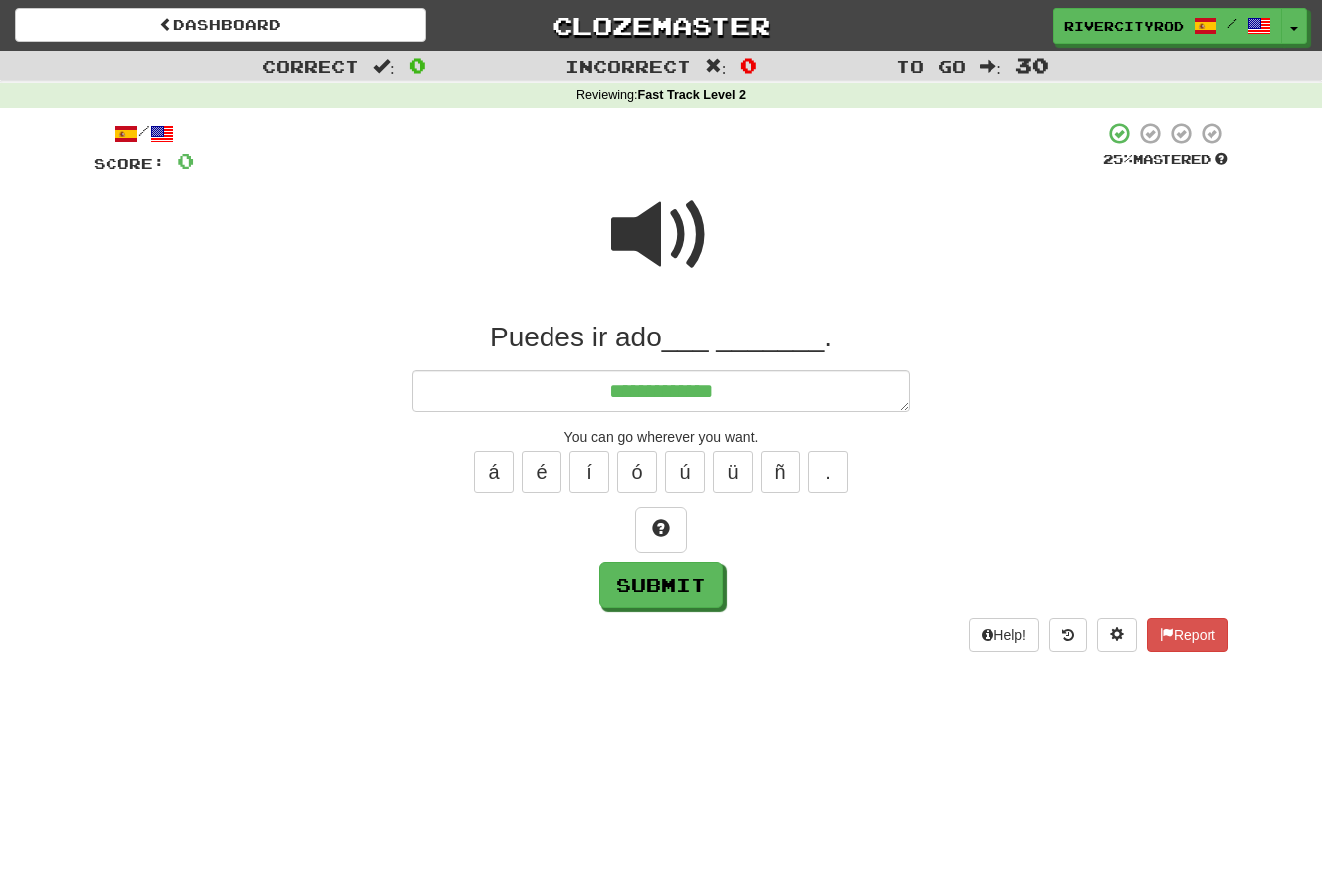 type on "*" 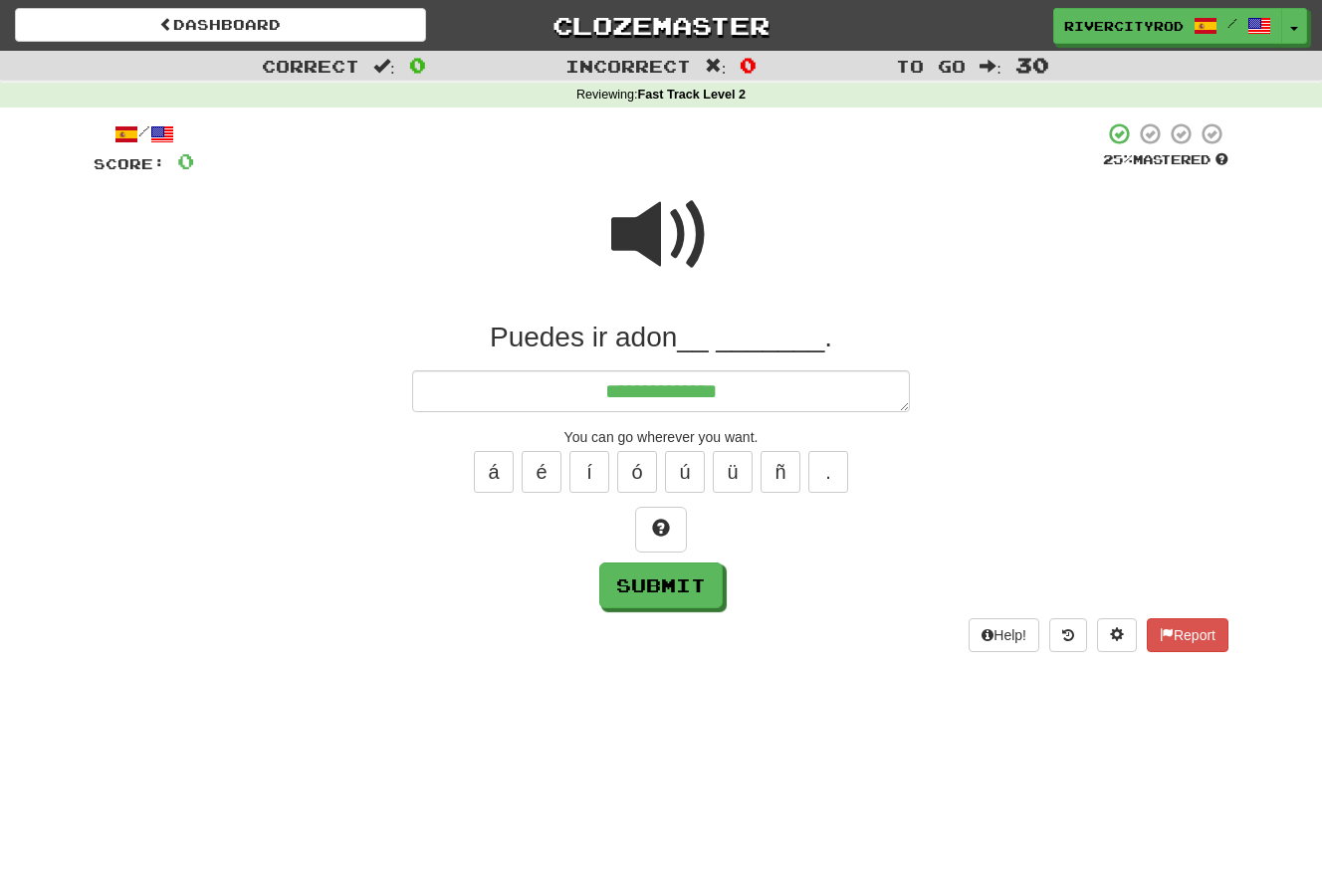 type on "*" 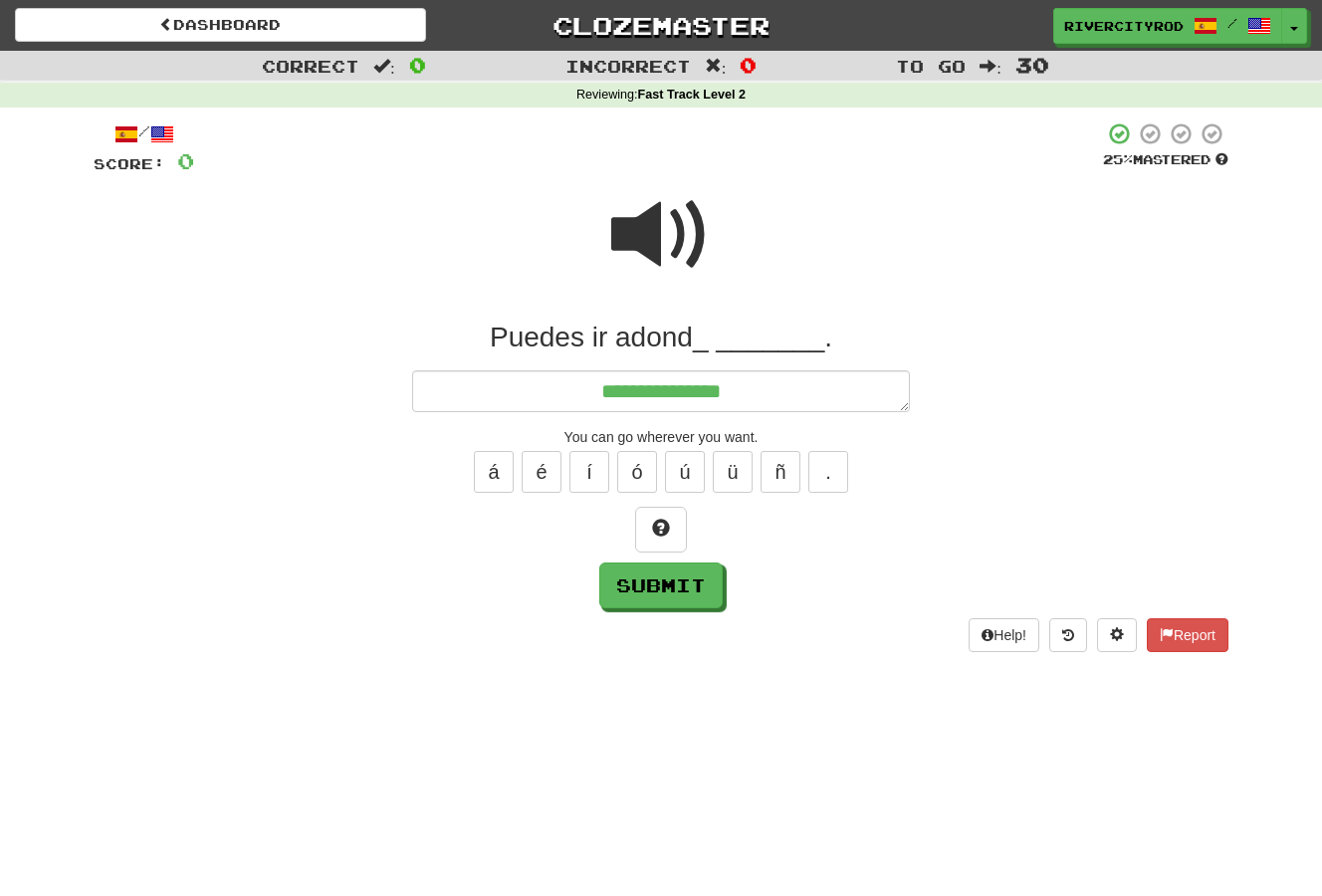type on "*" 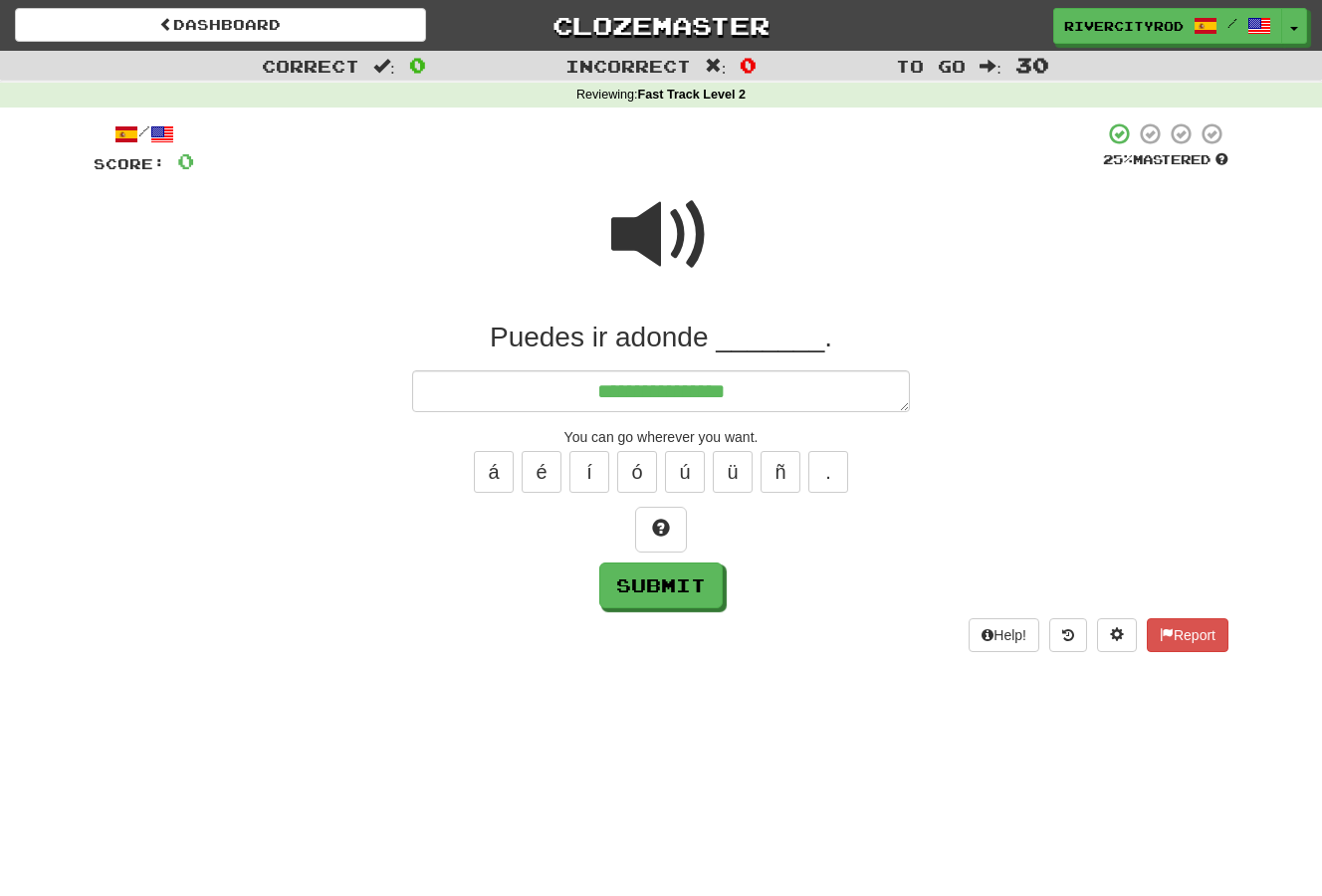 type on "*" 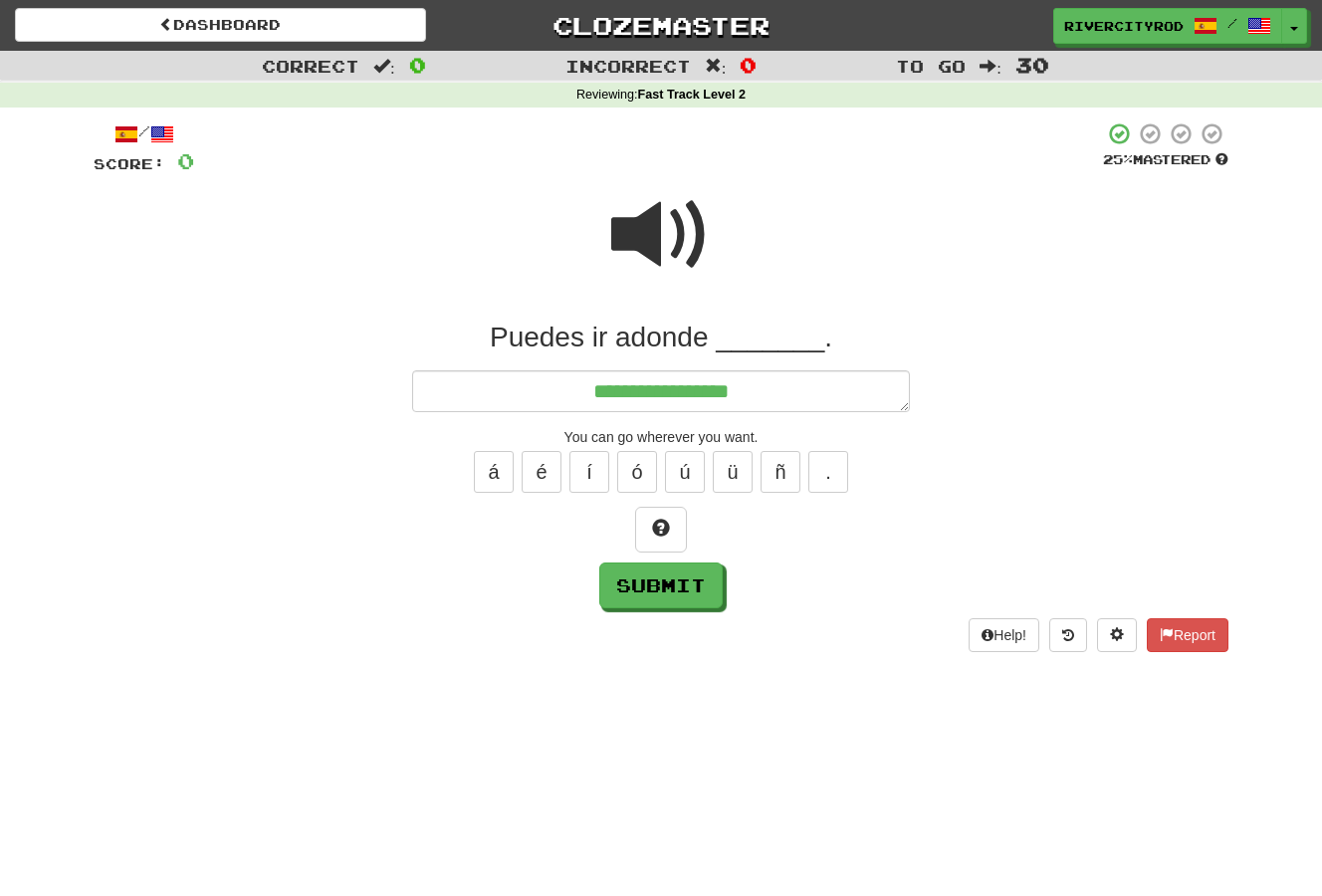type on "*" 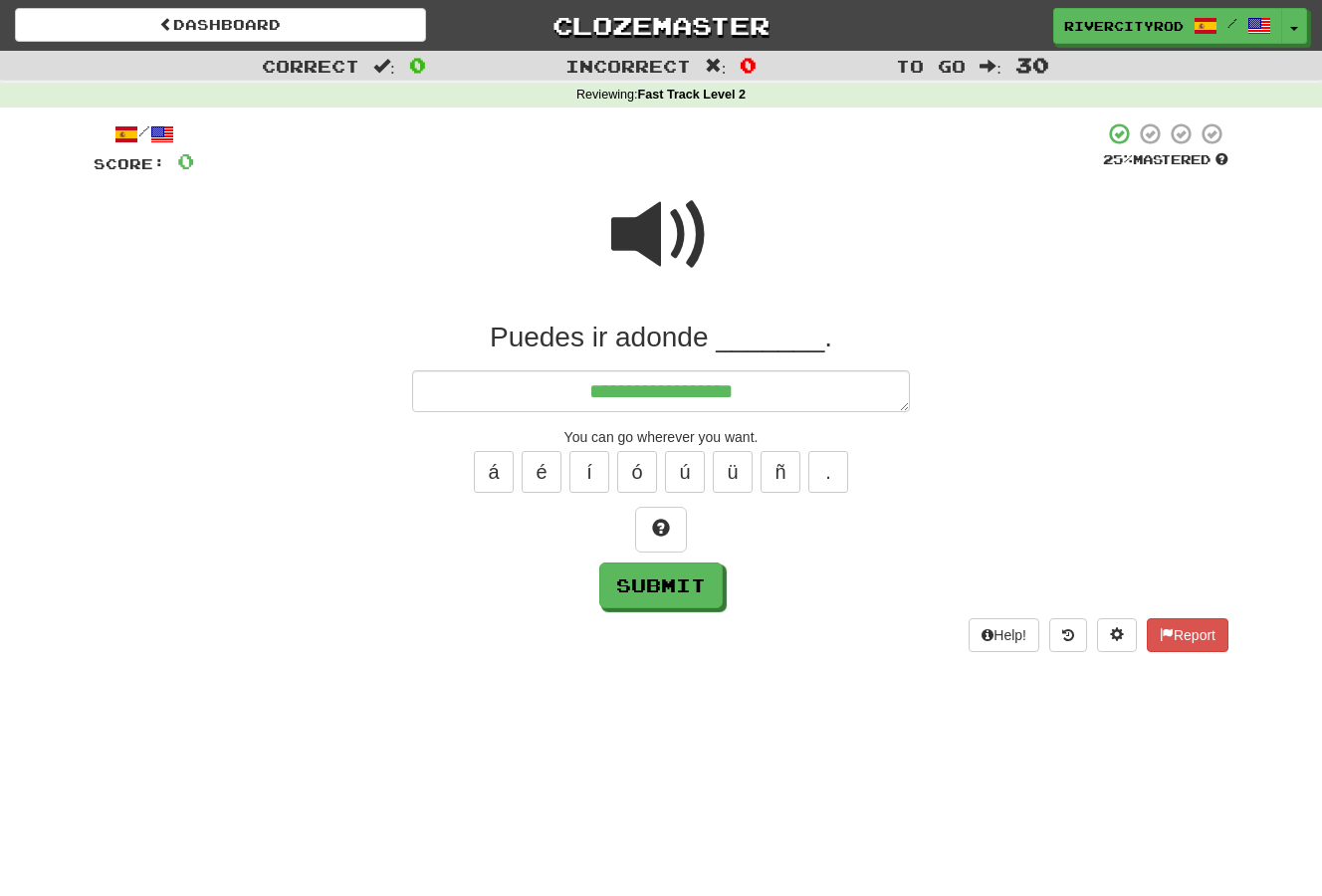 type on "*" 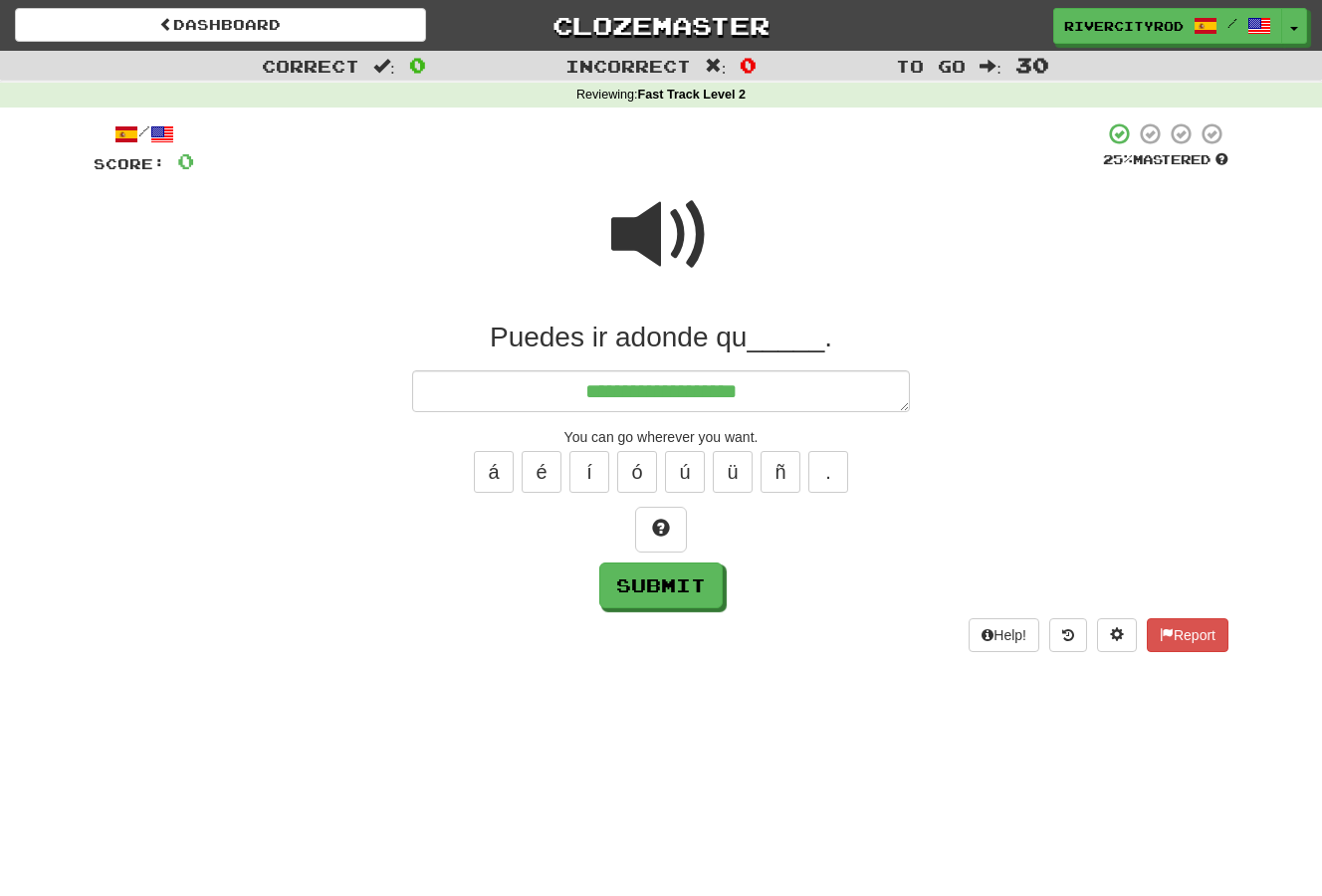 type on "*" 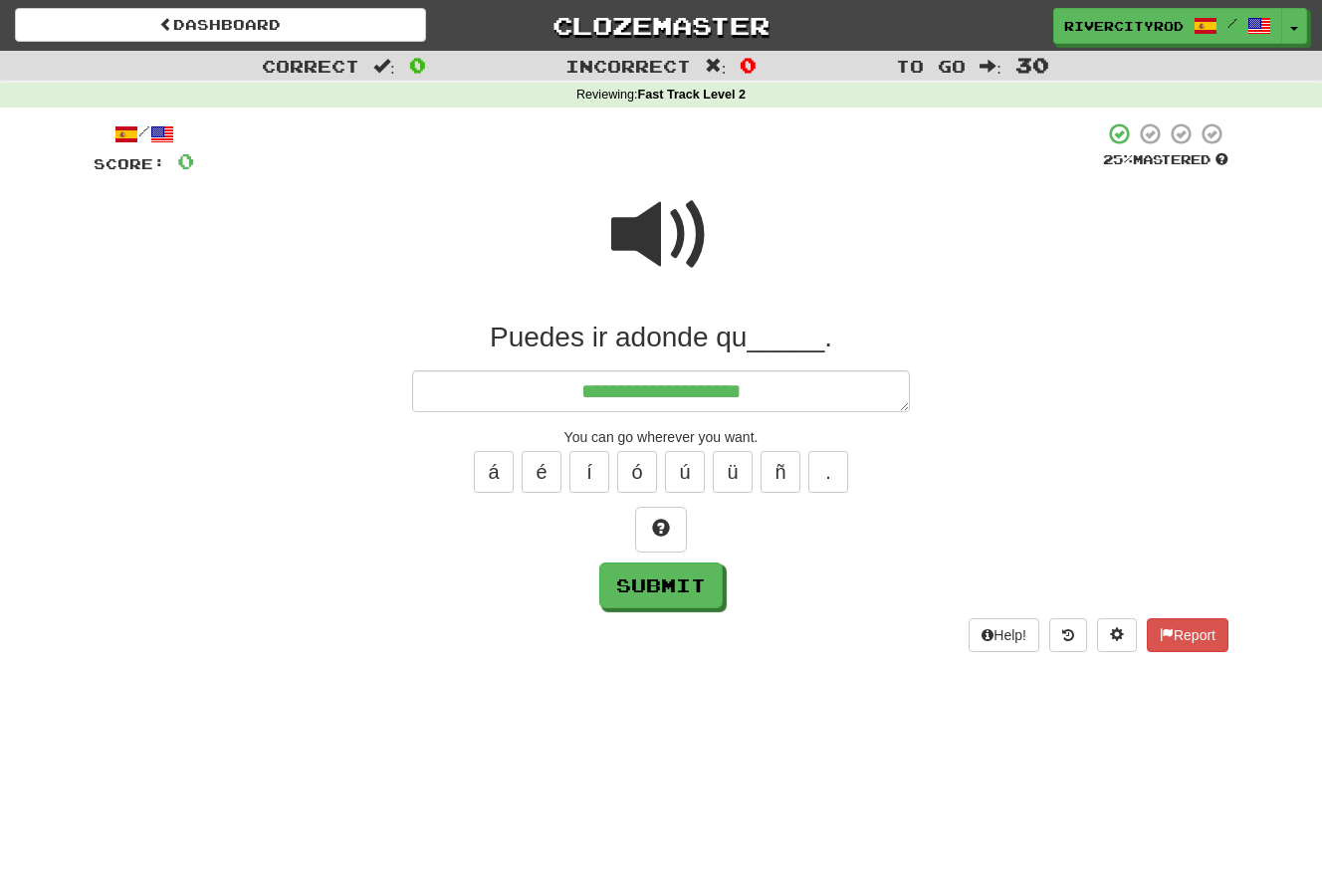 type on "**********" 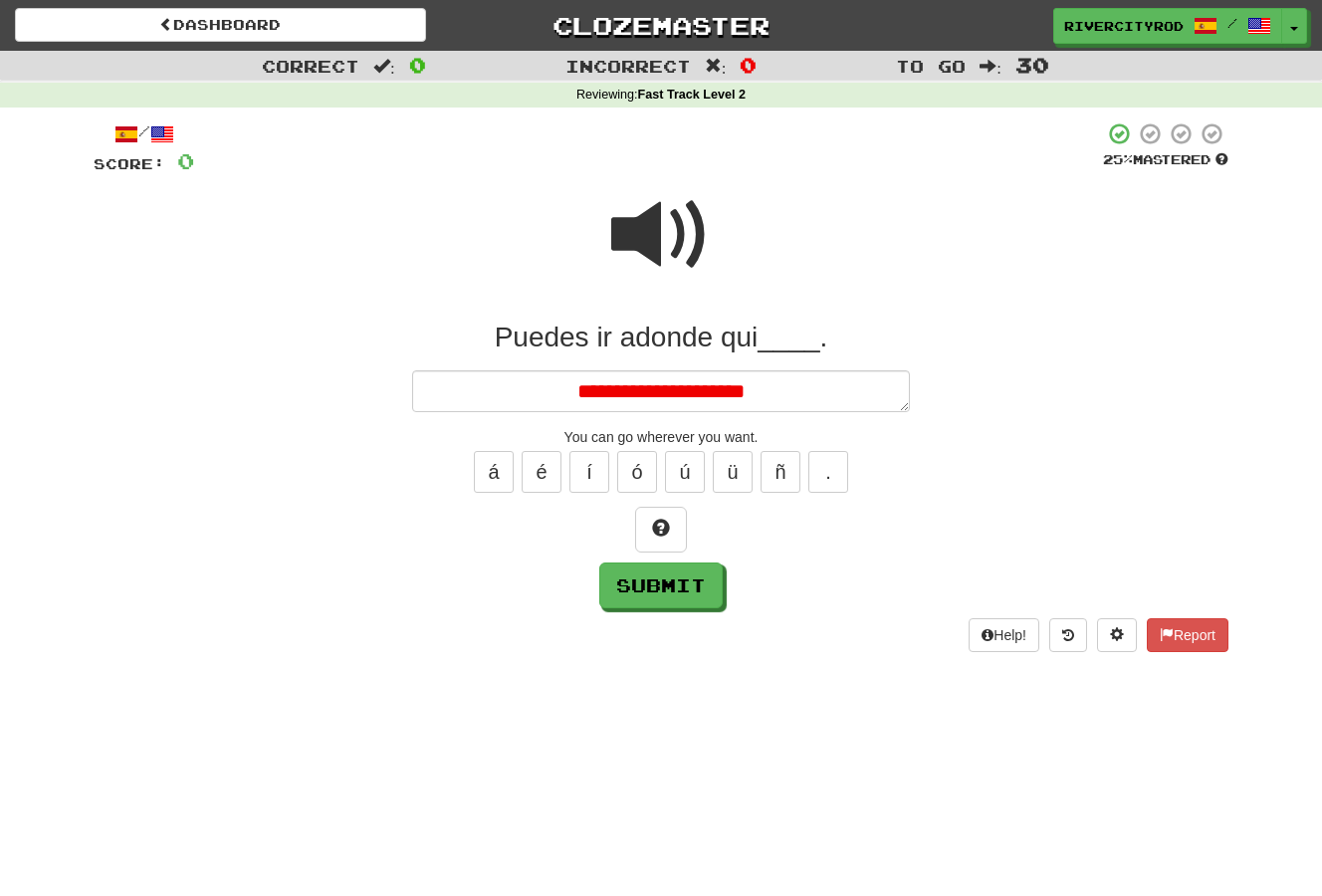 type on "*" 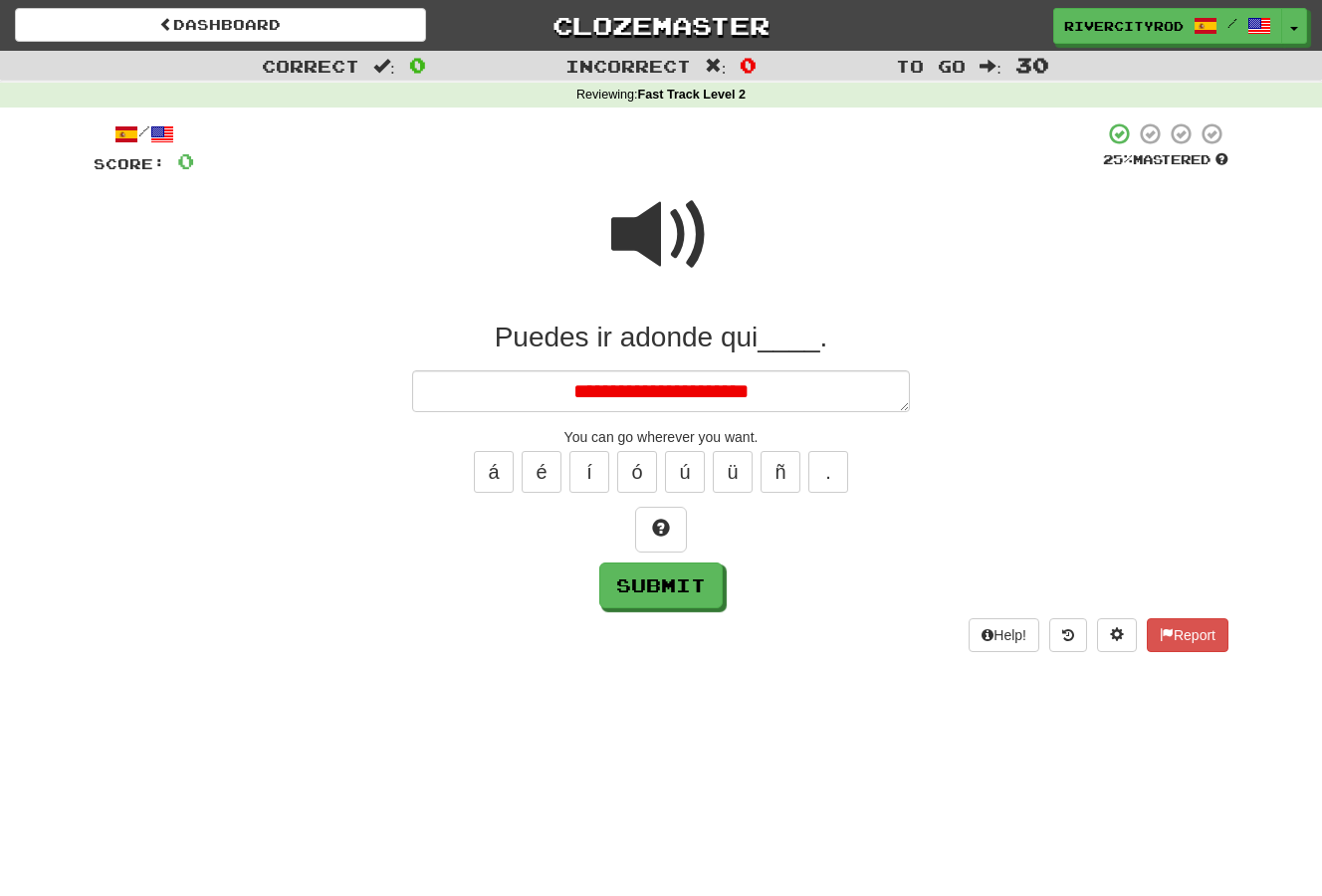 type on "*" 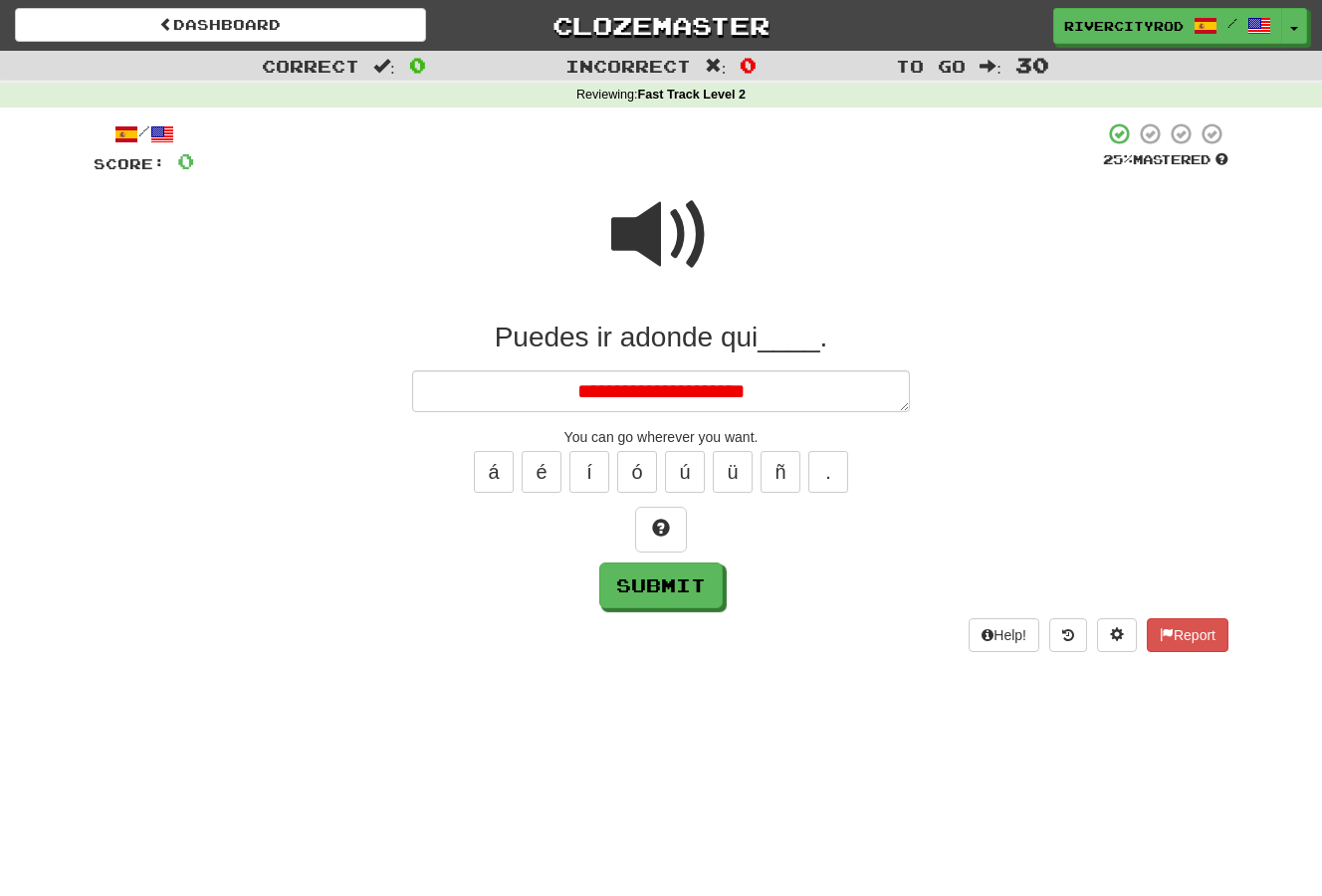 type on "*" 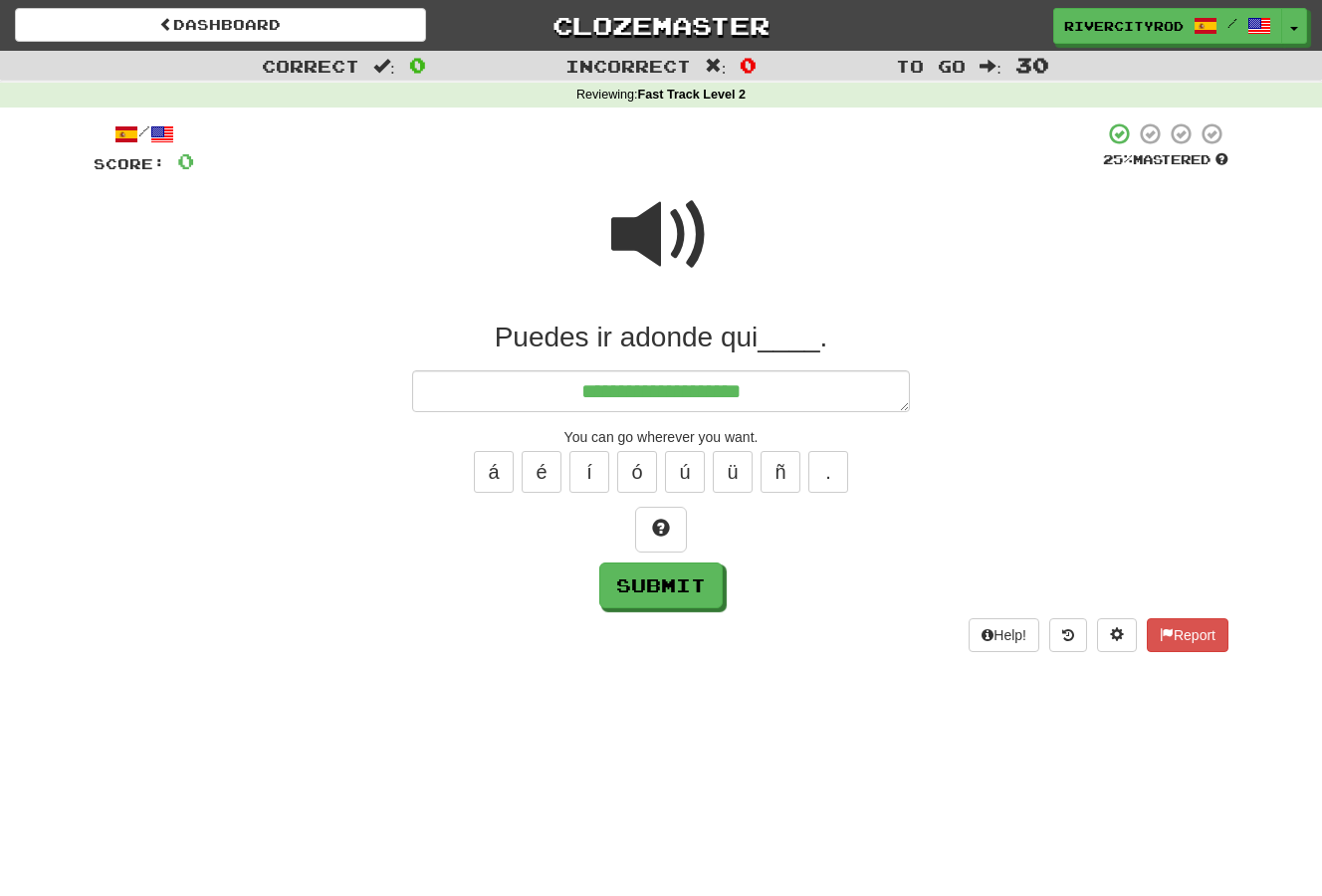 type on "*" 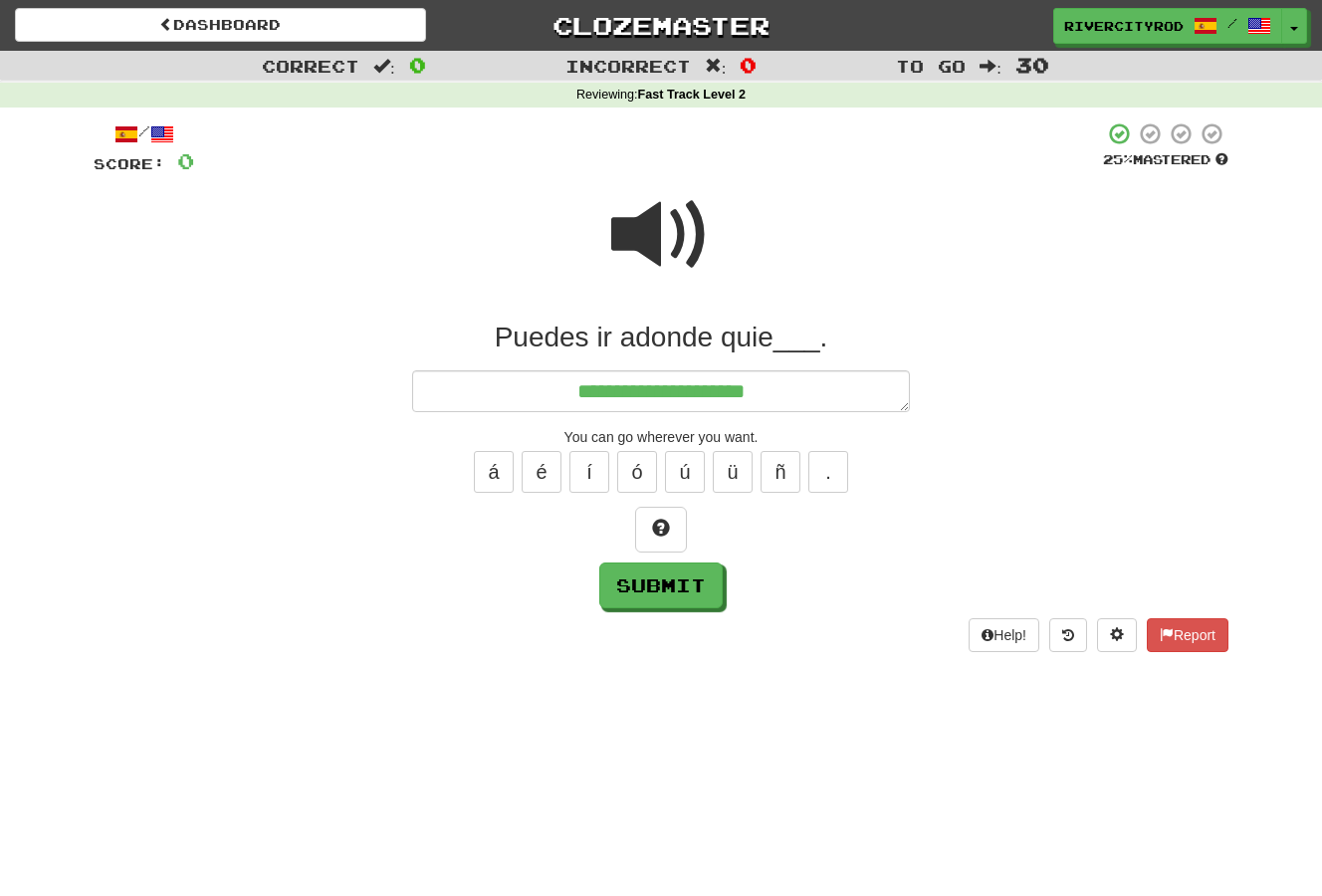 type on "*" 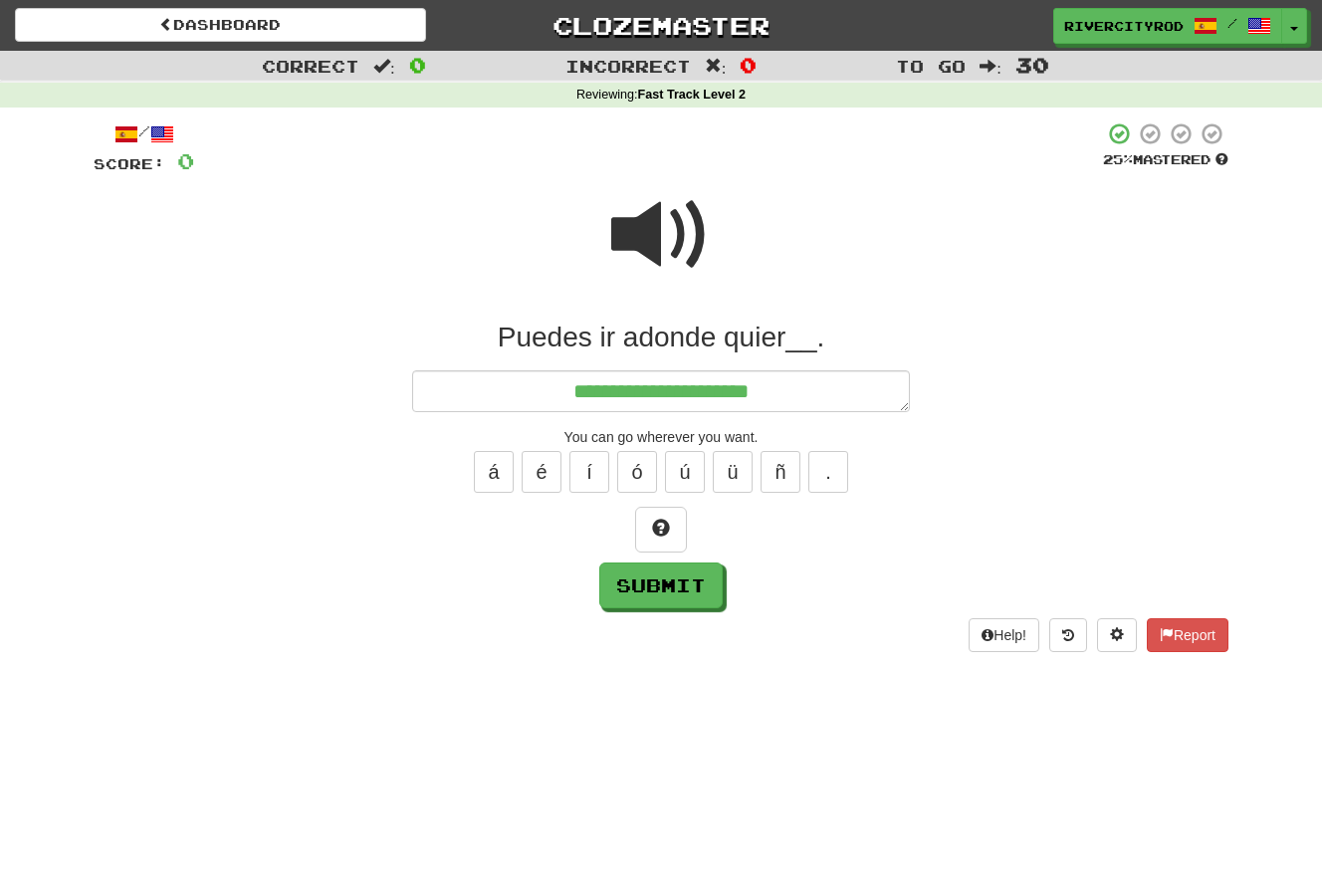 type on "*" 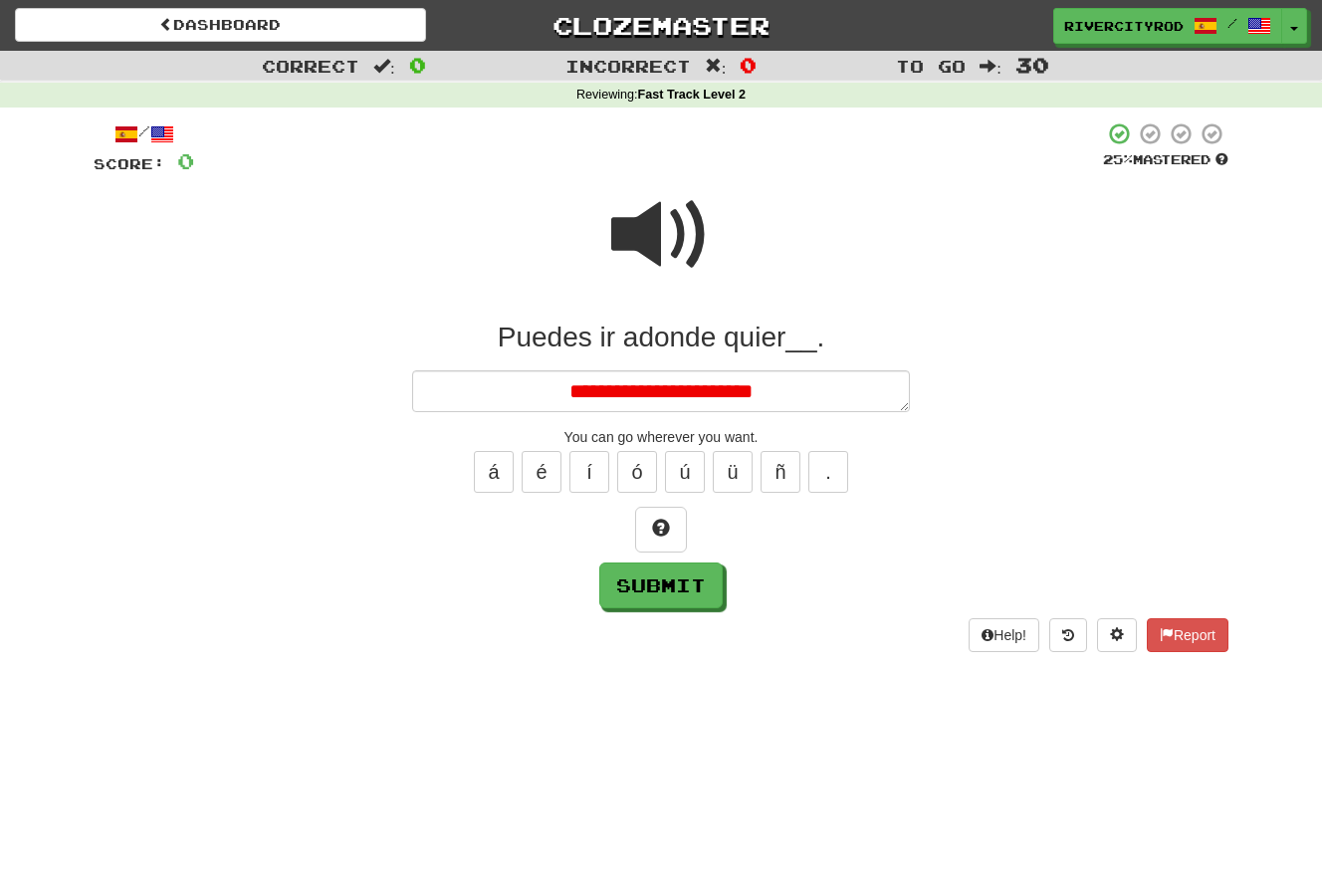 type on "*" 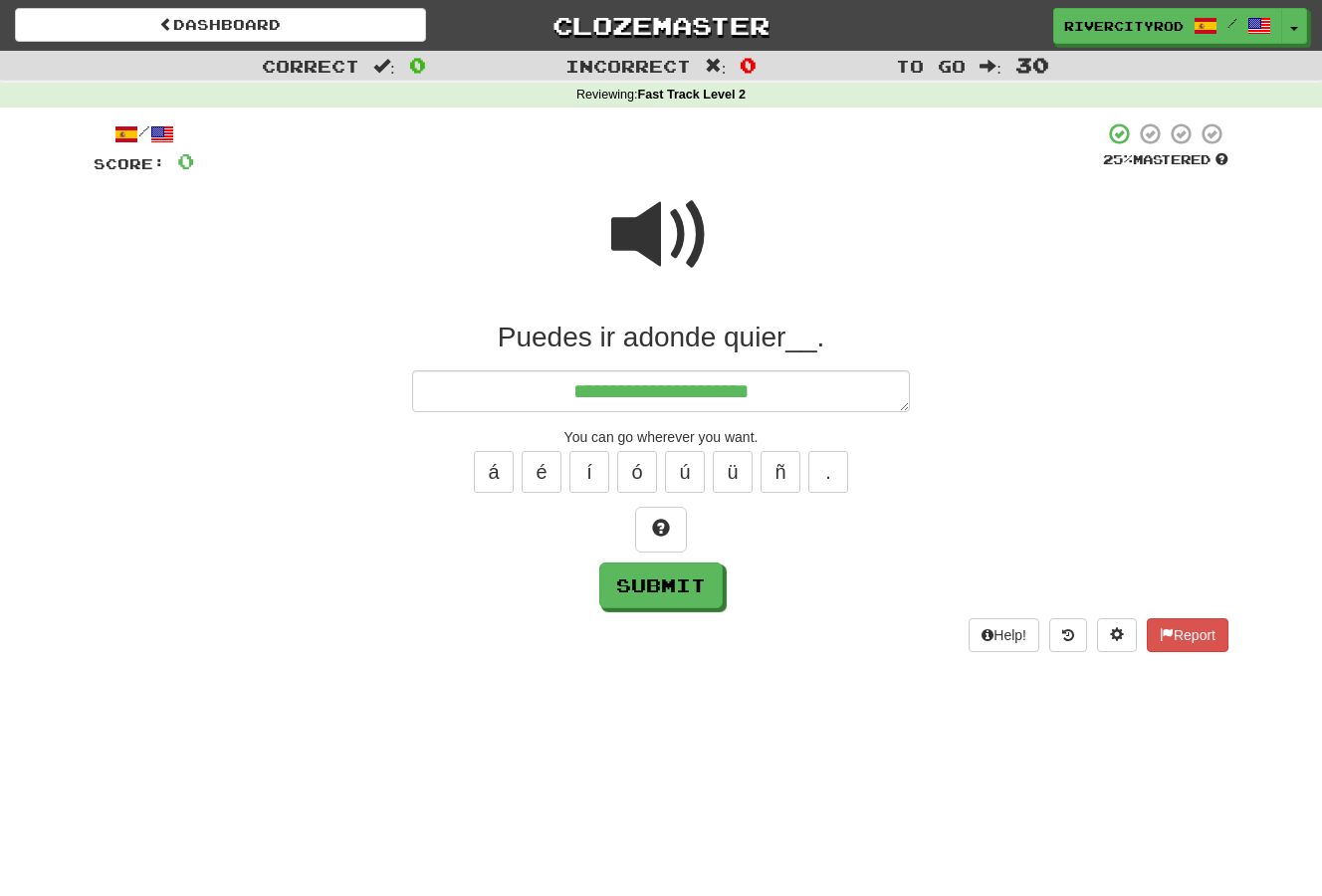 type on "*" 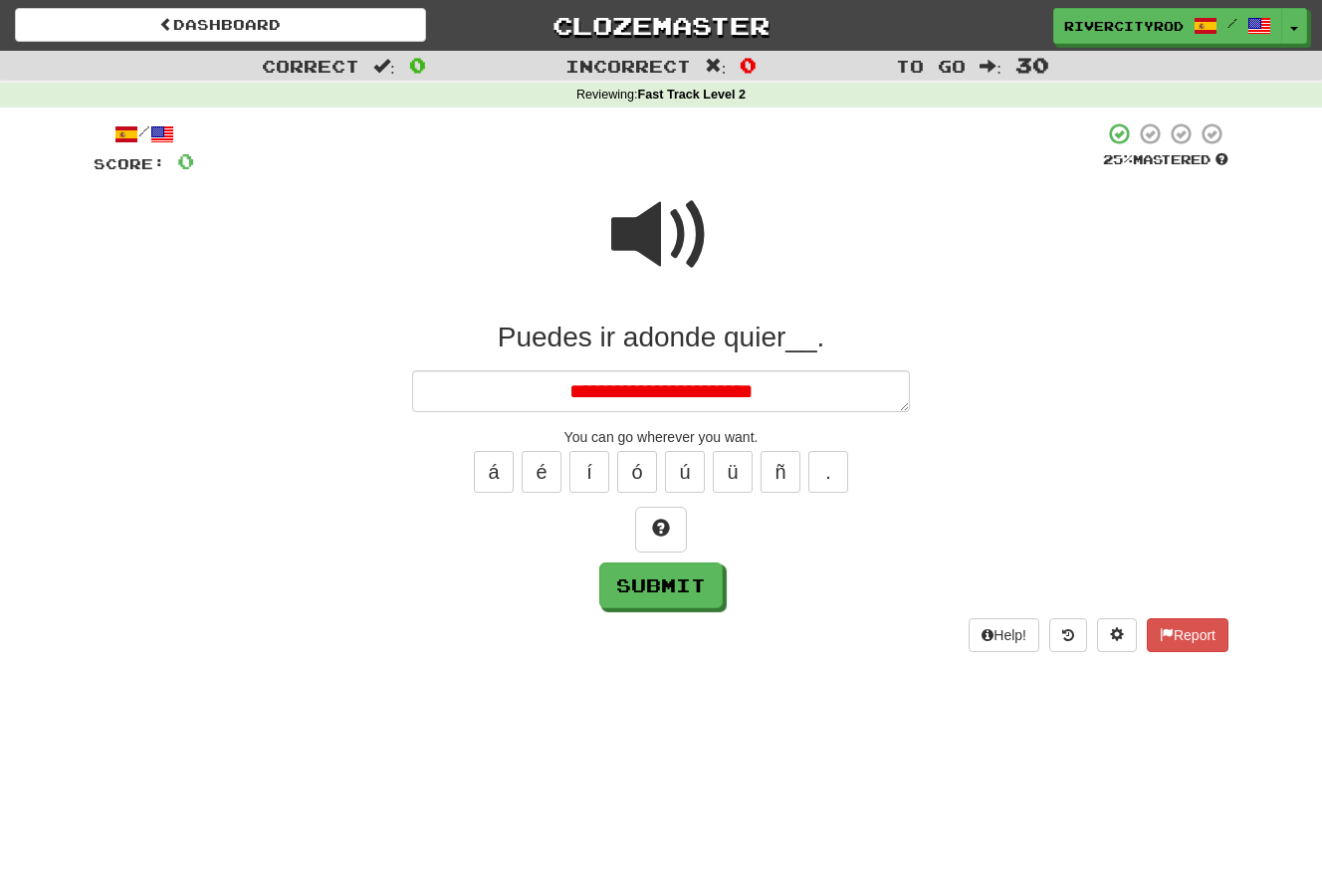 type on "*" 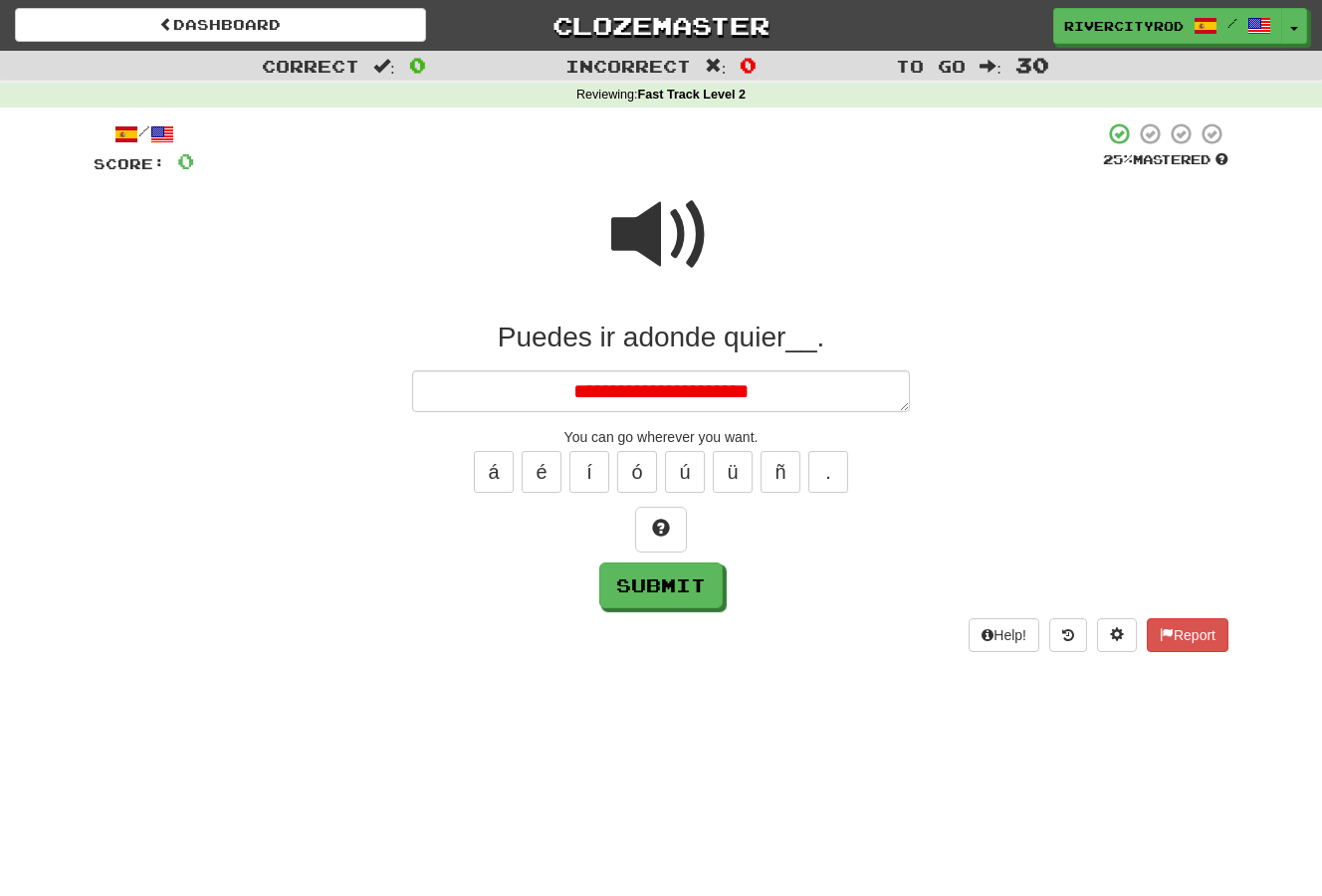 type on "*" 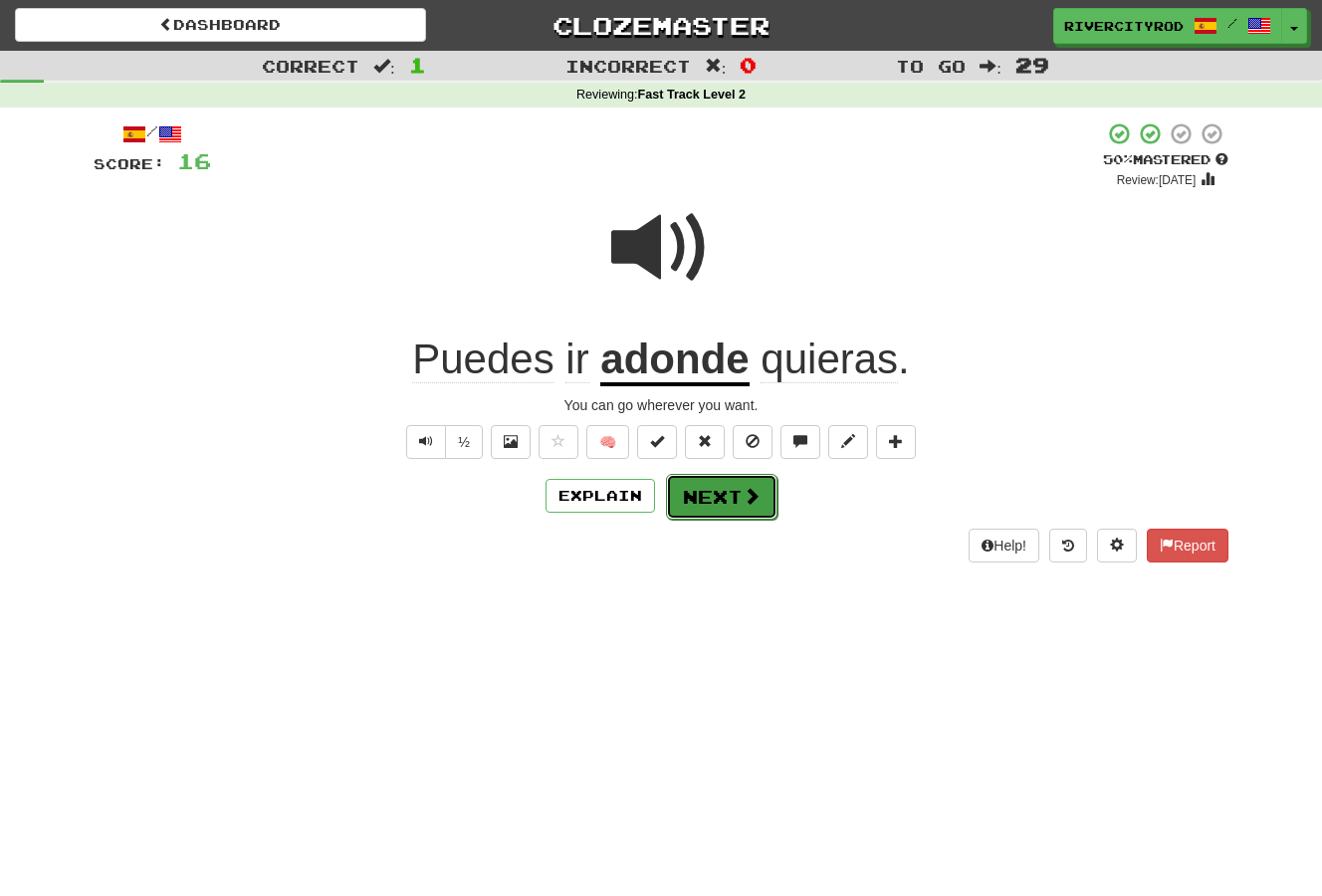 click at bounding box center [752, 496] 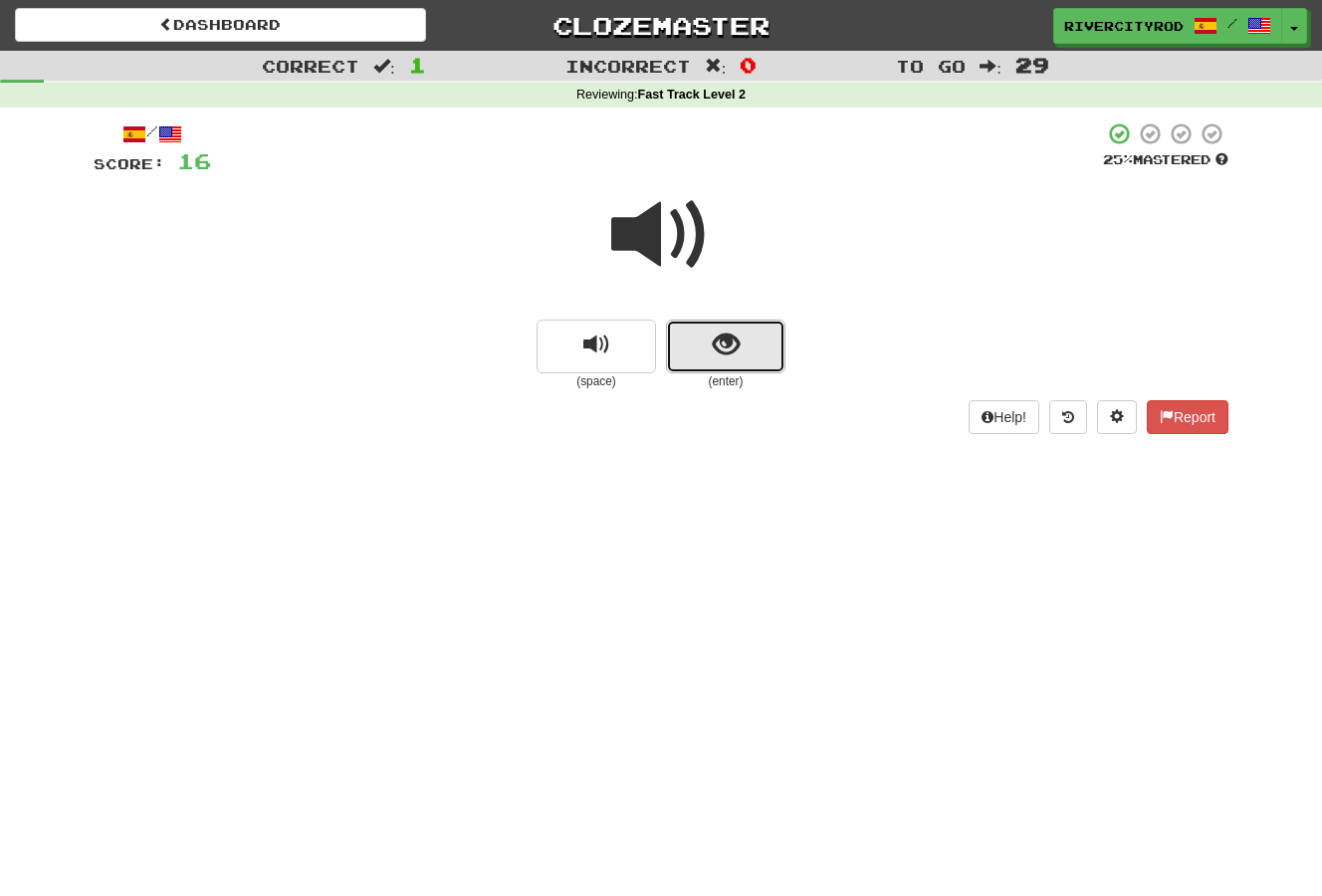click at bounding box center [726, 346] 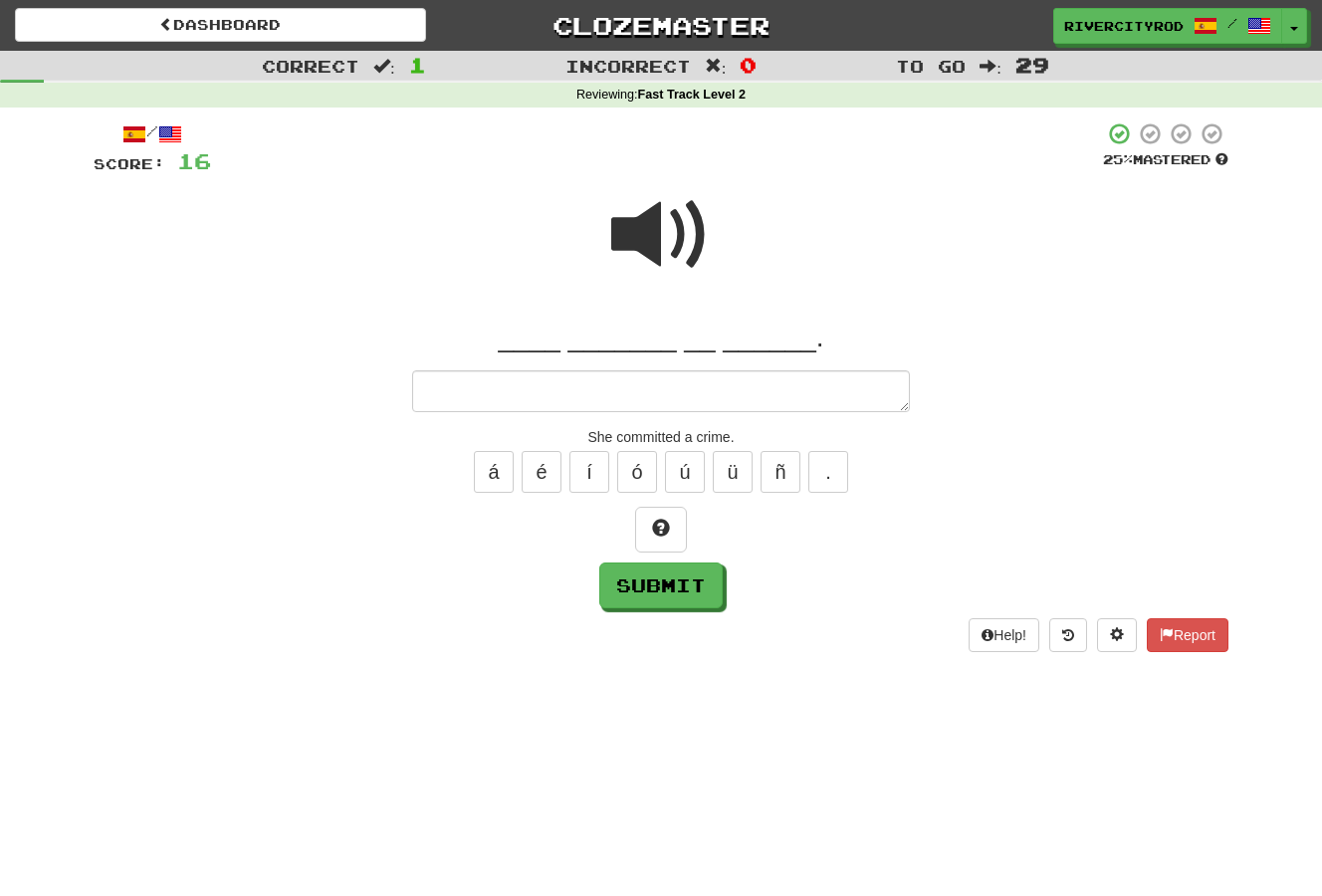 type on "*" 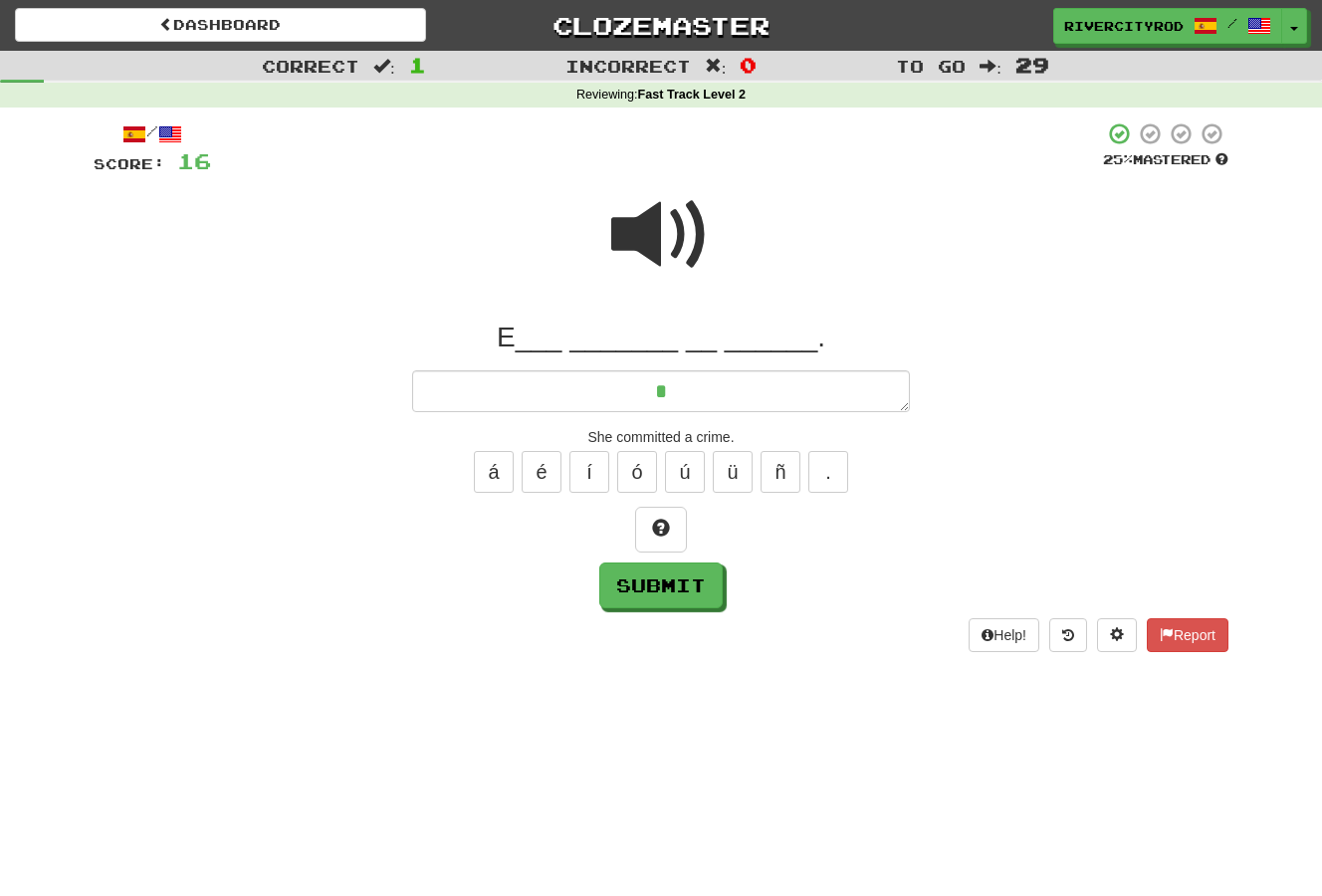 type on "*" 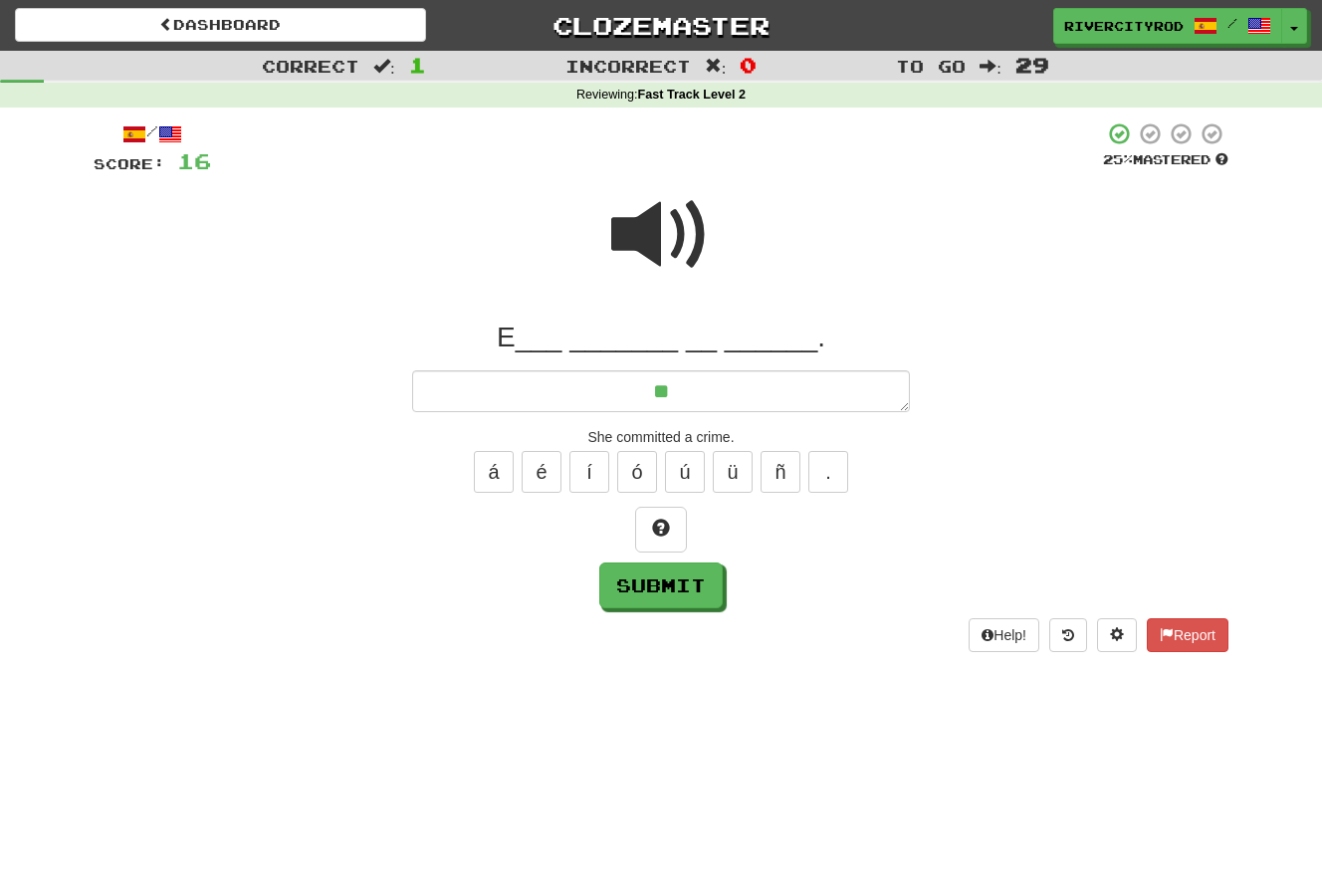 type on "*" 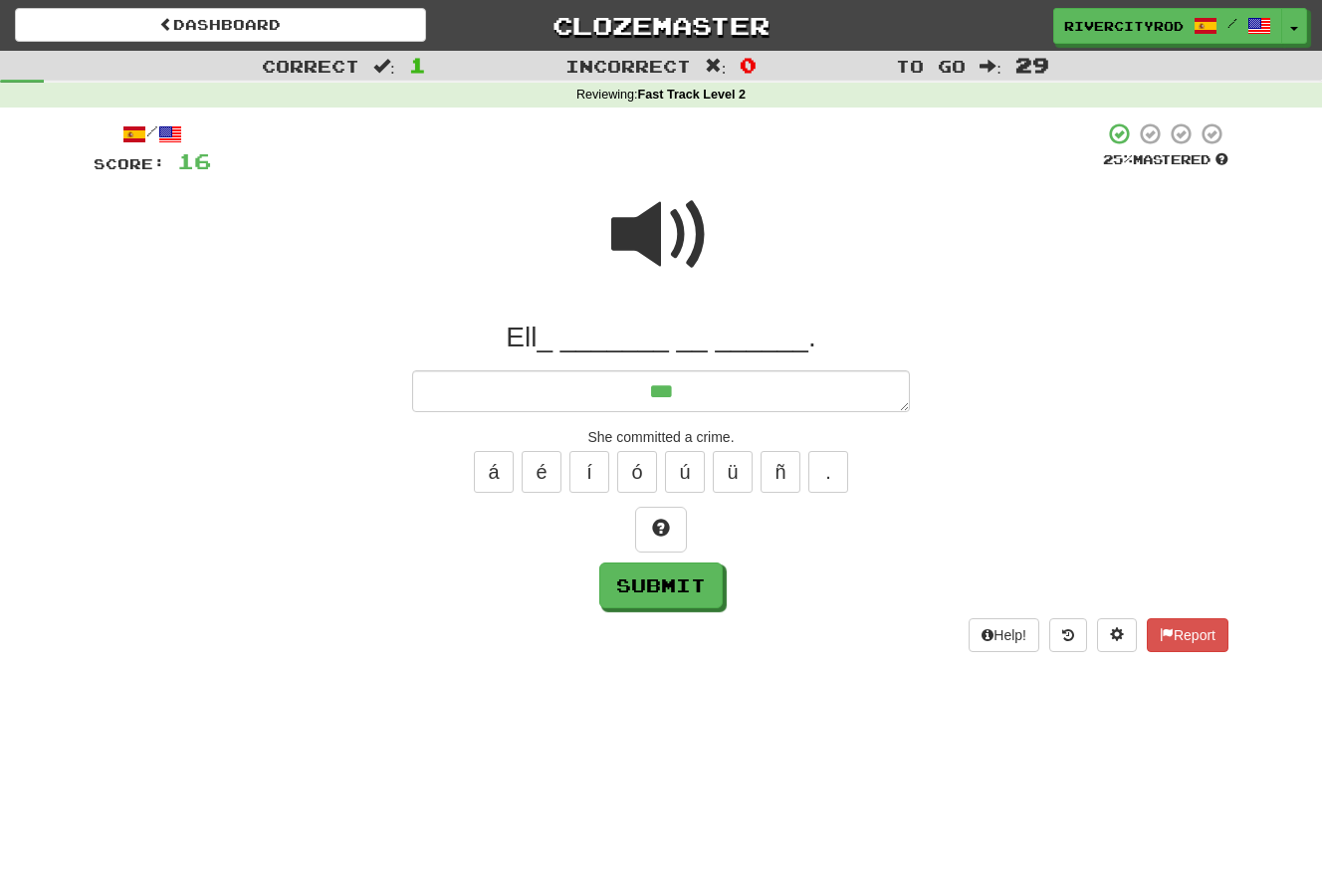 type on "*" 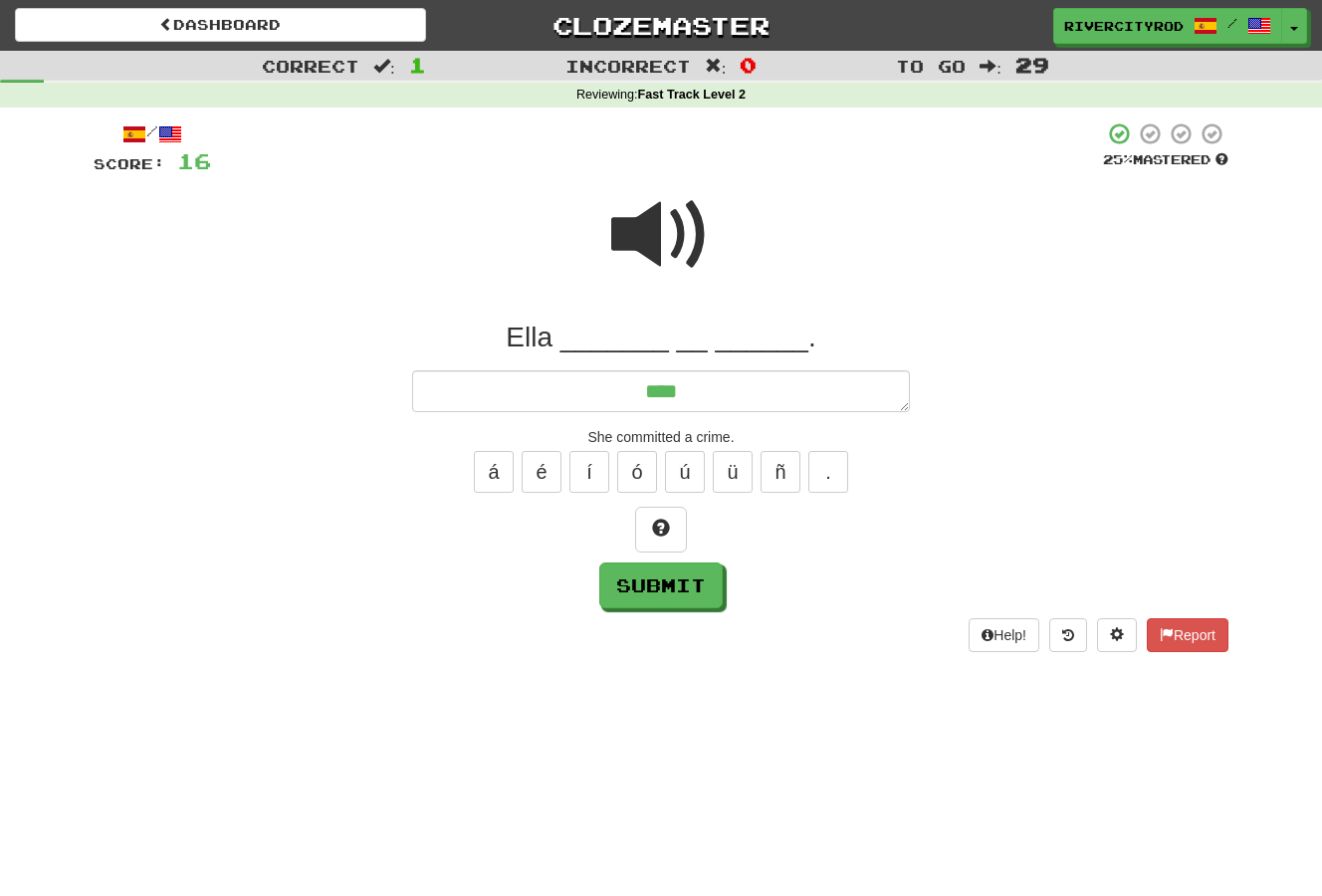 type on "*" 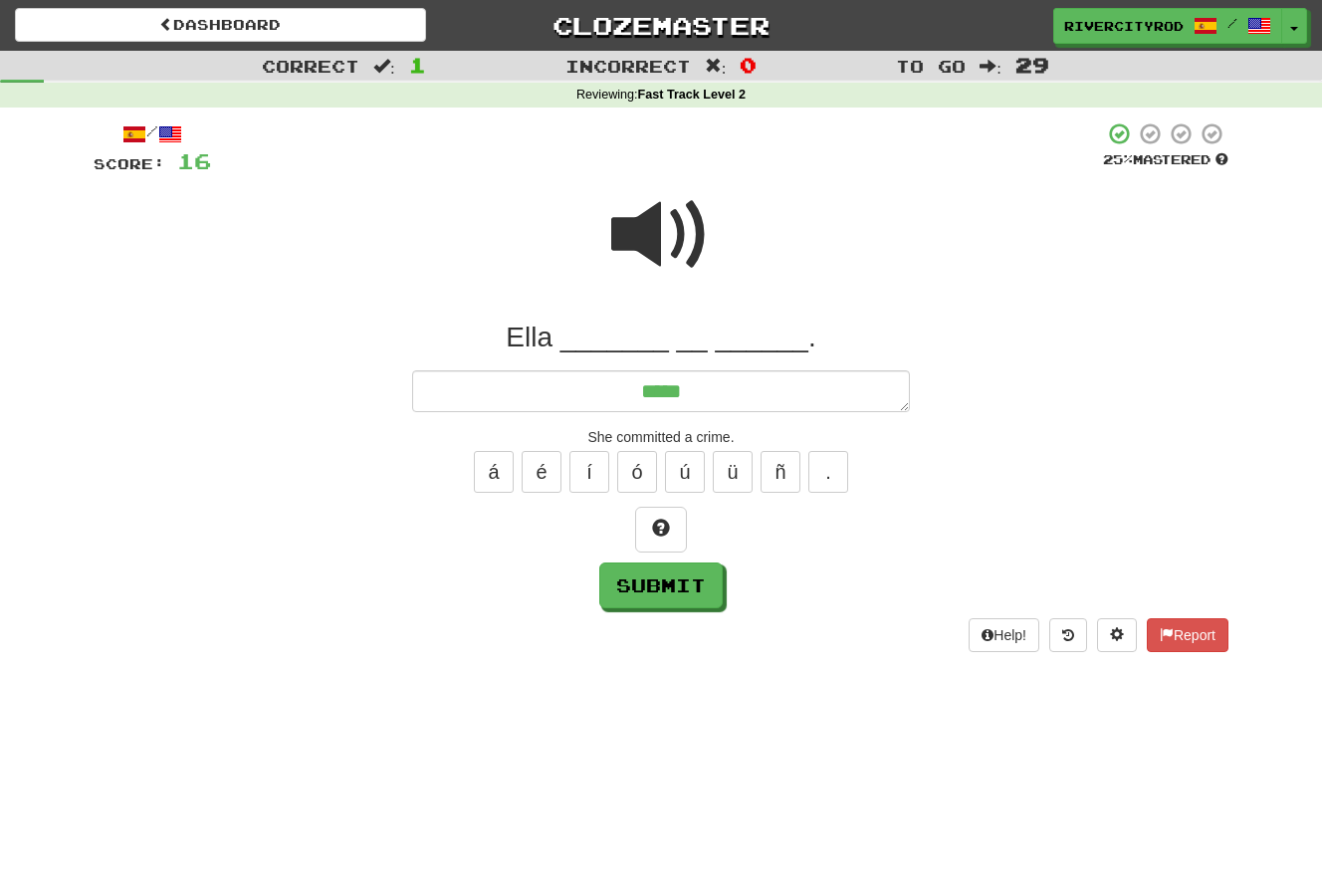 type on "*" 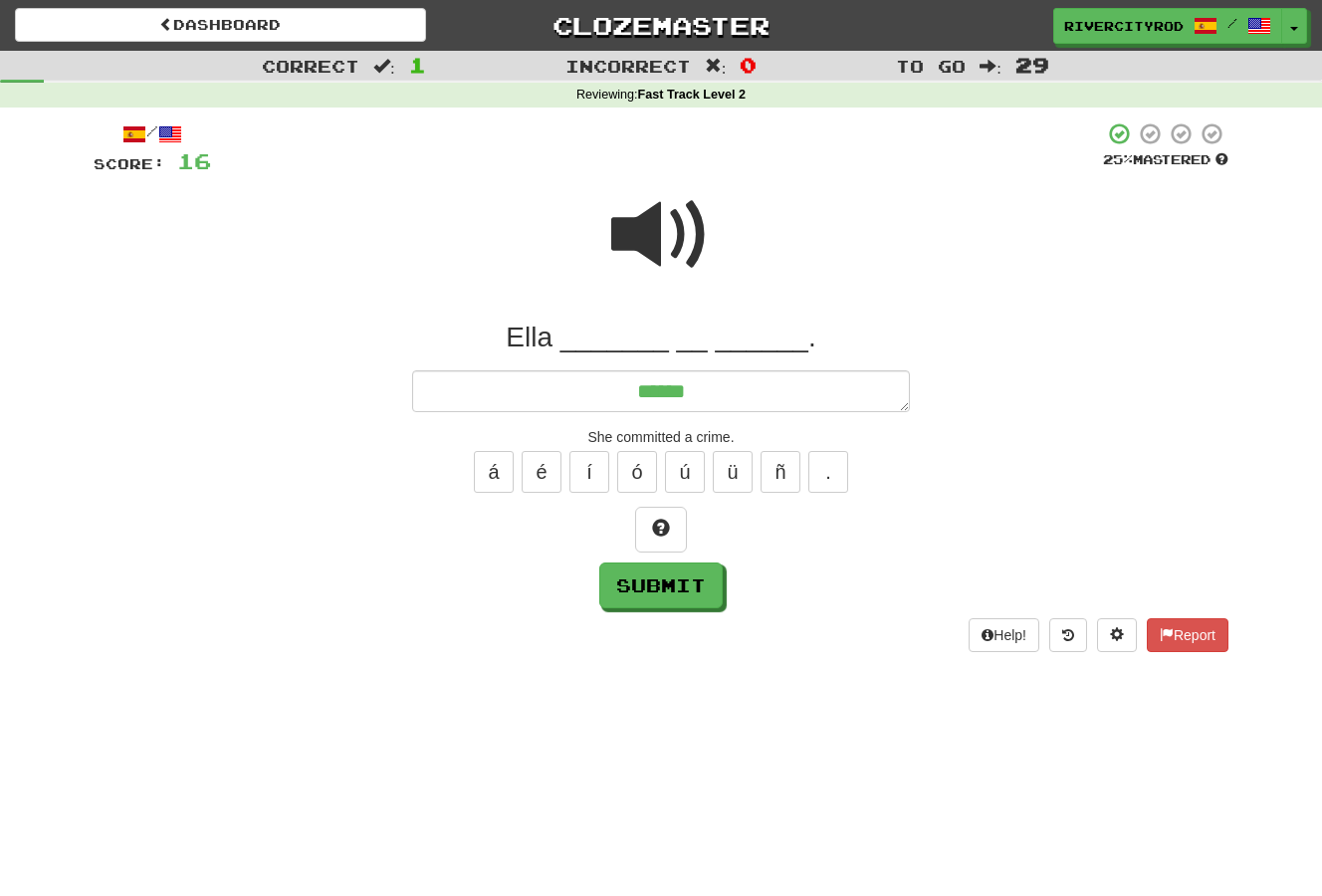 type on "*" 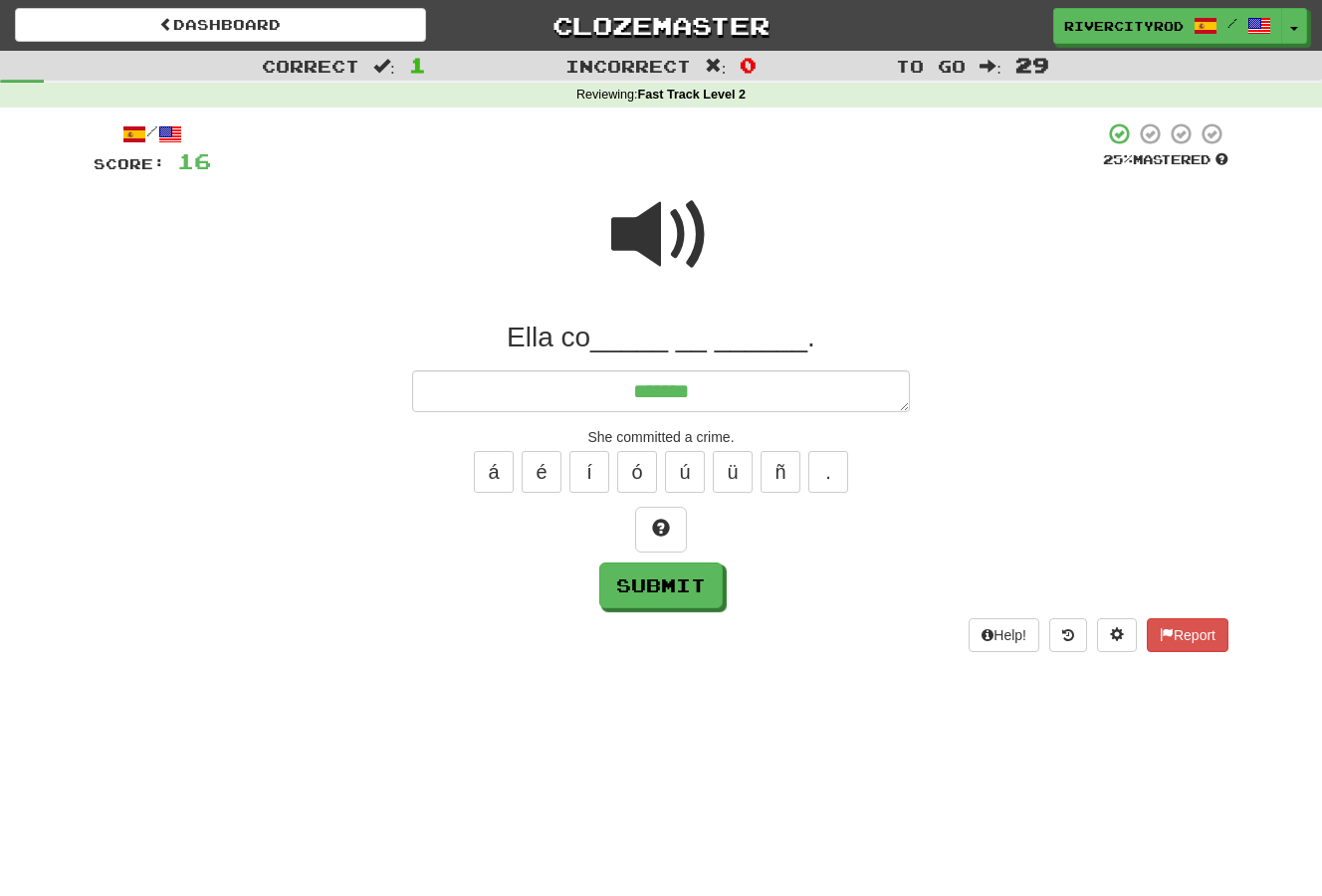 type on "*" 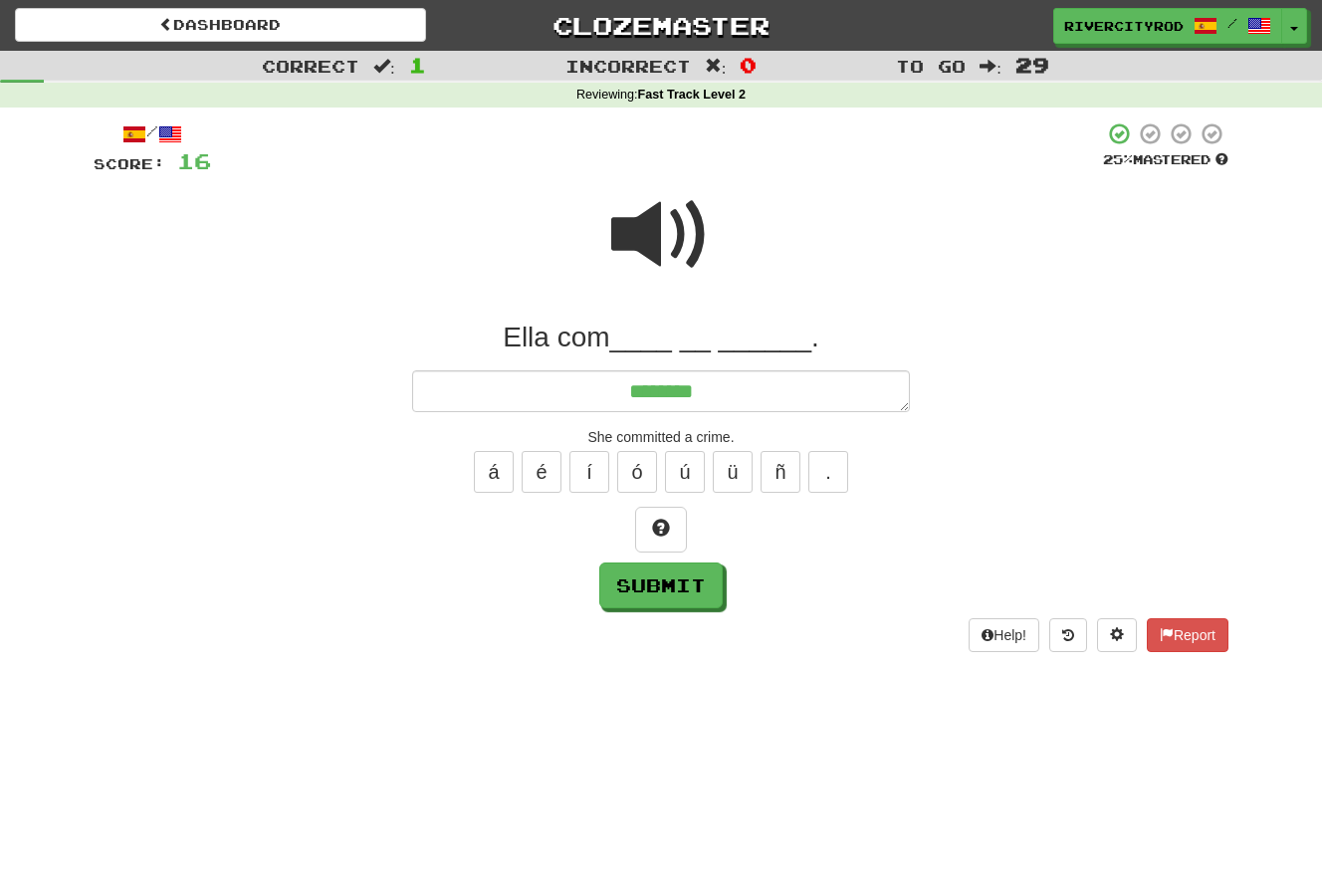 type on "*" 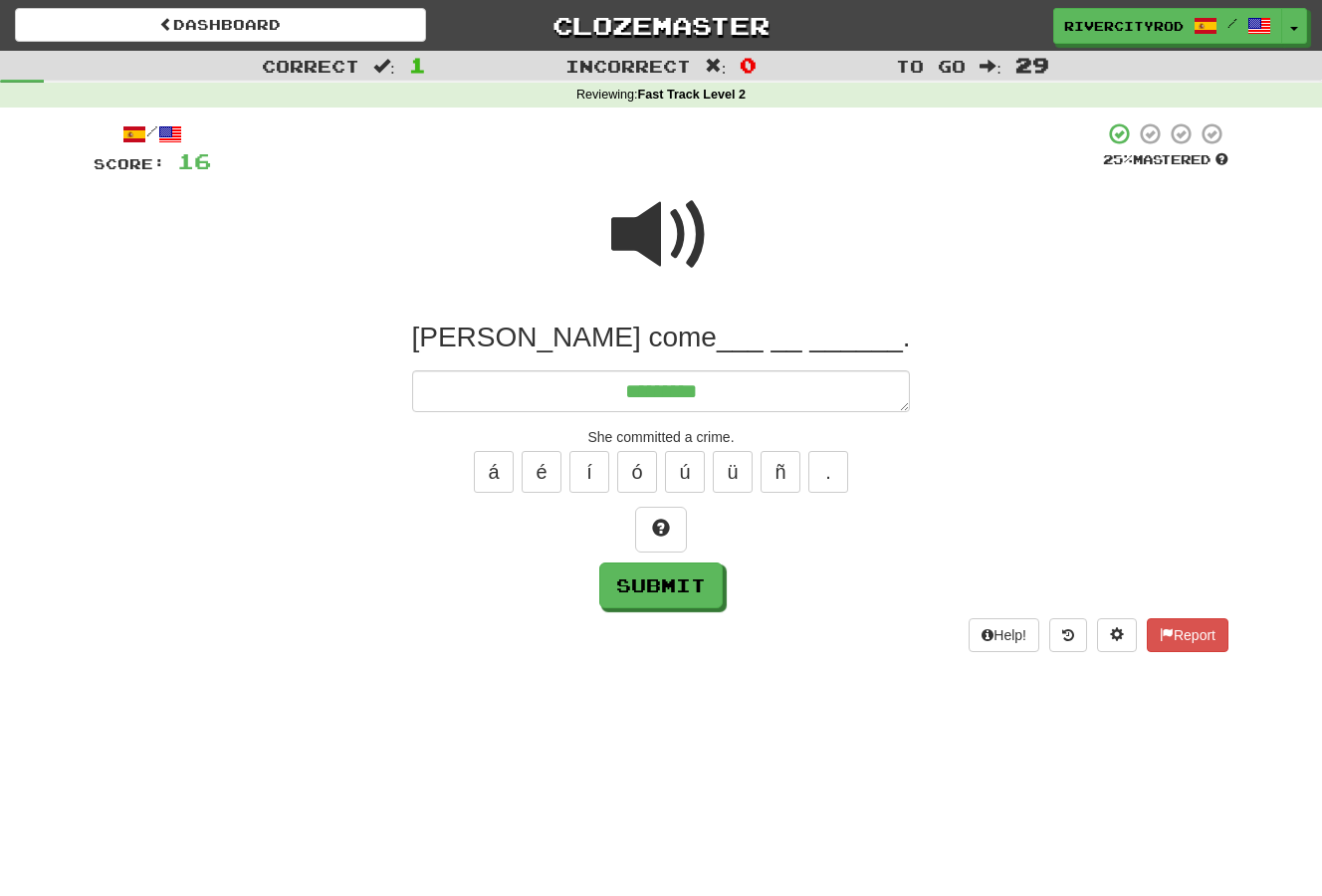 type on "*" 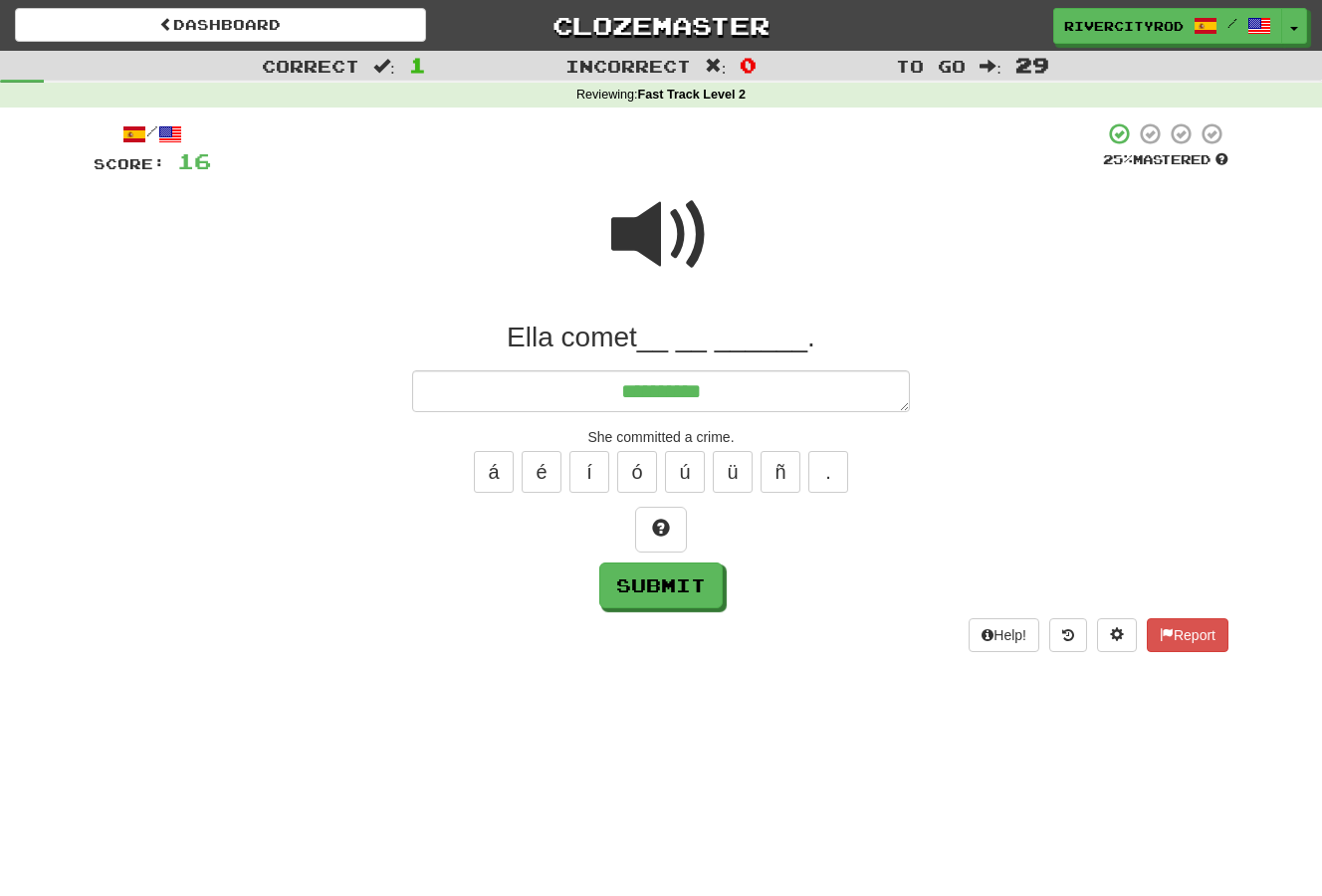 type on "*" 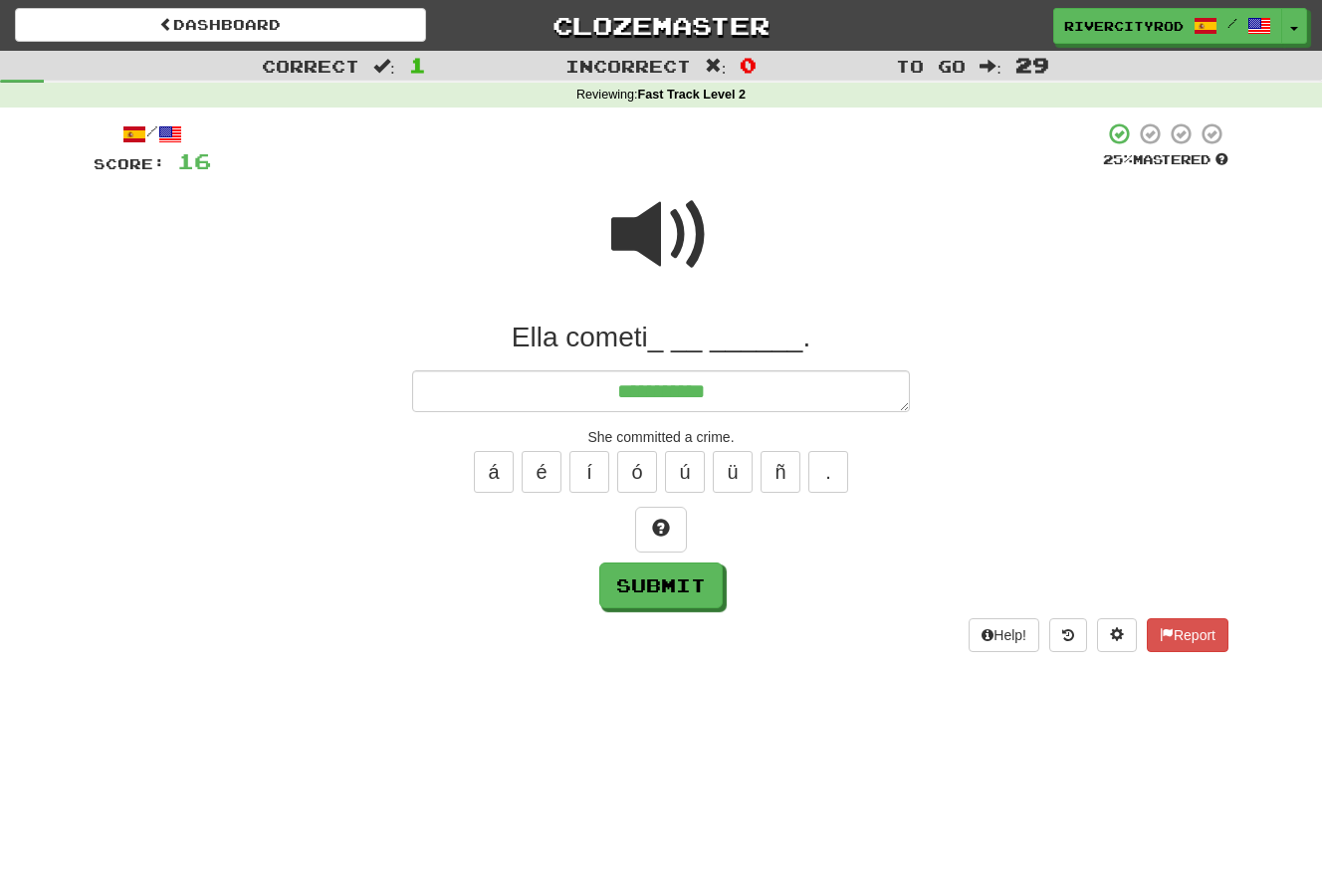 type on "*" 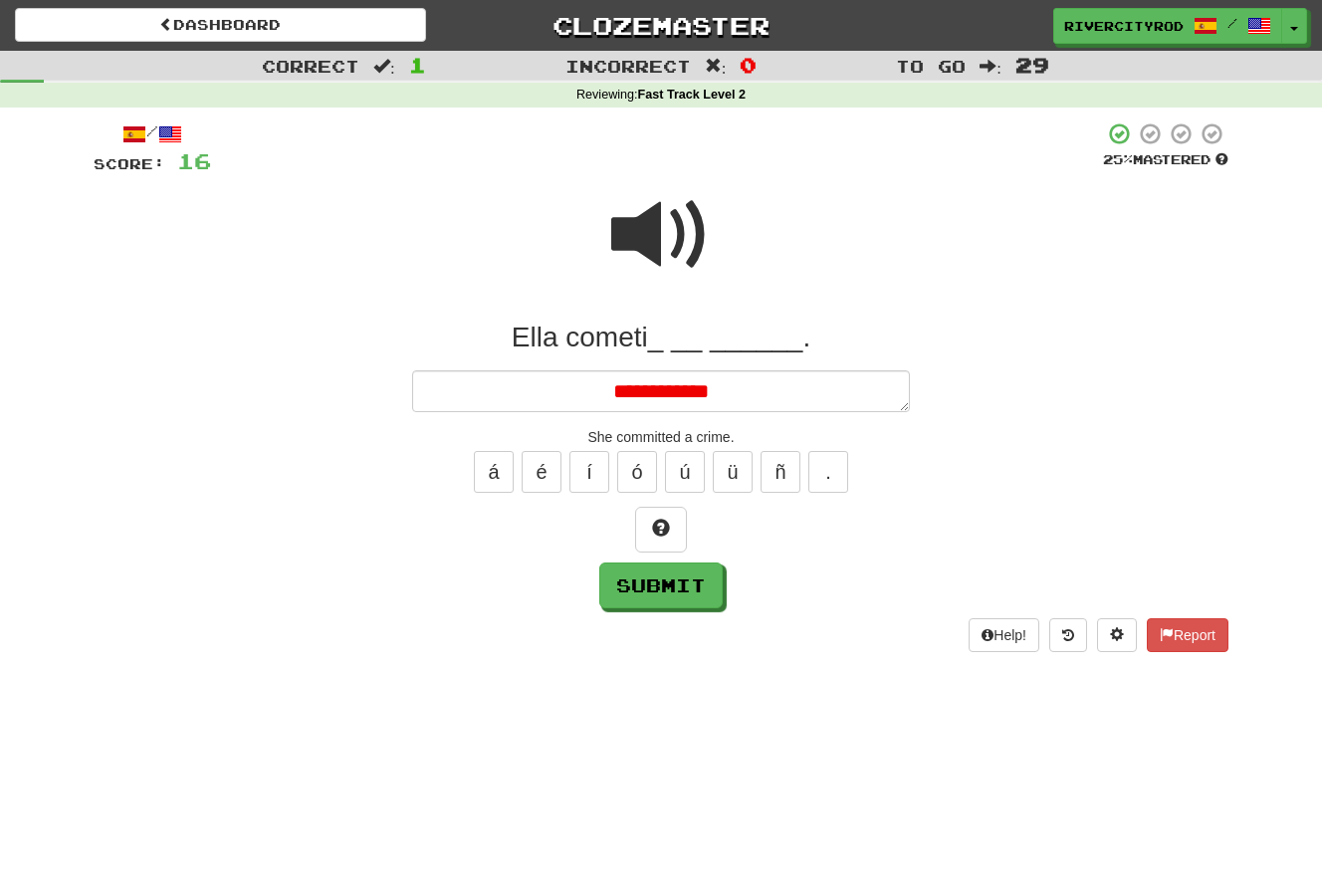 type on "*" 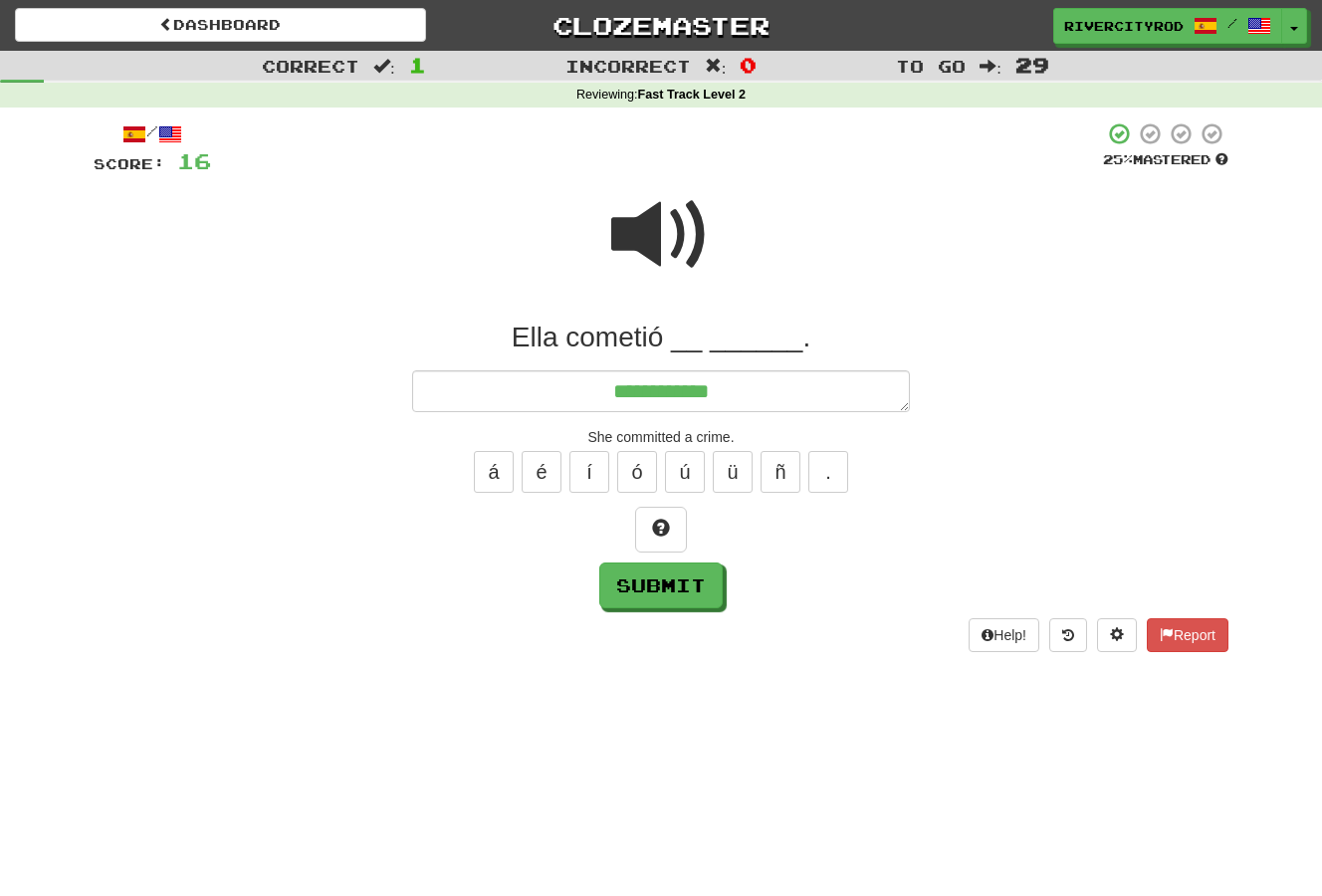 type on "*" 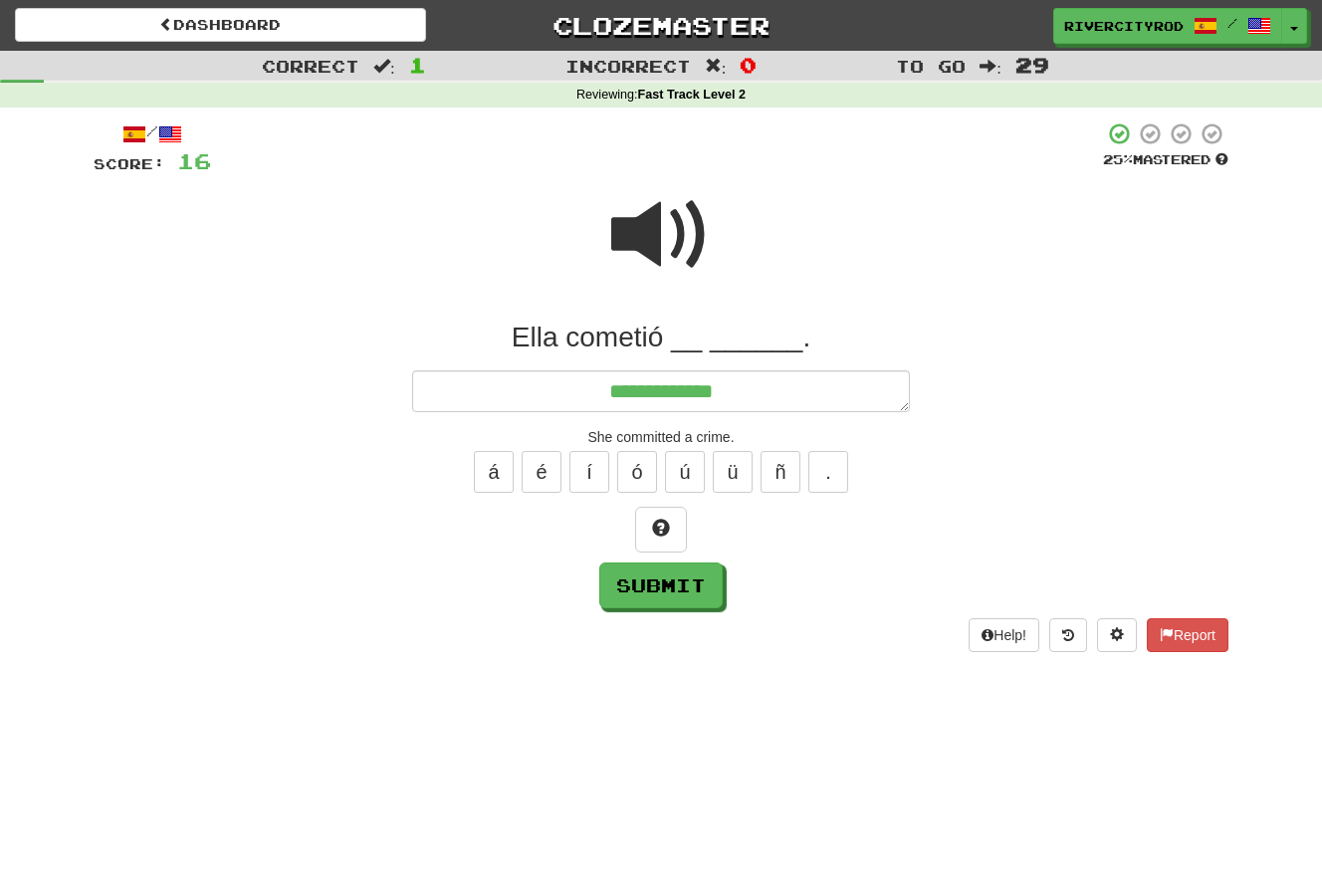 type on "*" 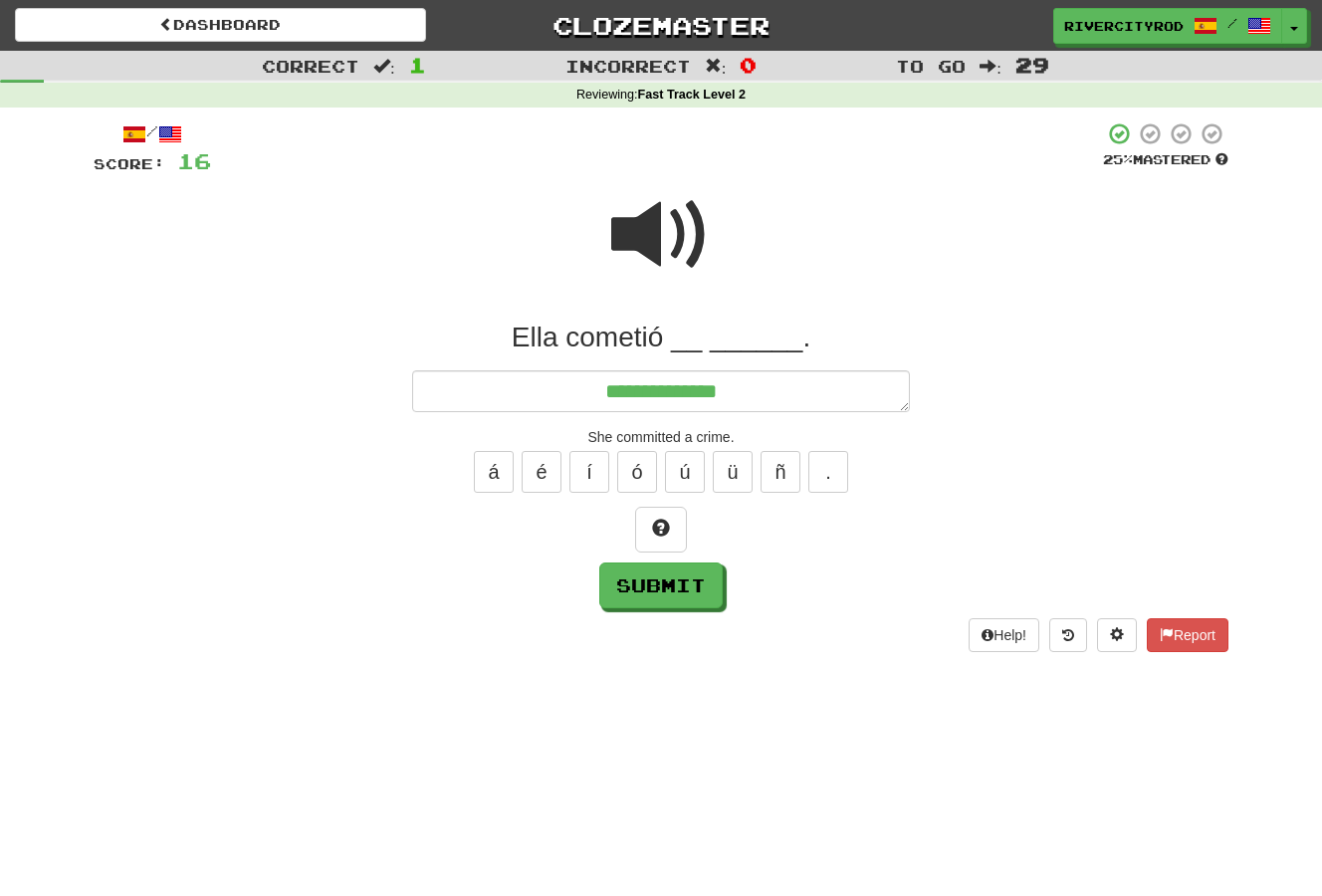 type on "*" 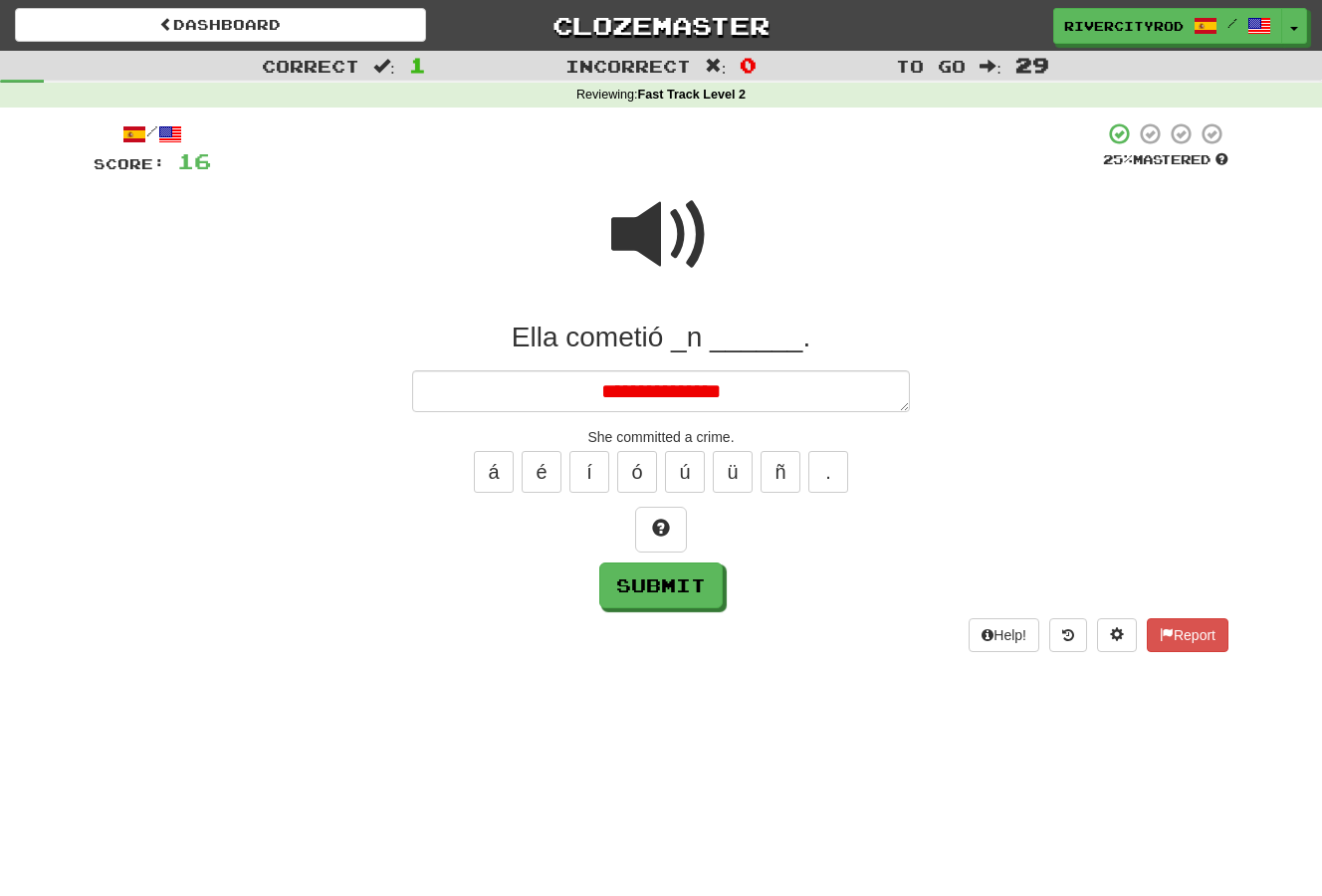 type on "*" 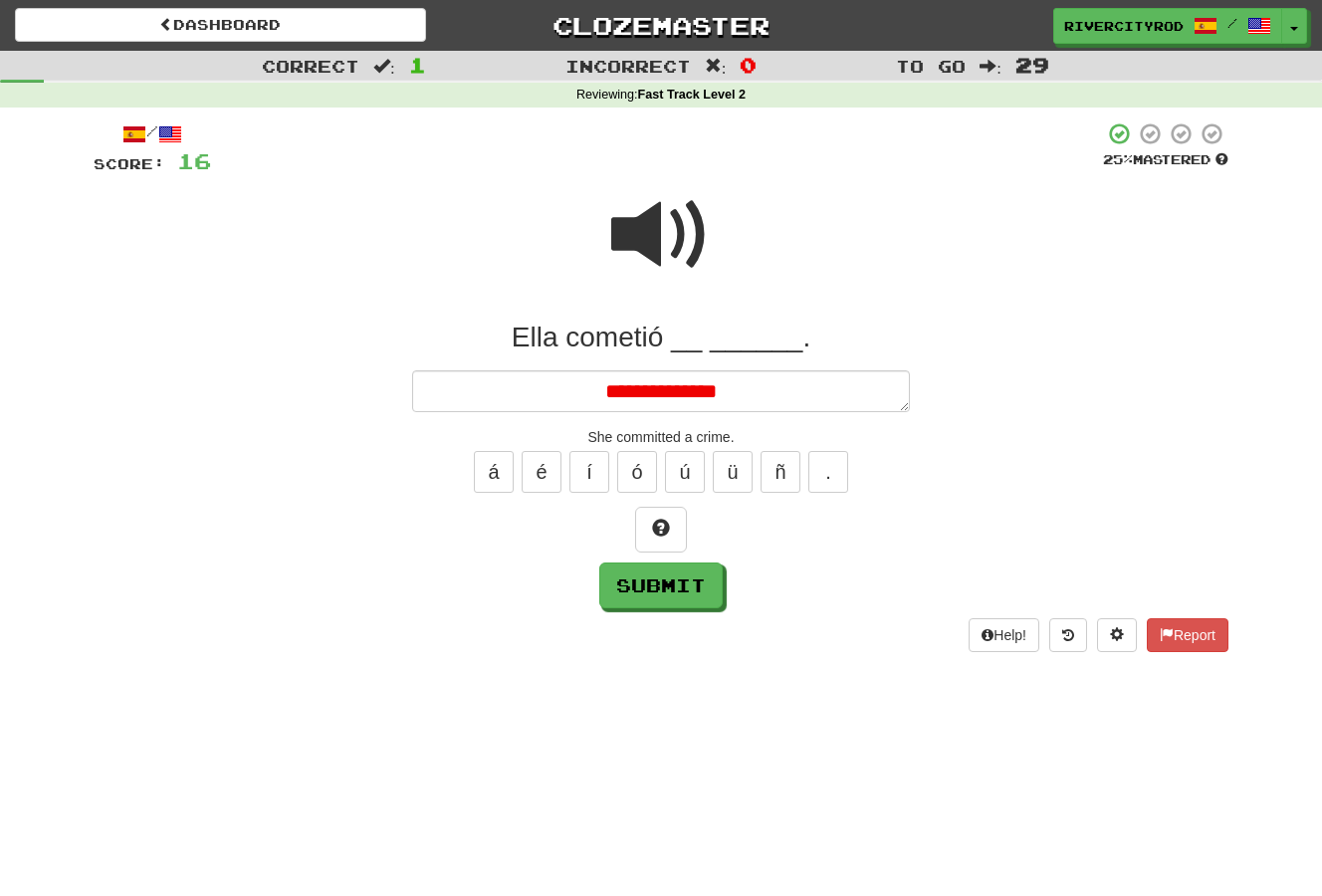 type on "*" 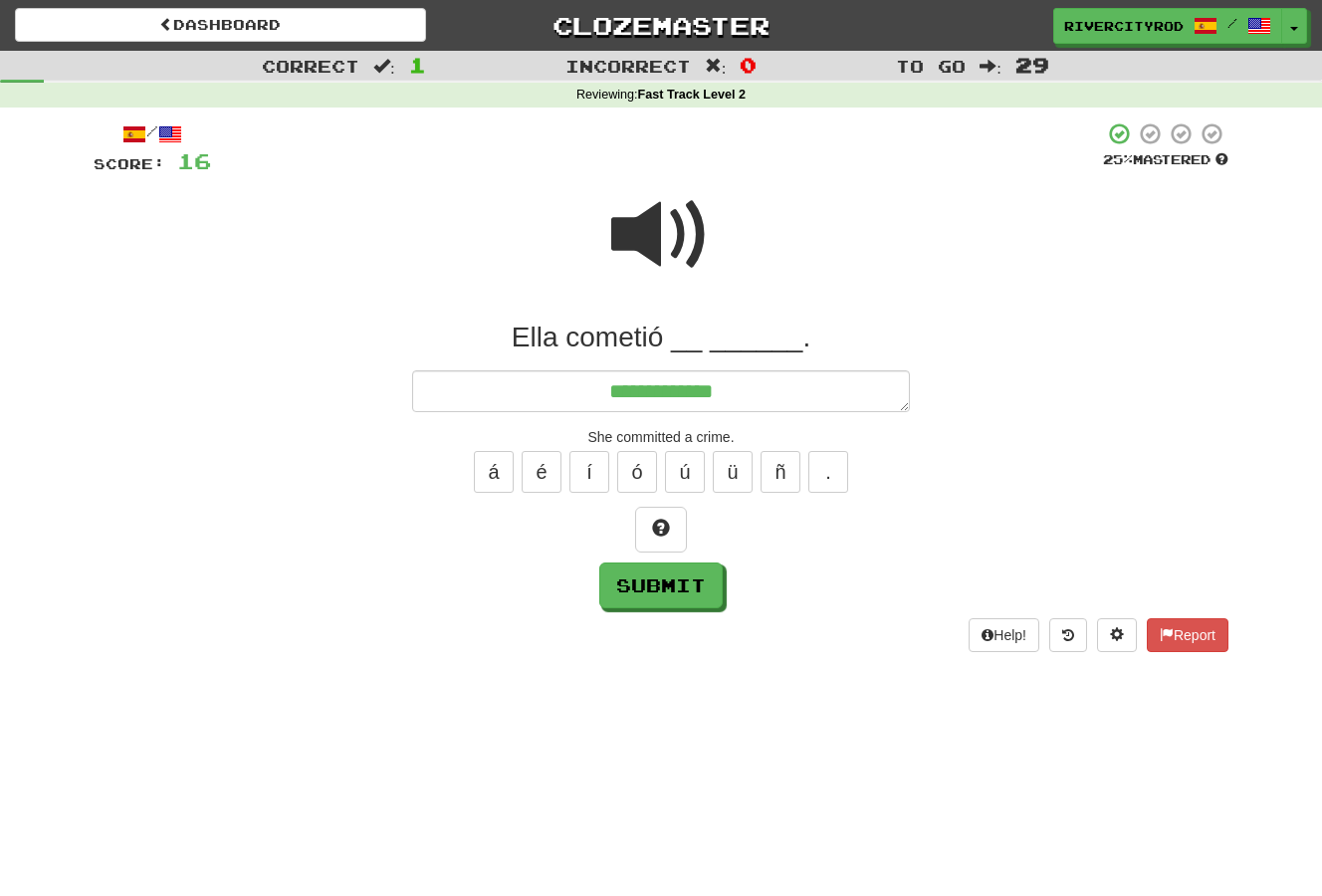 type on "*" 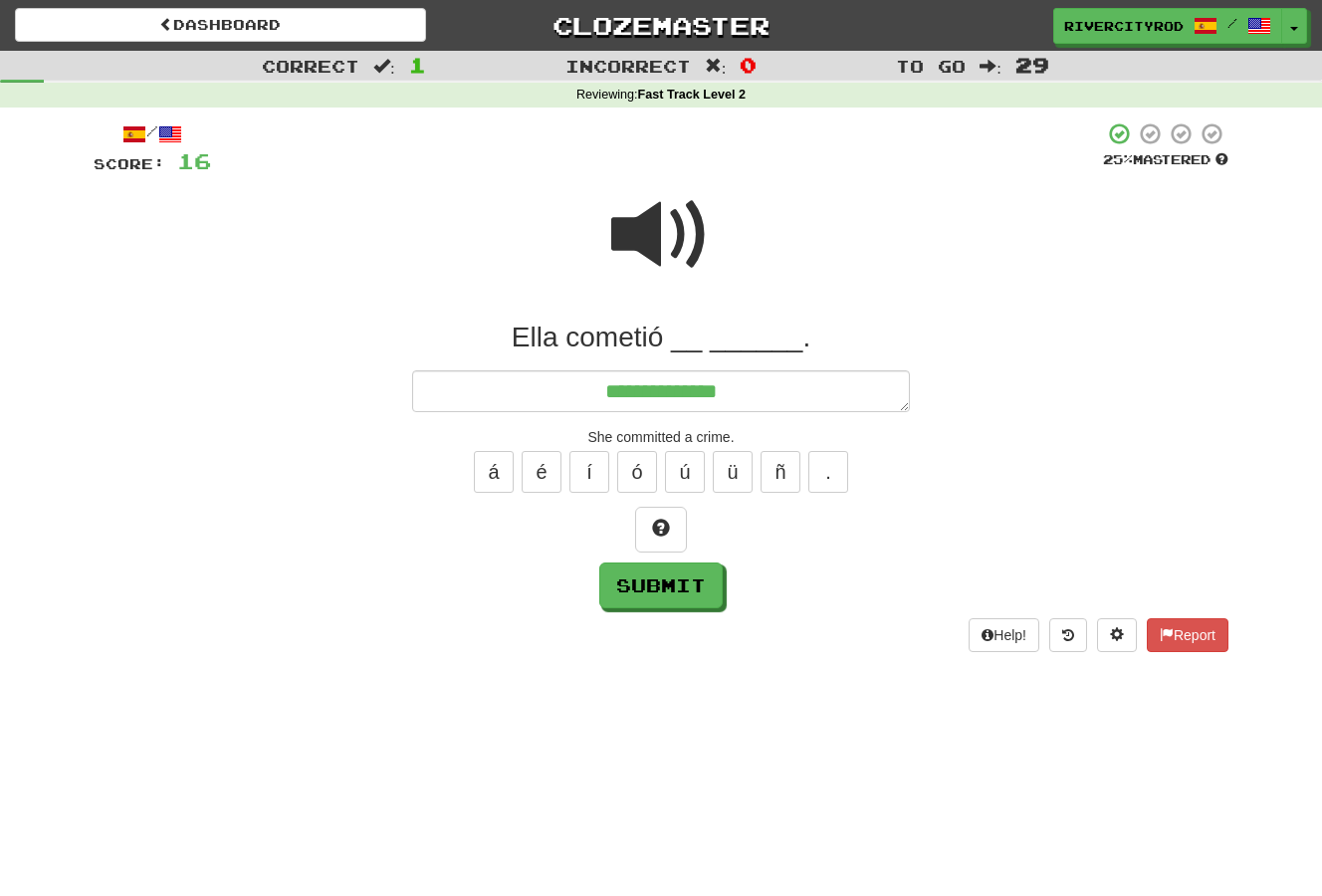 type on "*" 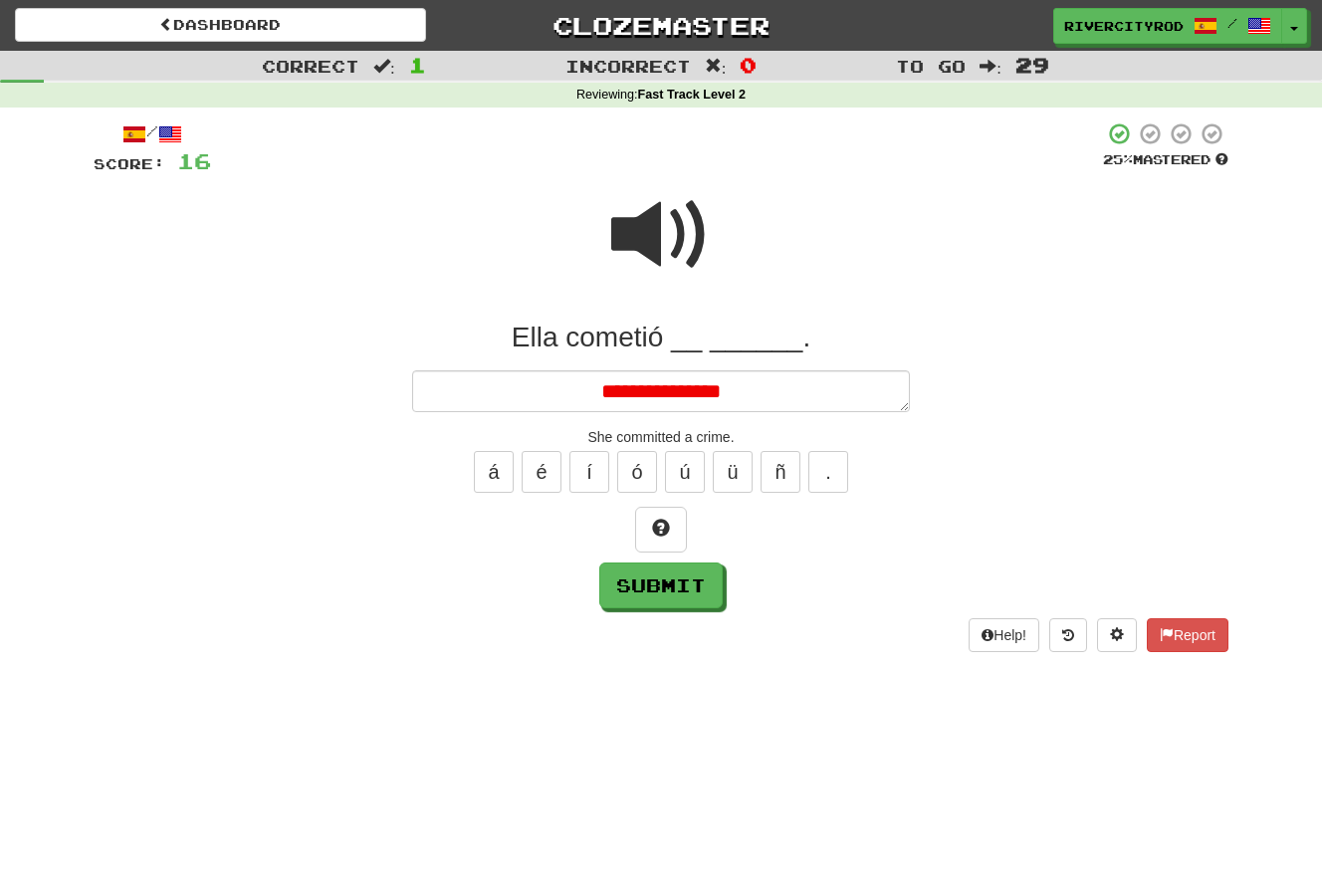 type on "*" 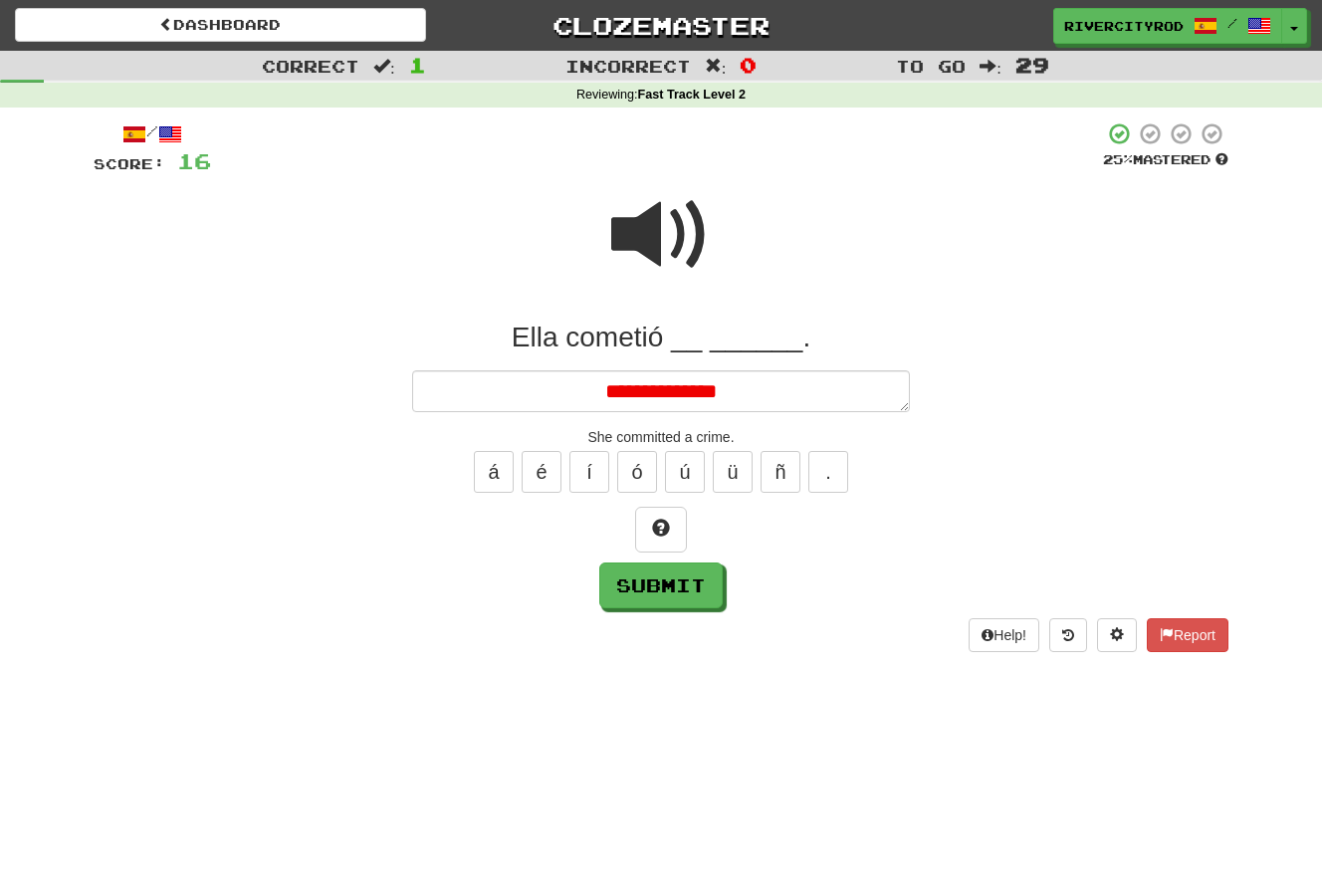 type on "*" 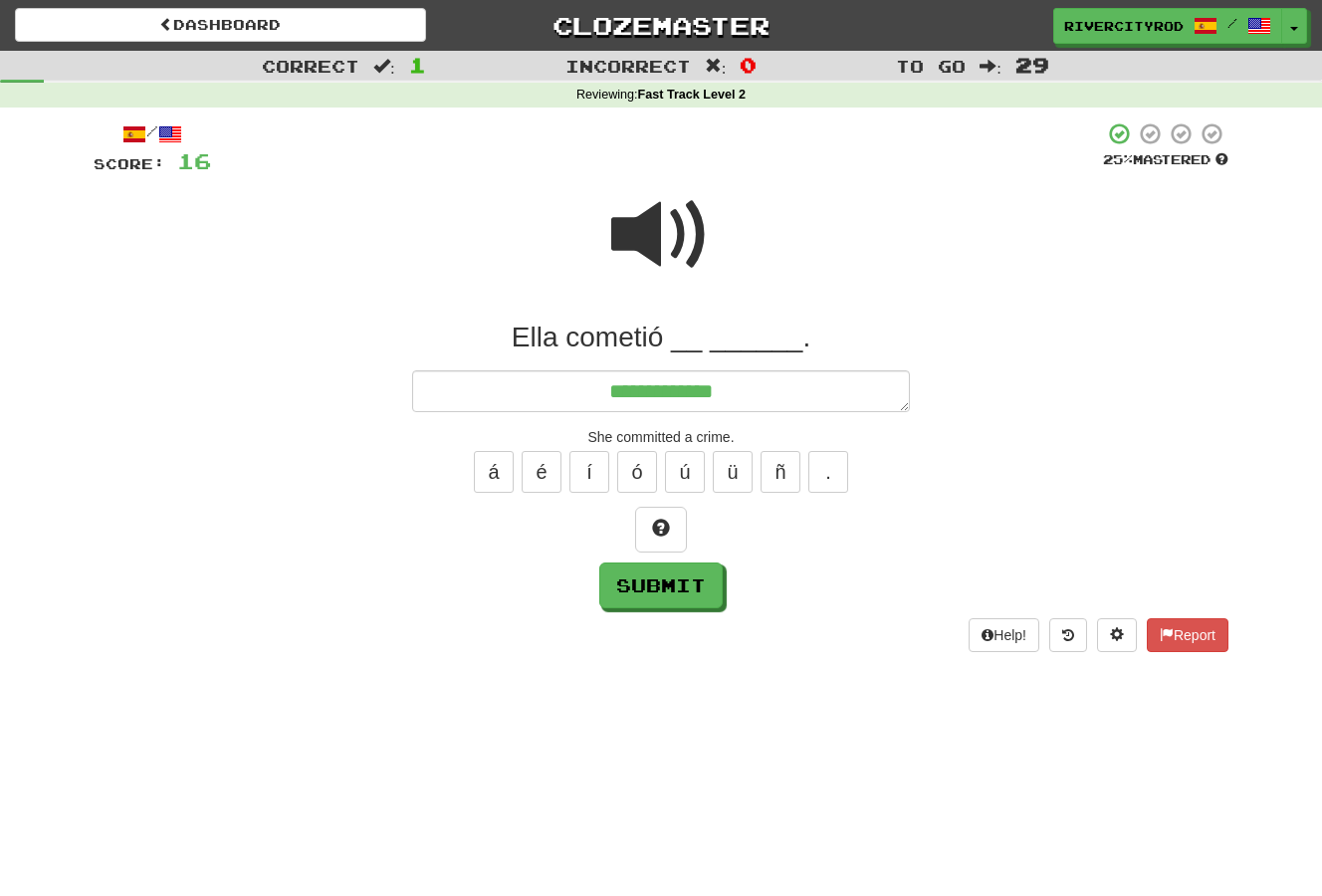 type on "*" 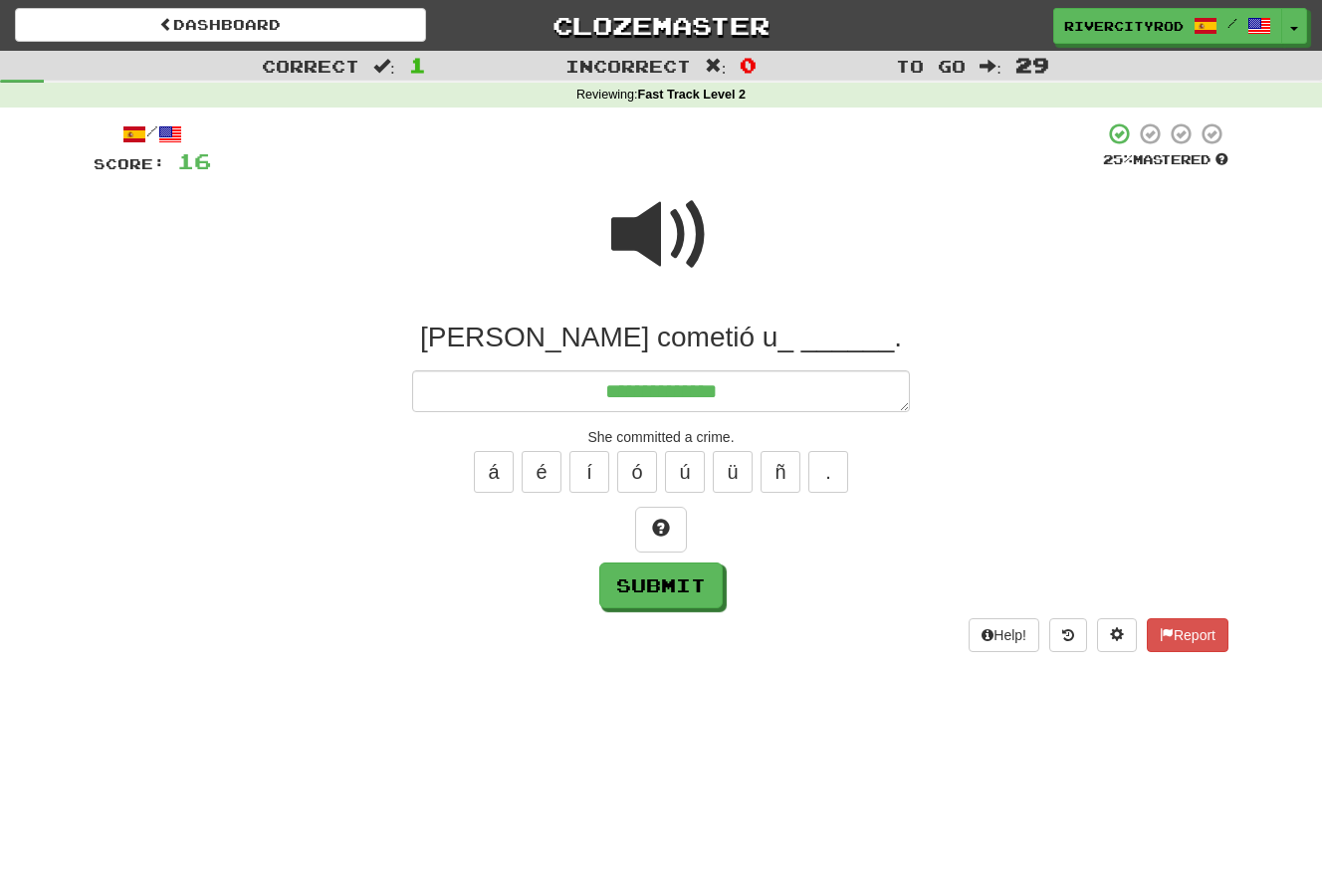 type on "*" 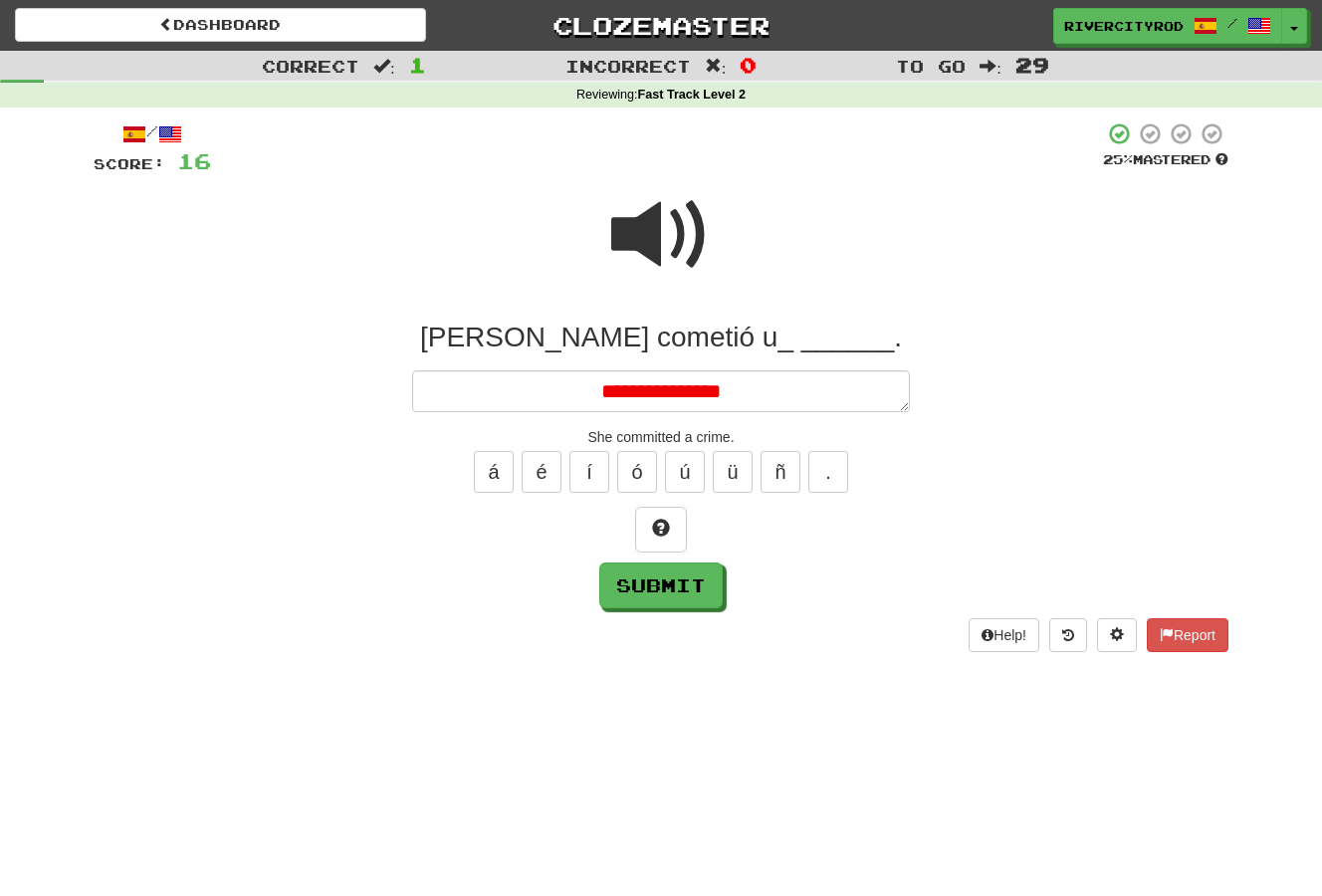 type on "*" 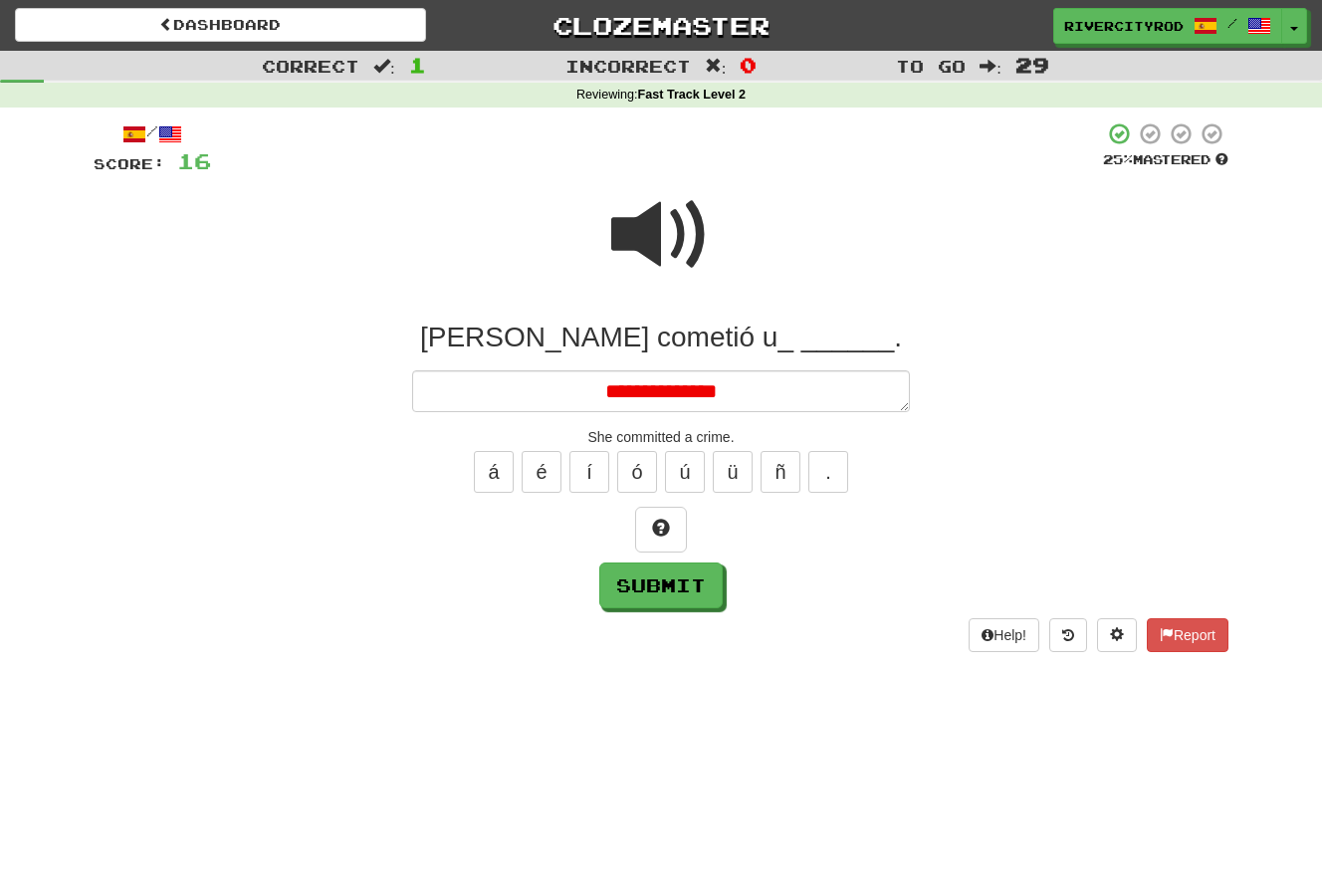 type on "*" 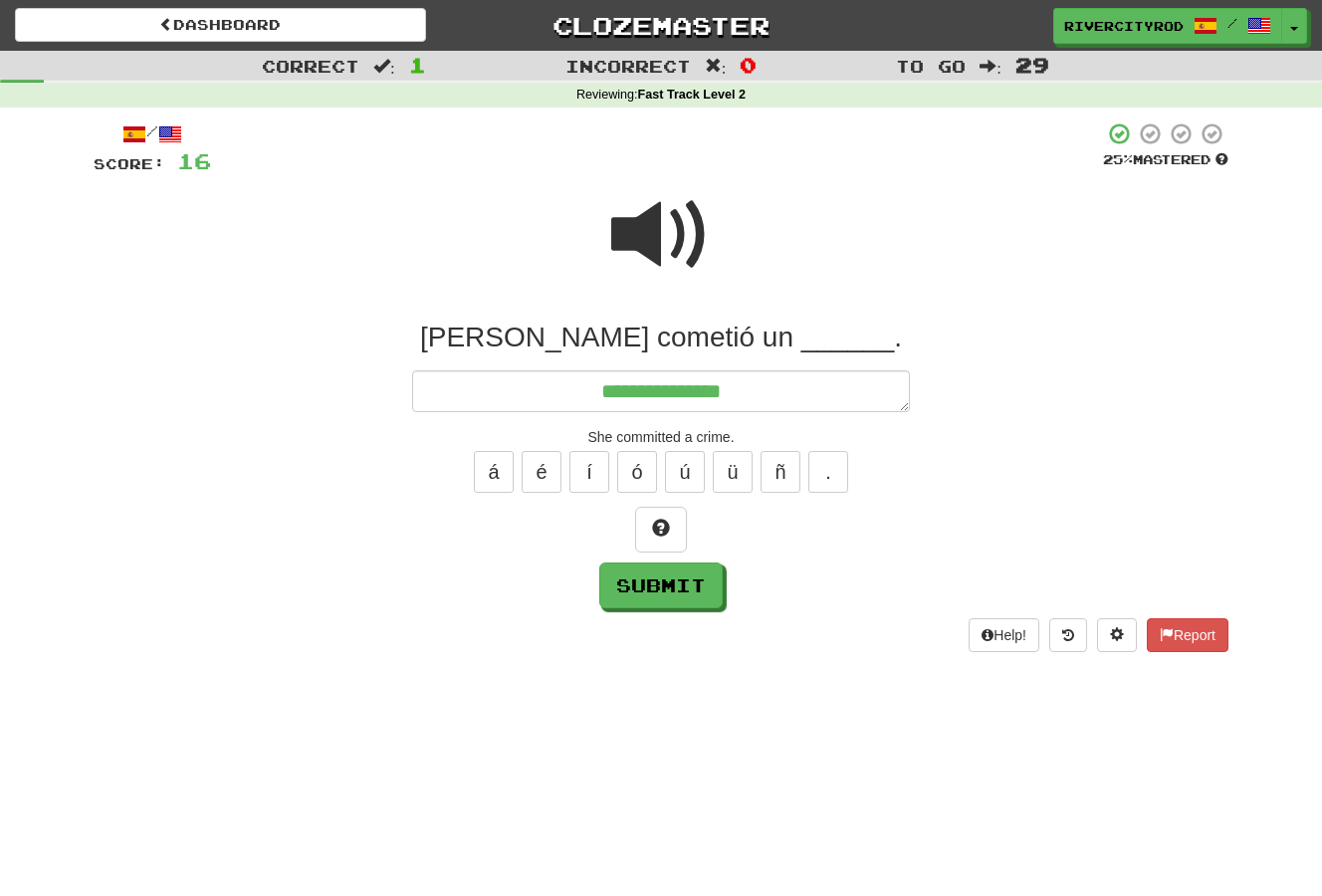 type on "*" 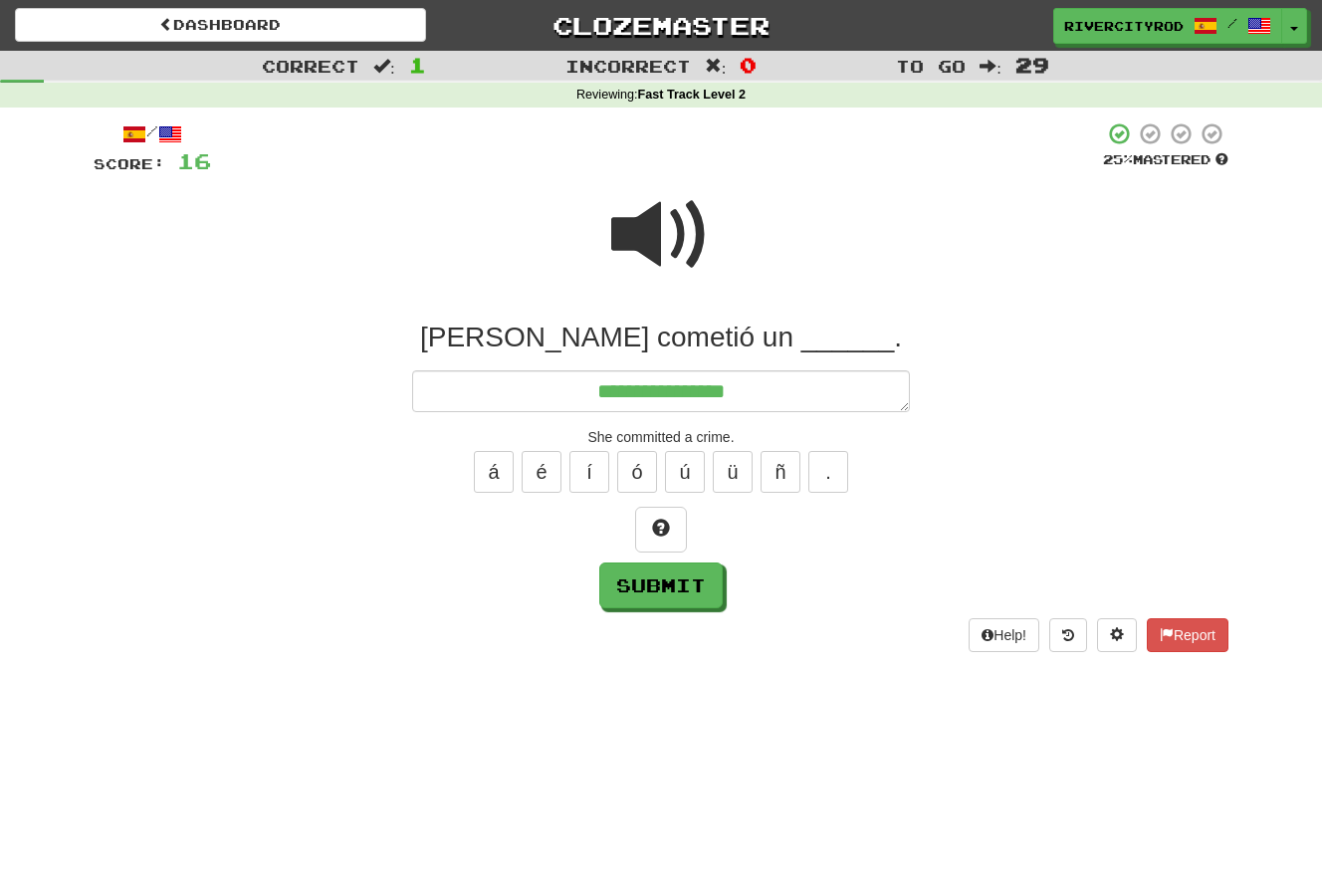 type on "*" 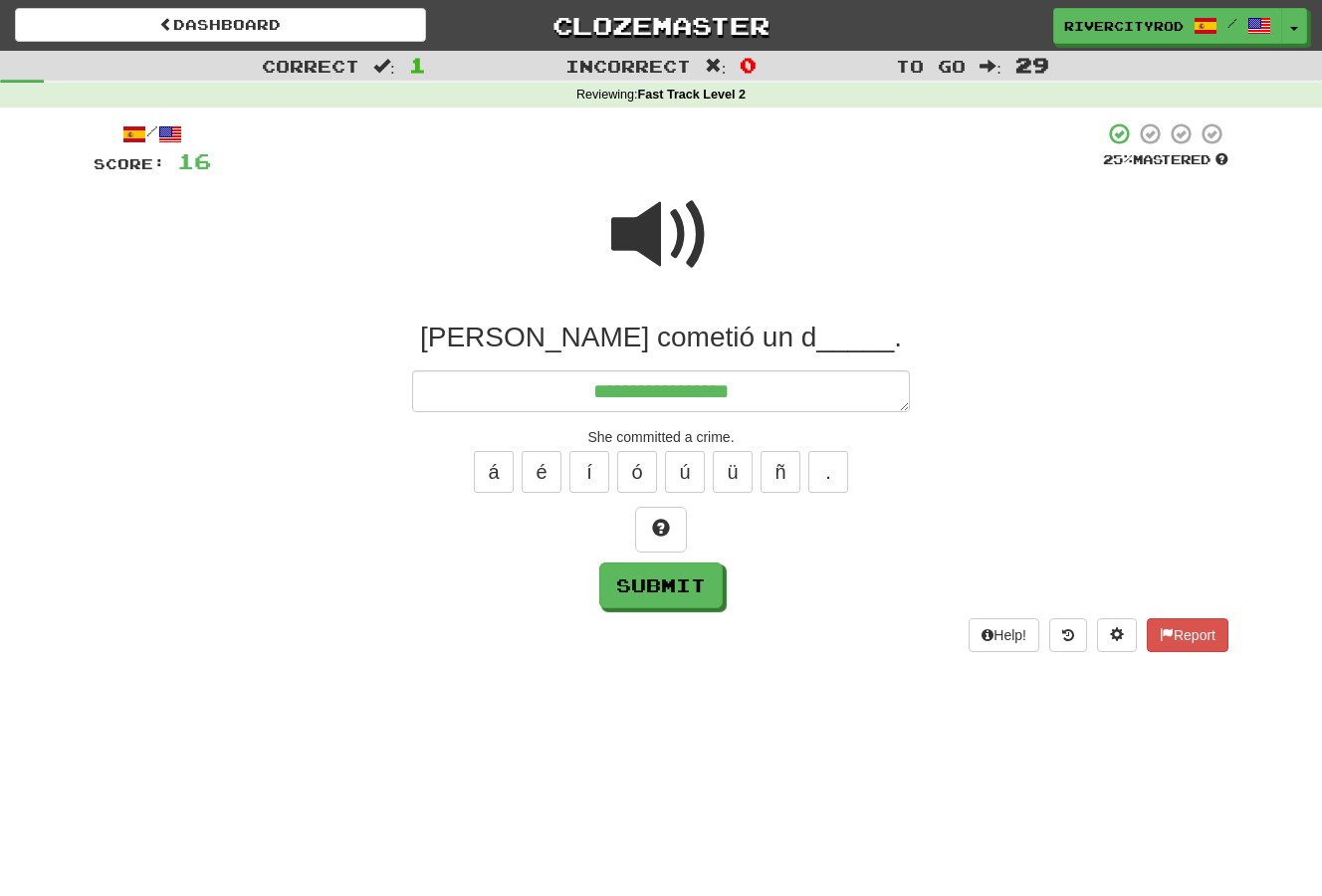 type on "*" 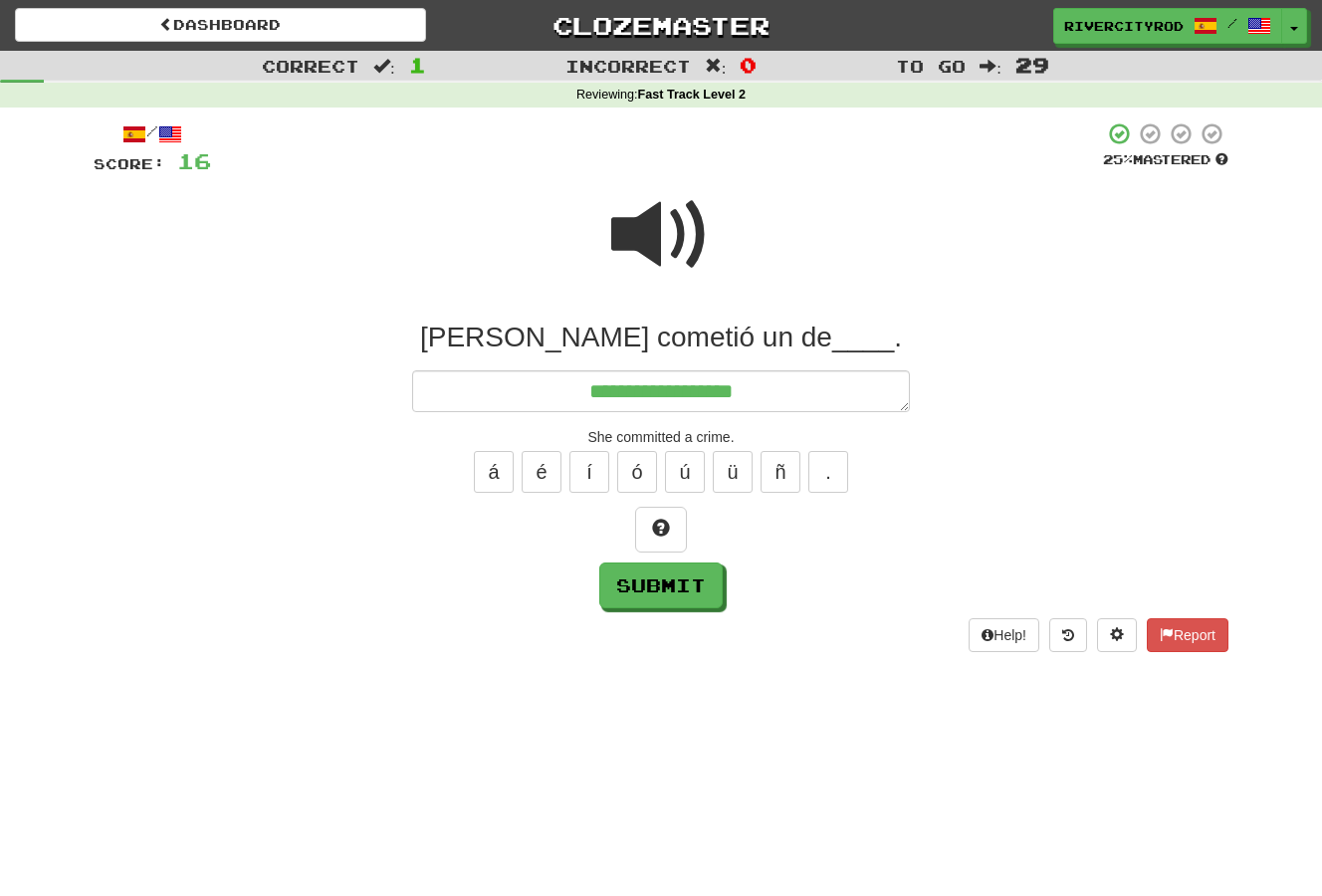 type on "*" 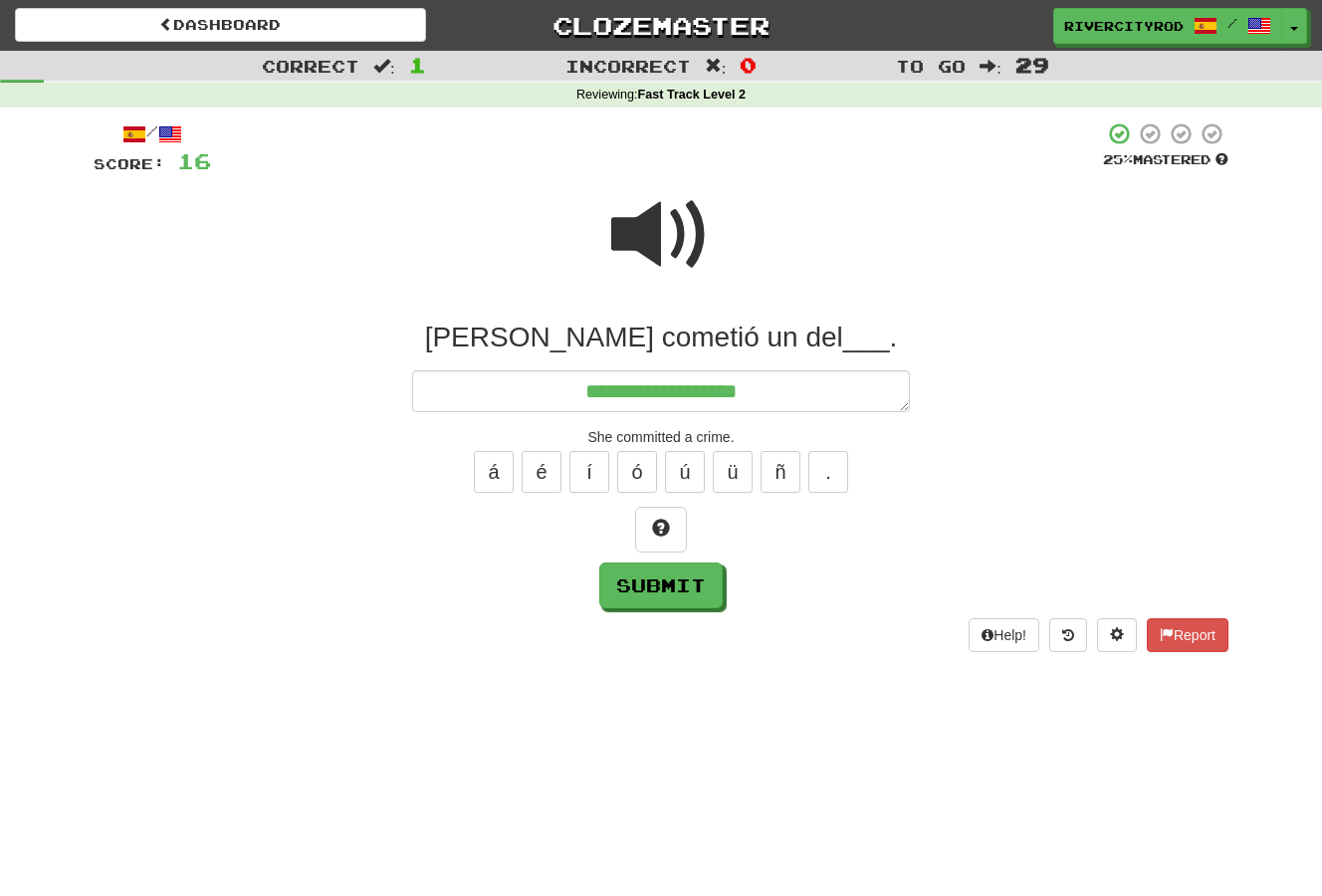 type on "*" 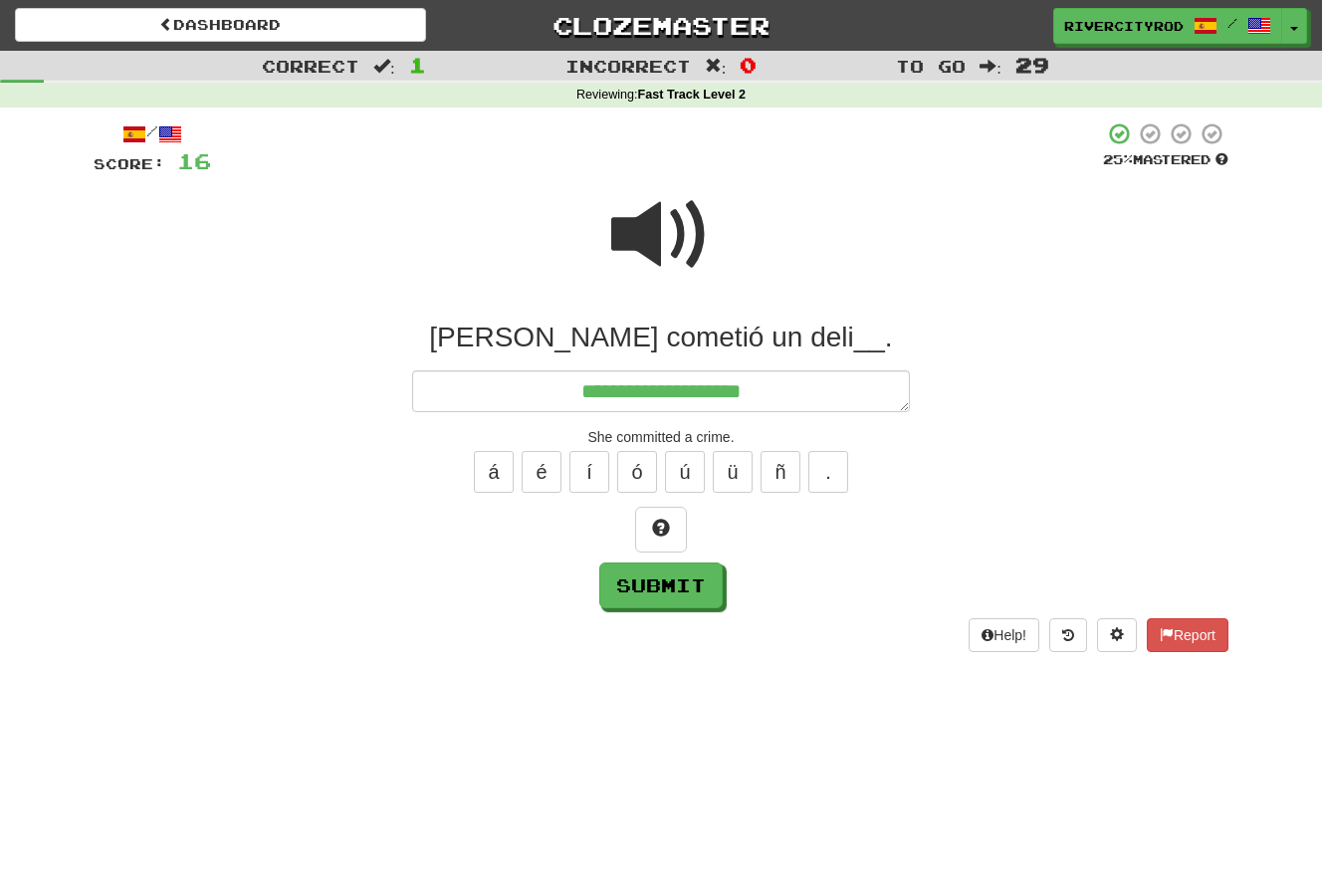type on "*" 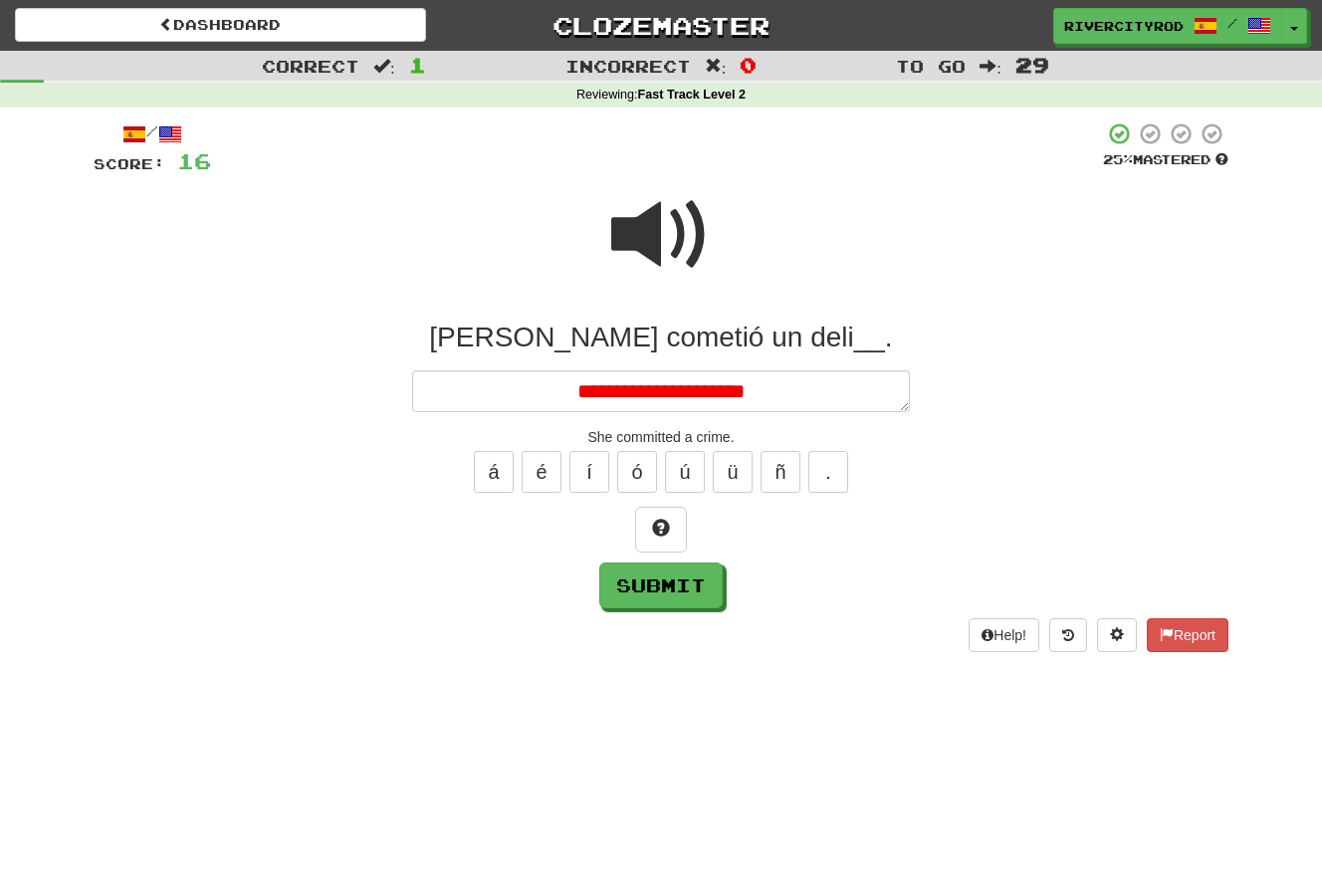 type on "*" 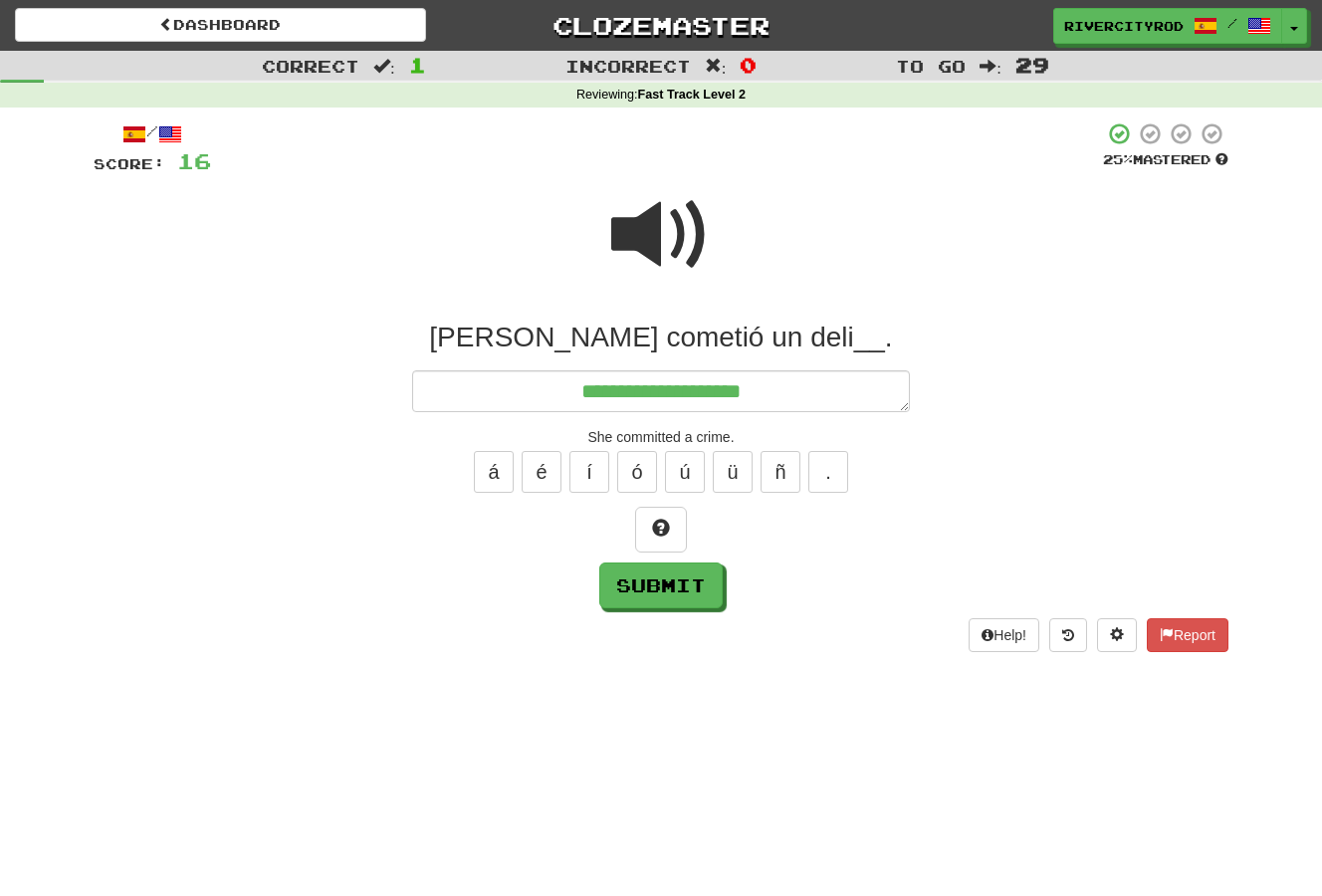 type on "*" 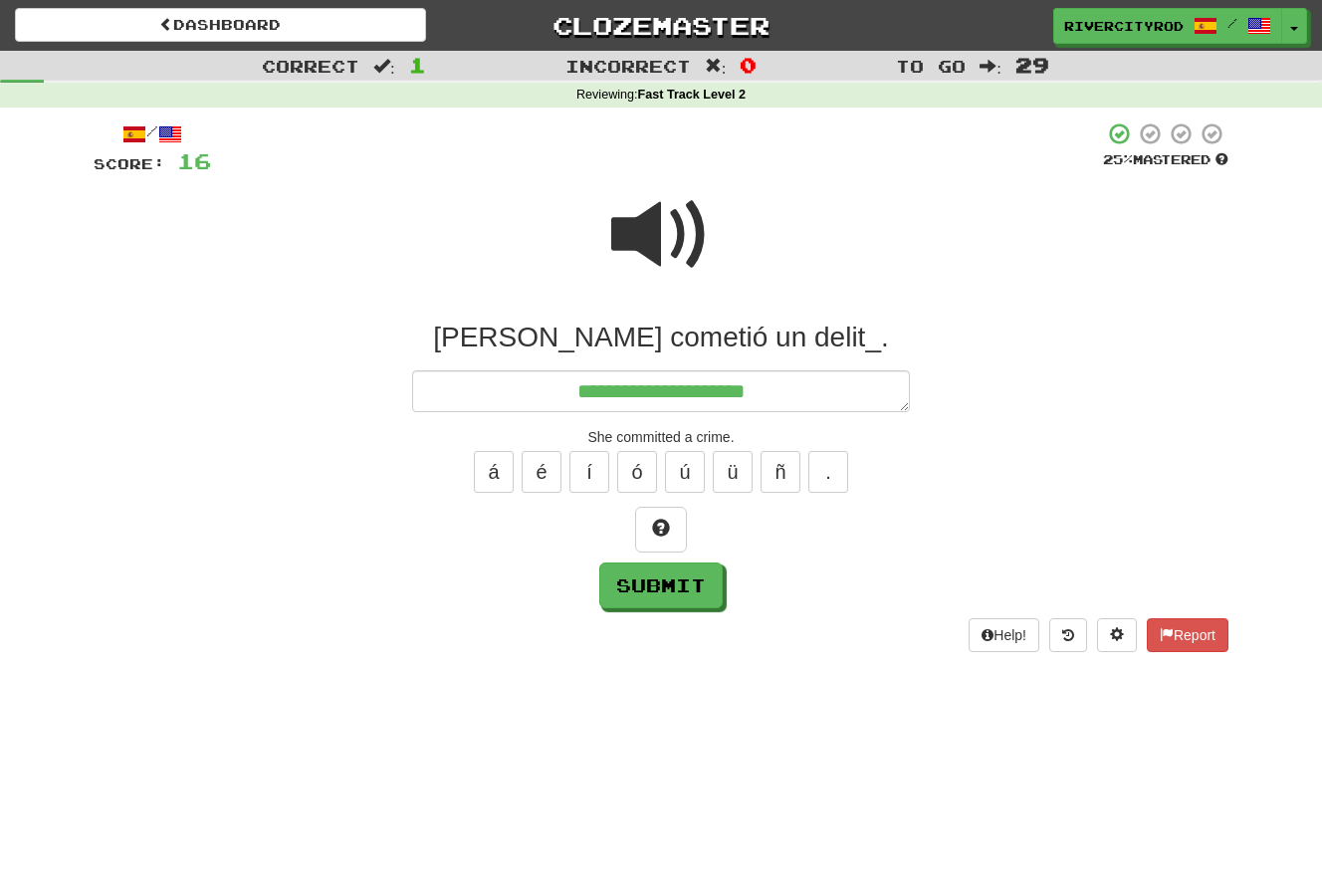 type on "*" 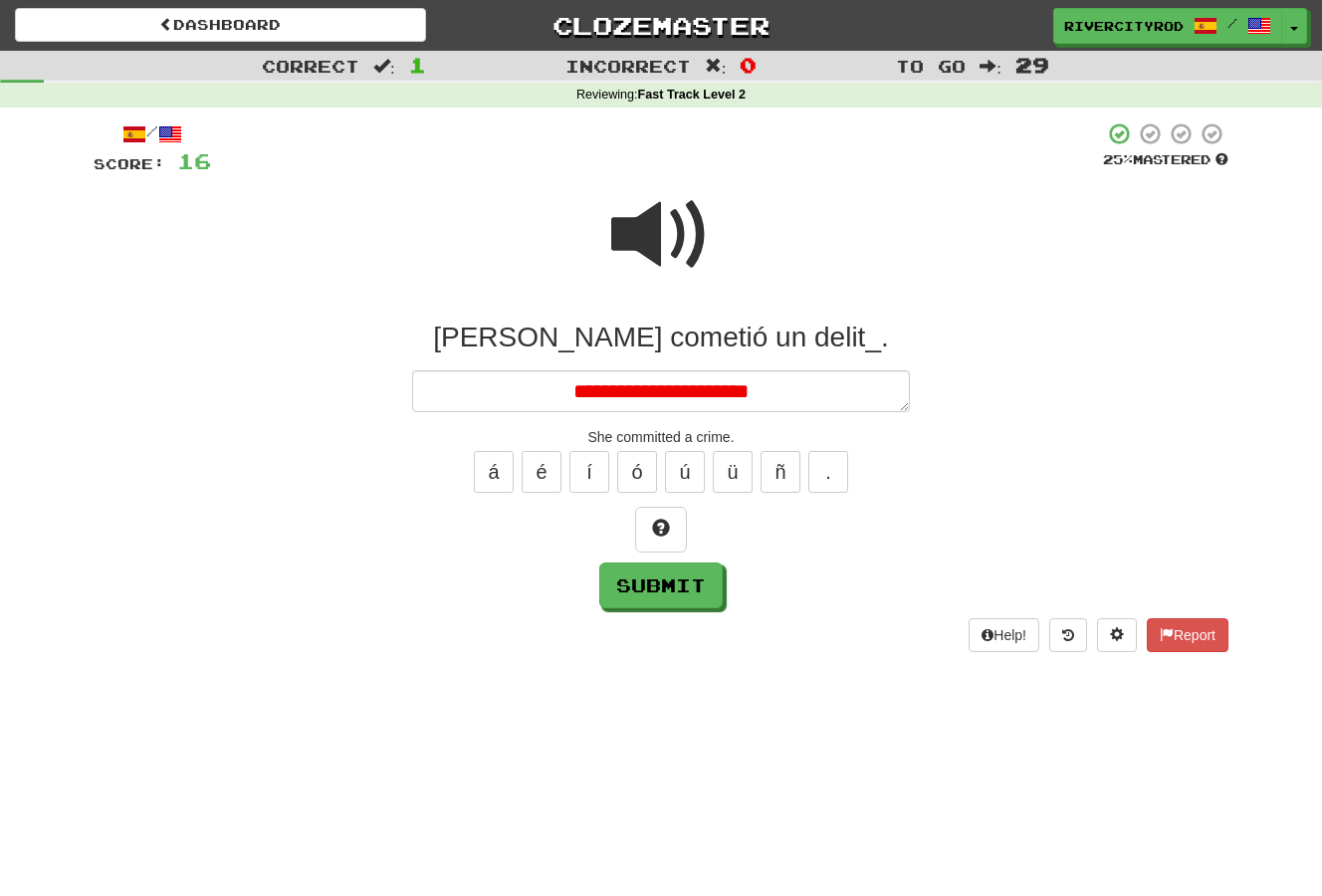 type on "*" 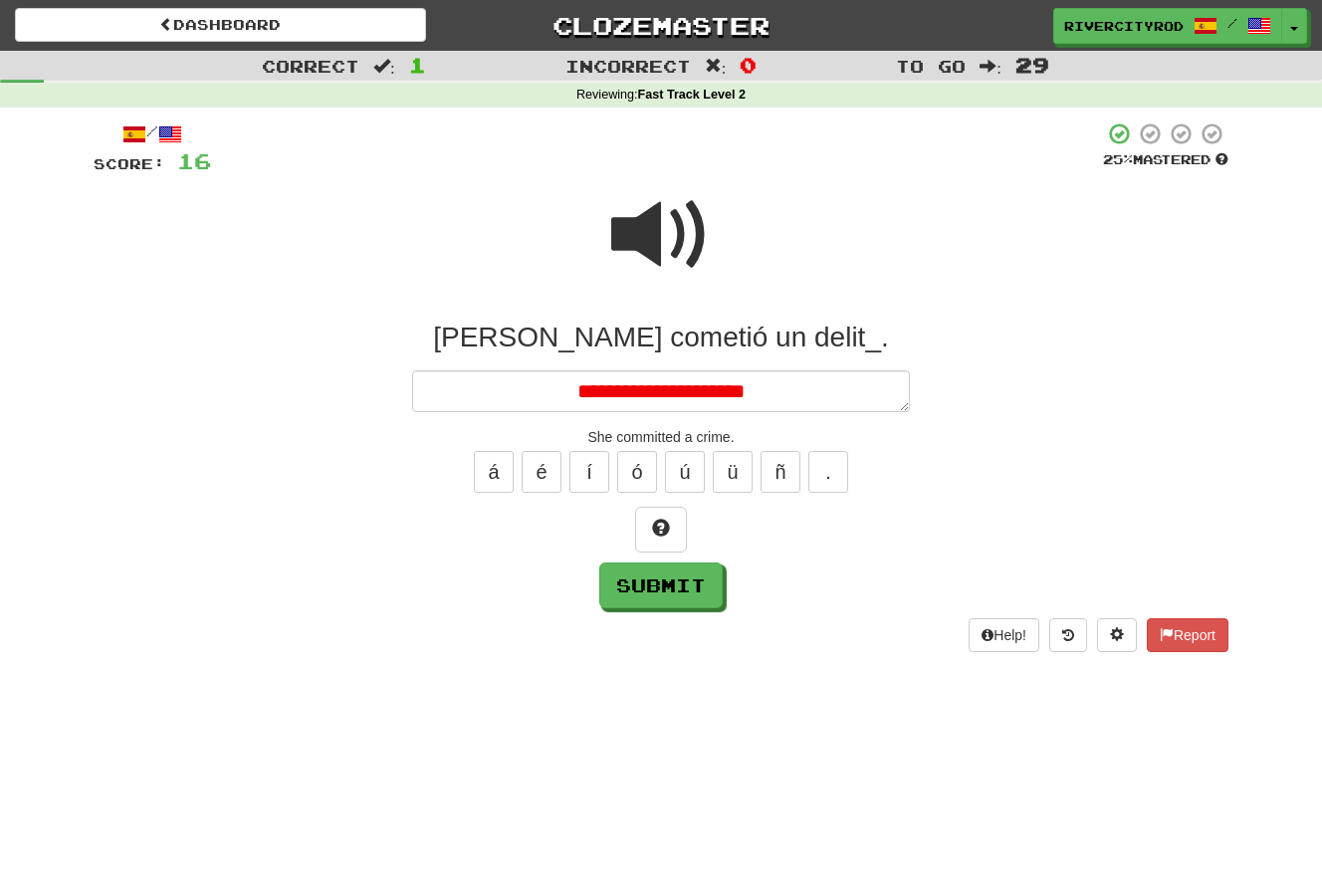 type on "*" 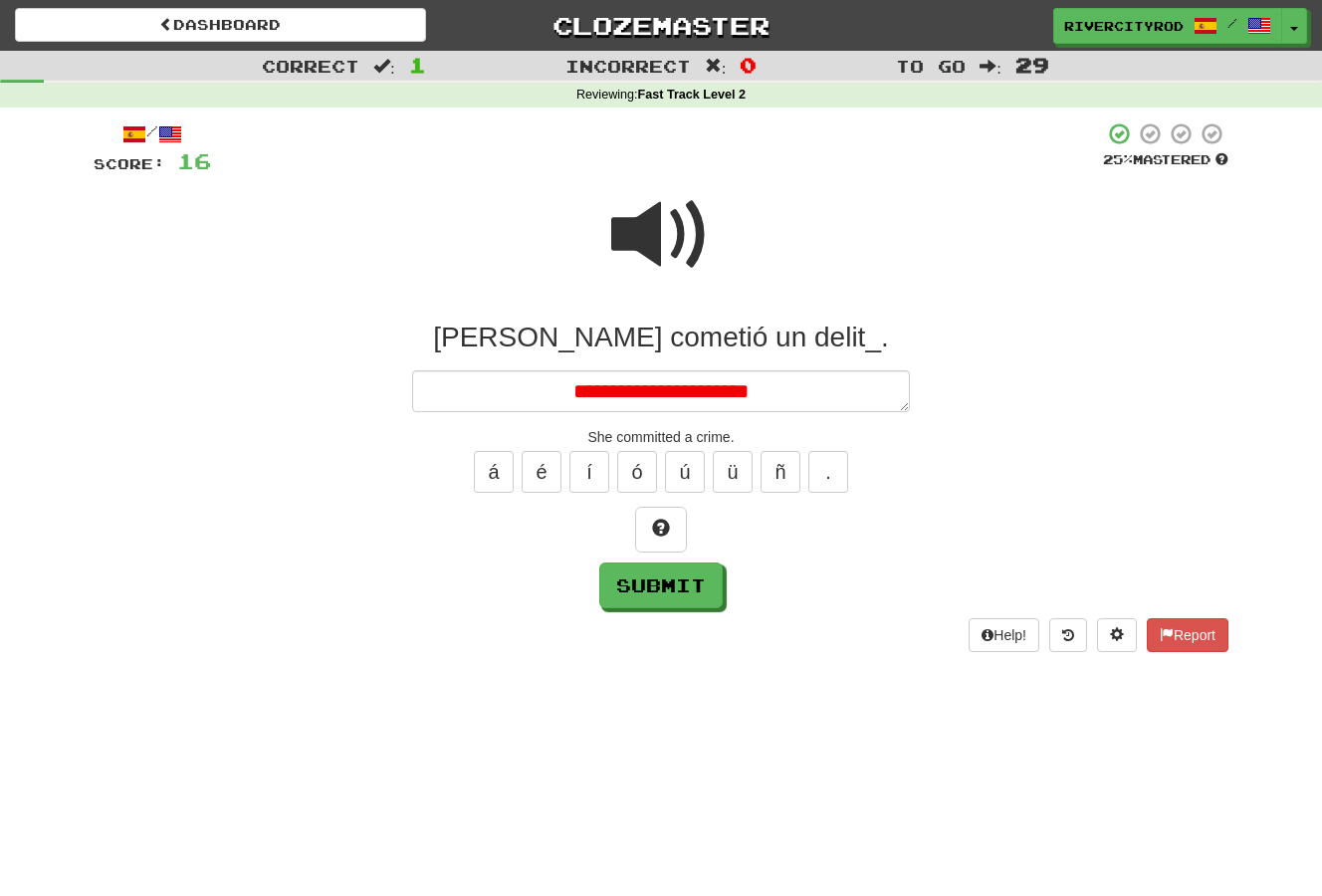 type on "*" 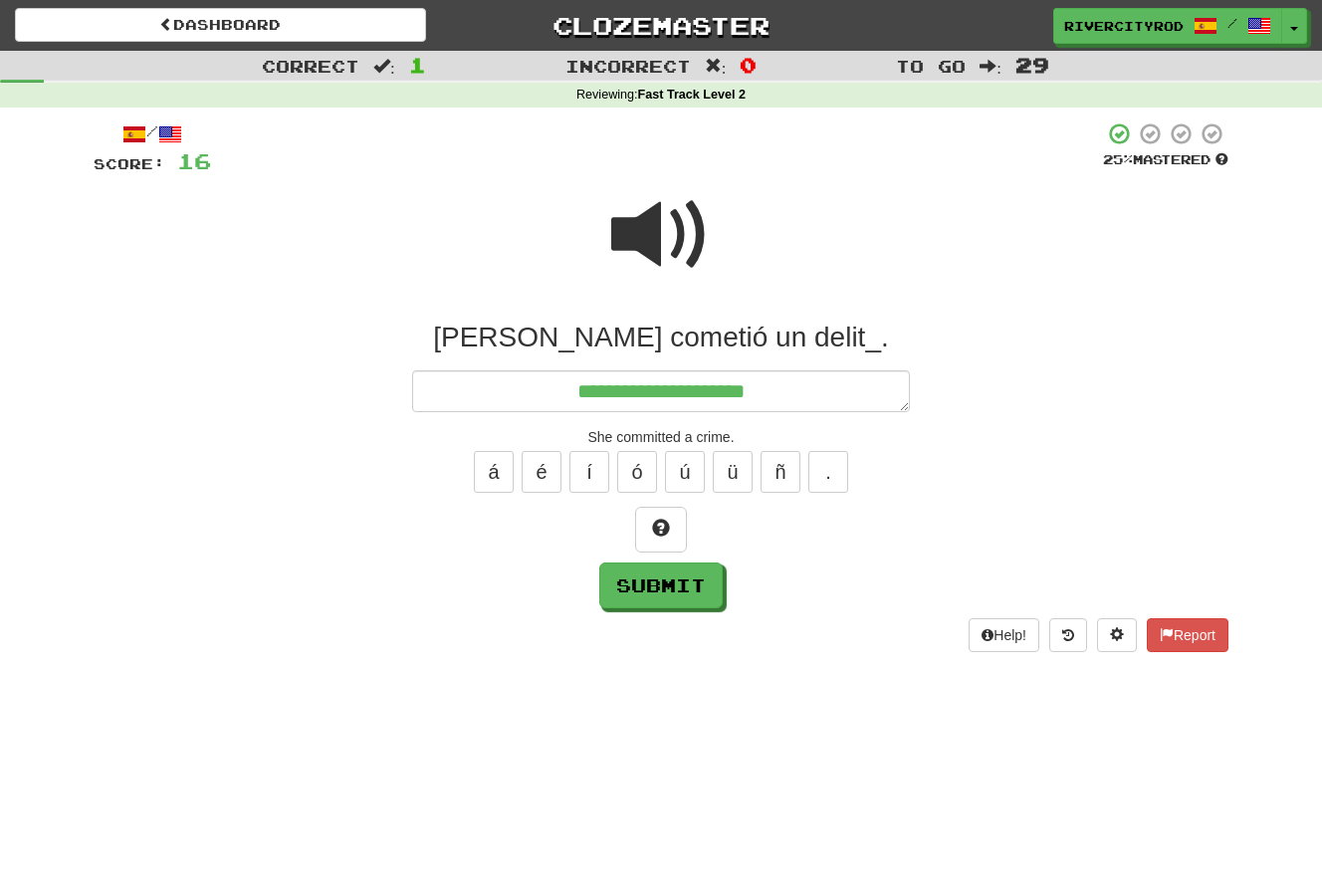 type on "*" 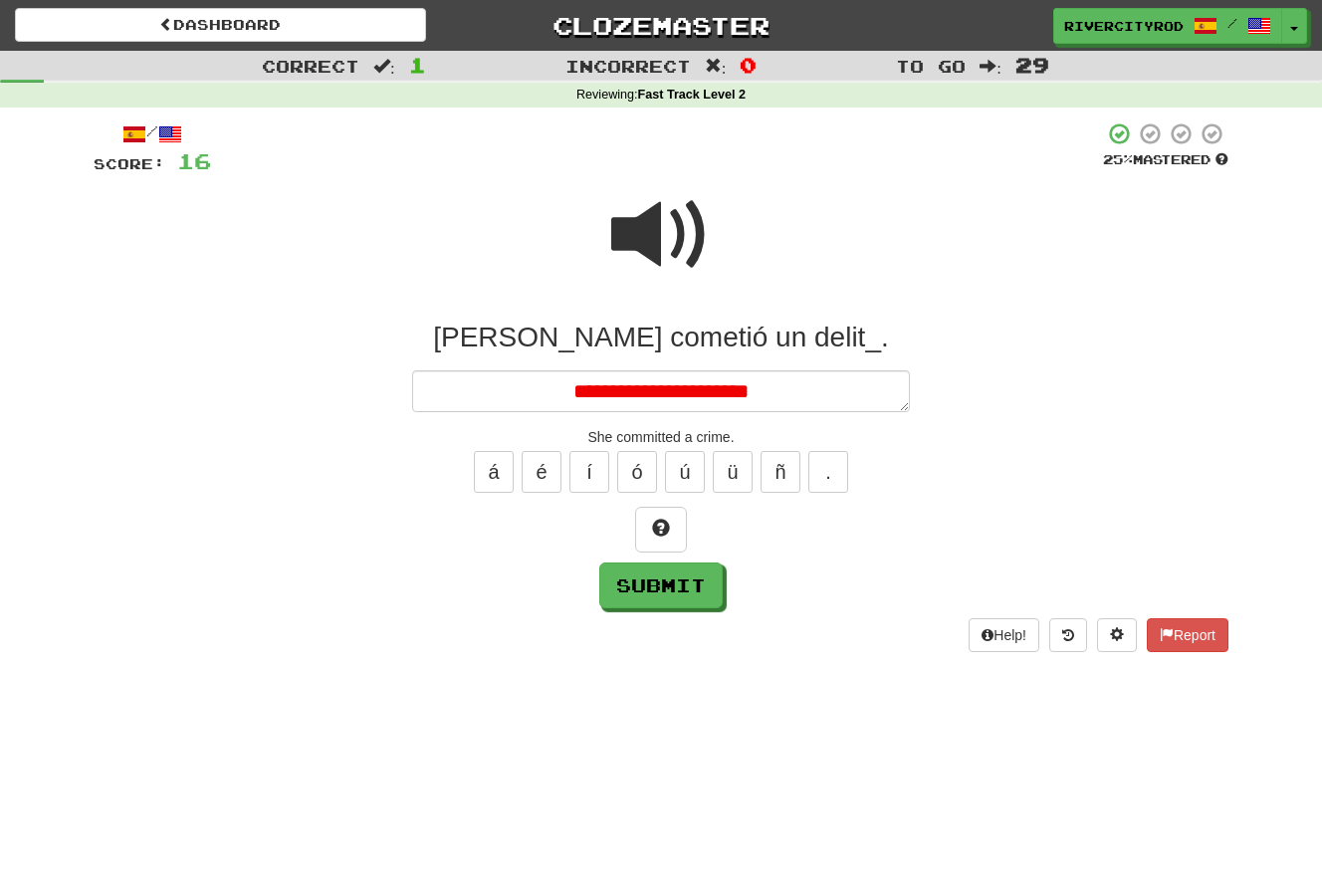 type on "*" 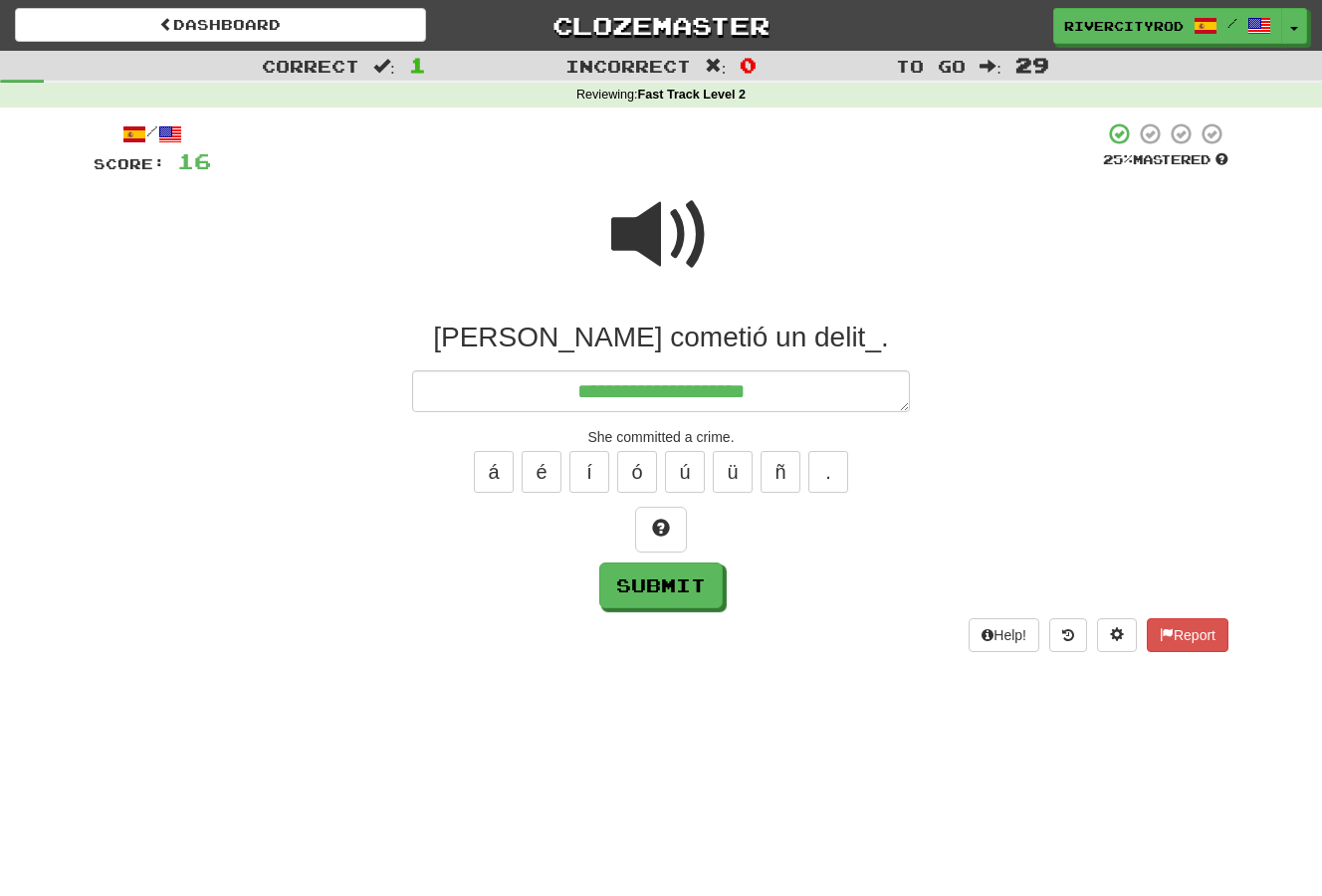 type on "*" 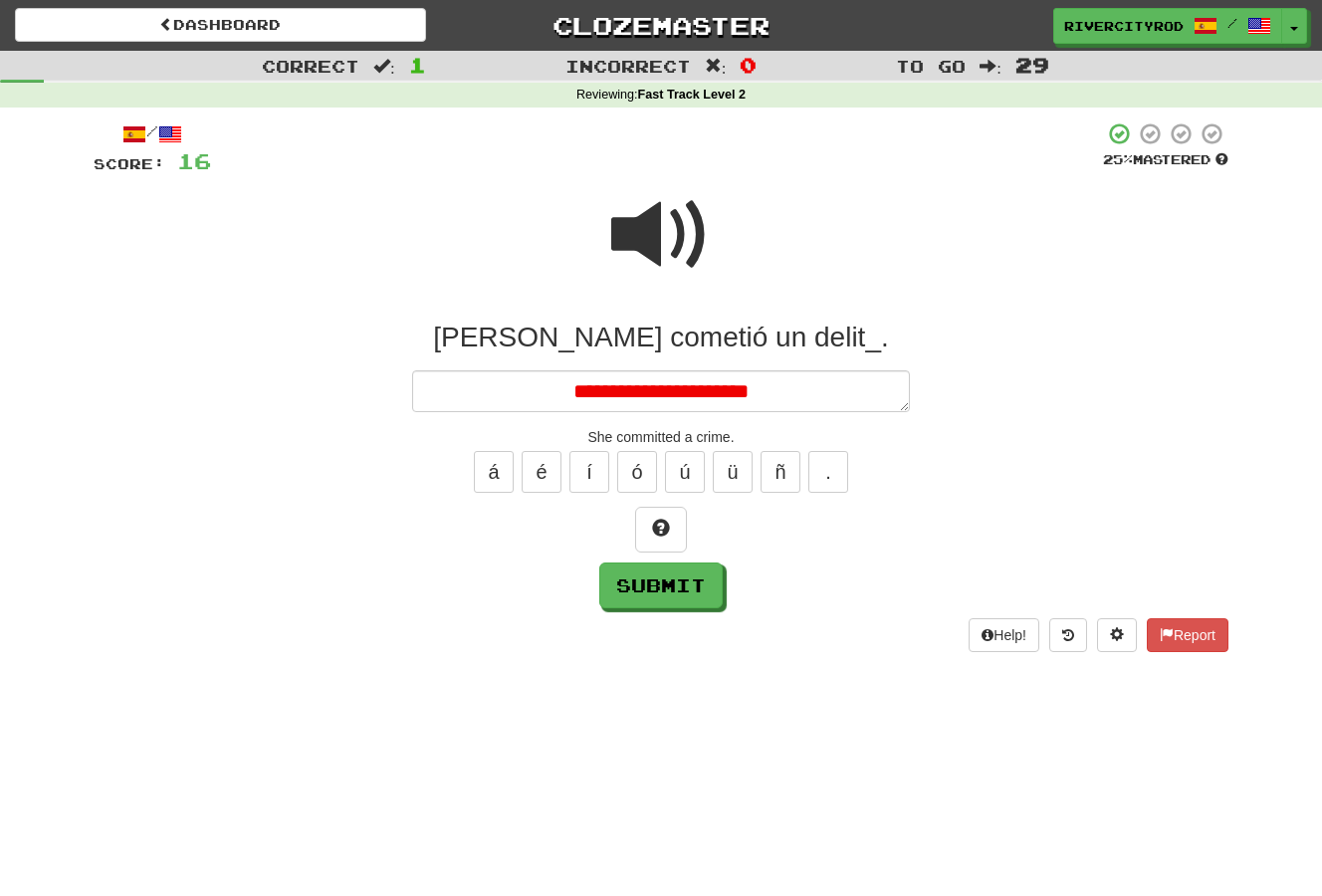 type on "*" 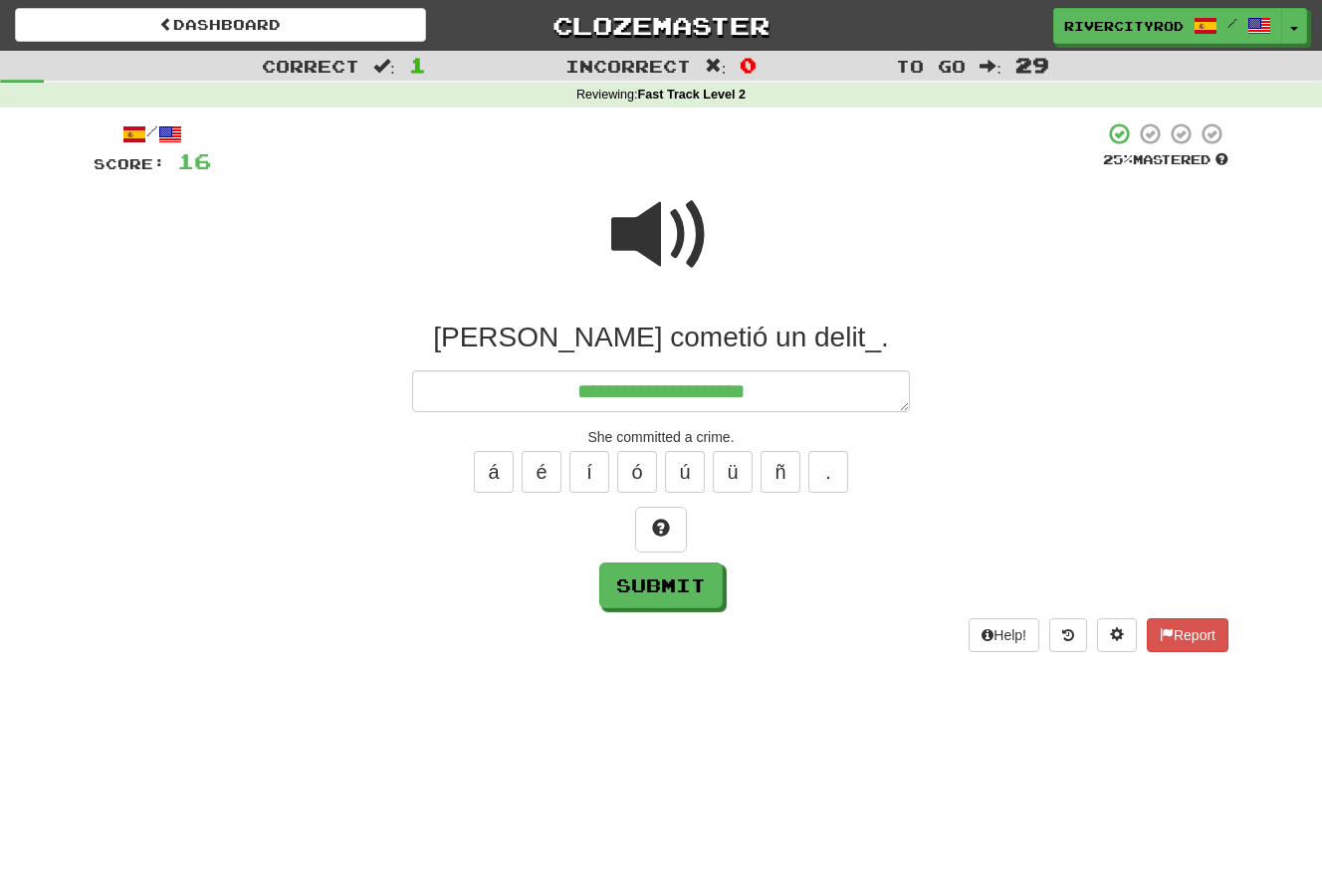 type on "*" 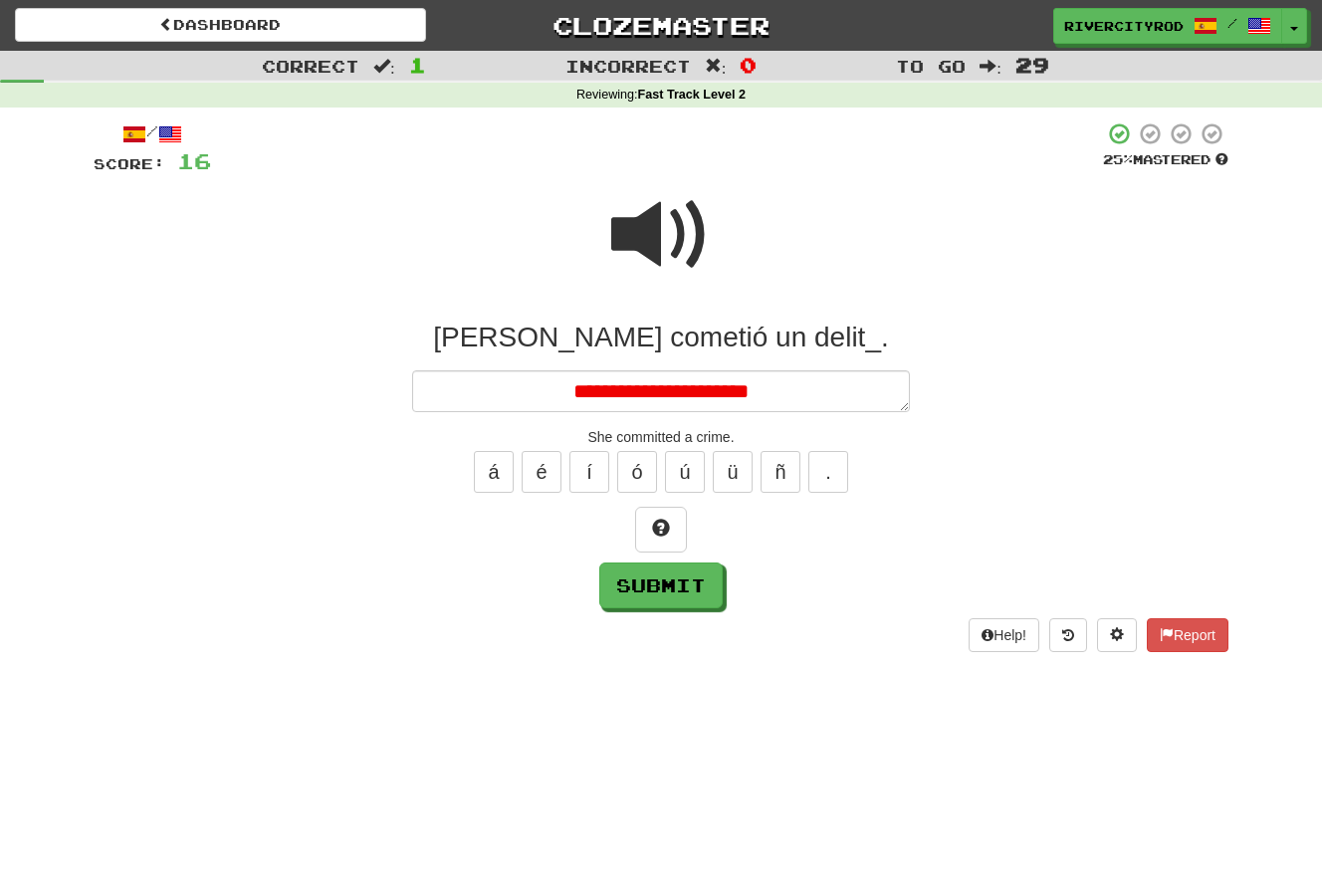 type on "*" 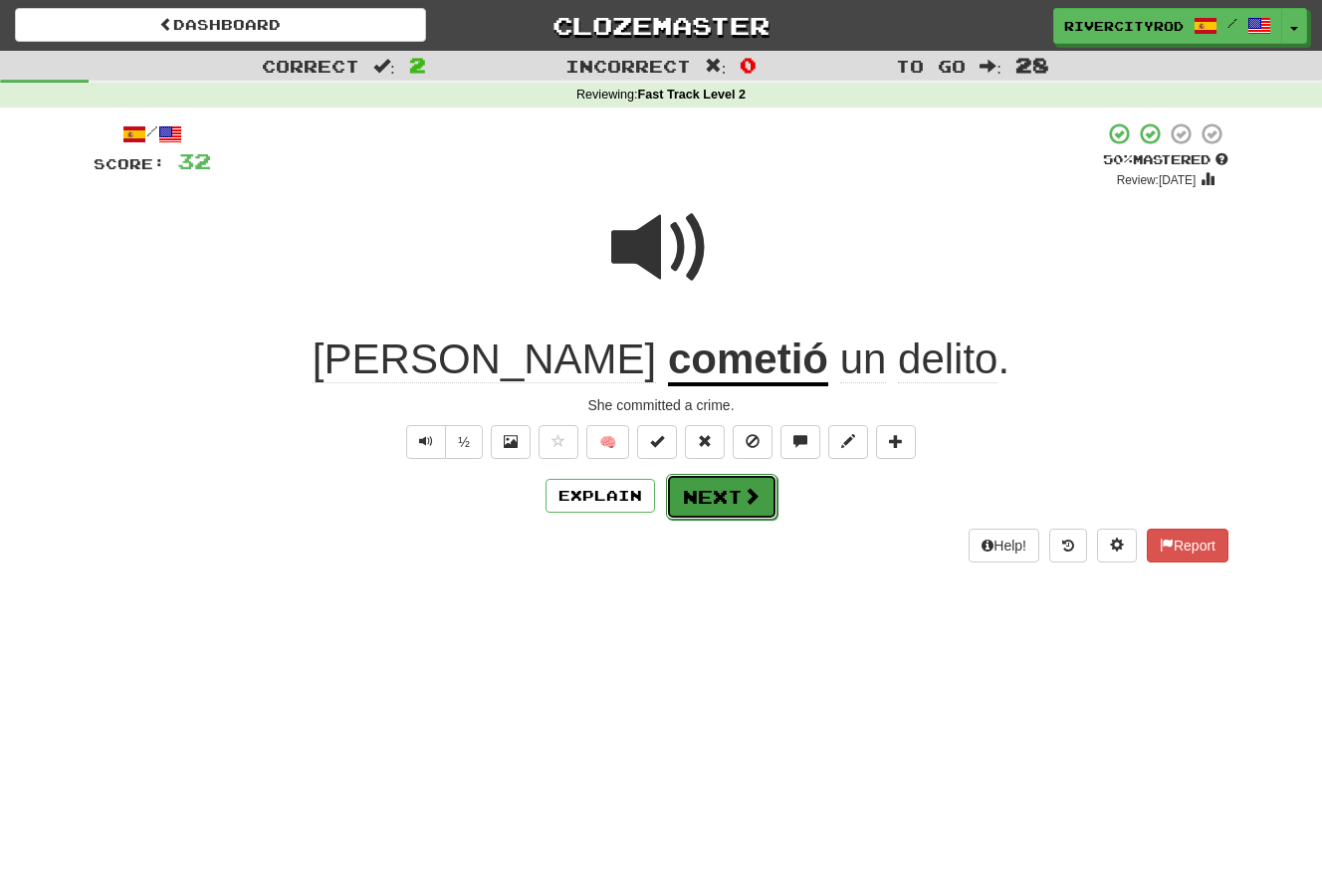 click on "Next" at bounding box center [722, 497] 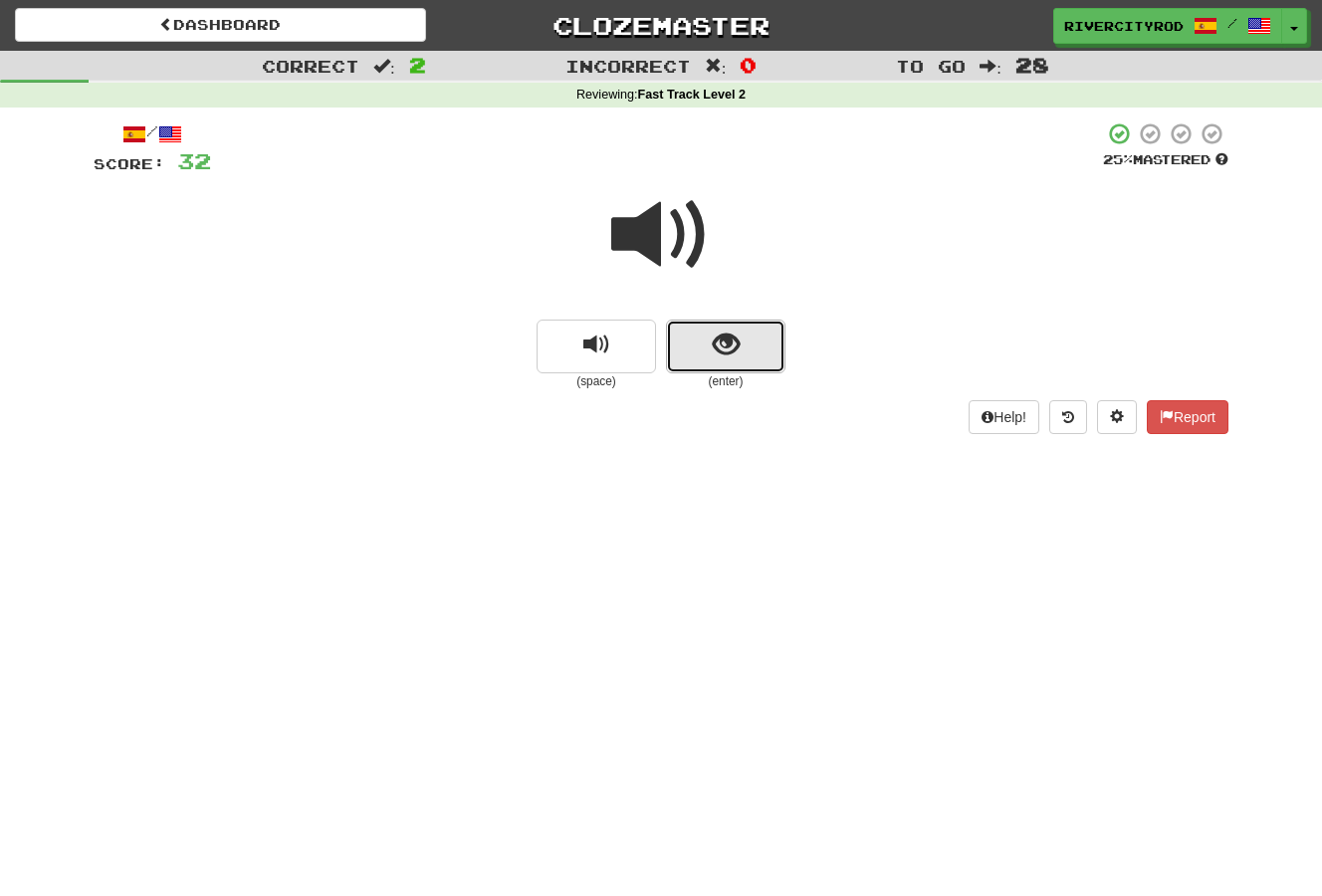 click at bounding box center [726, 344] 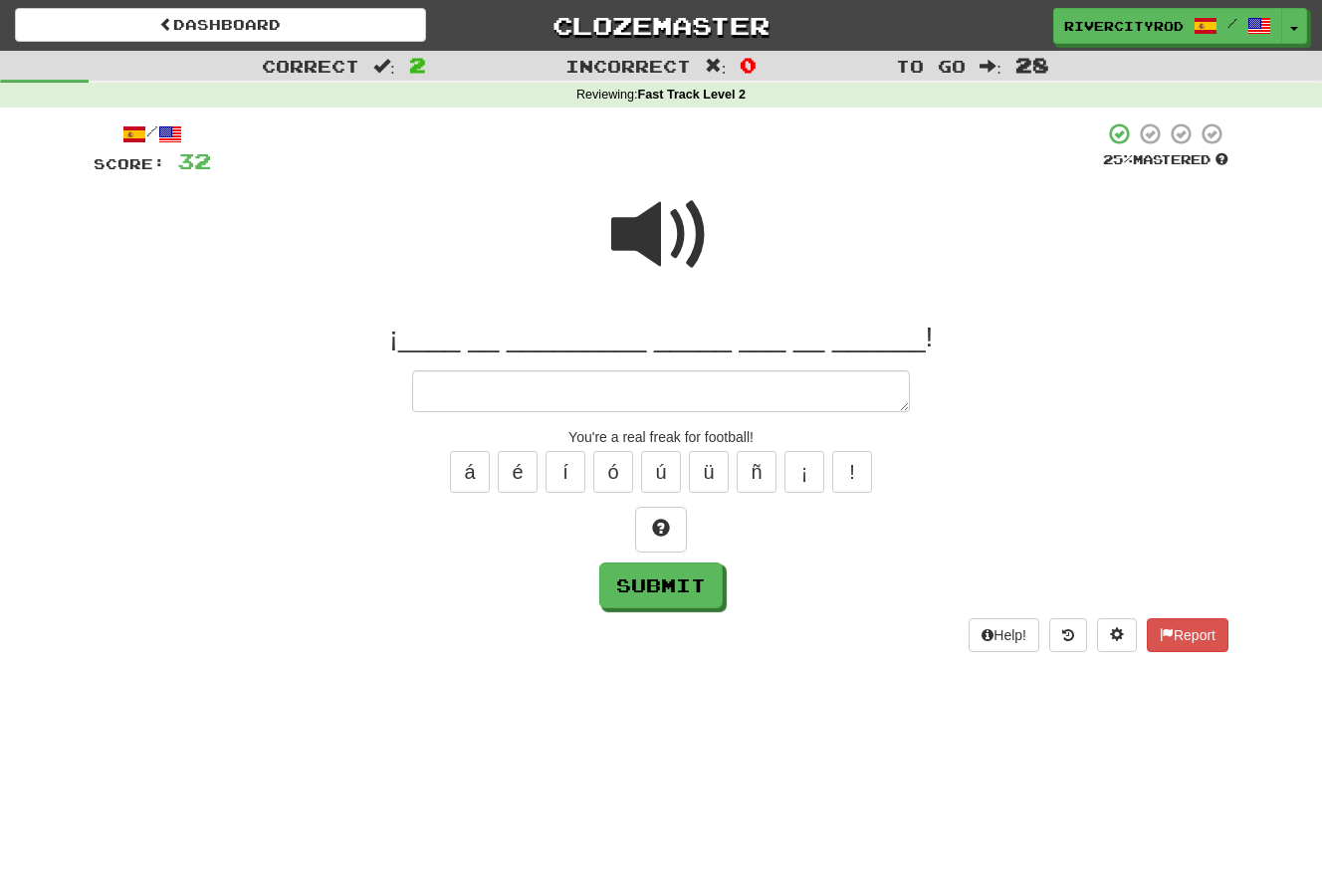 type on "*" 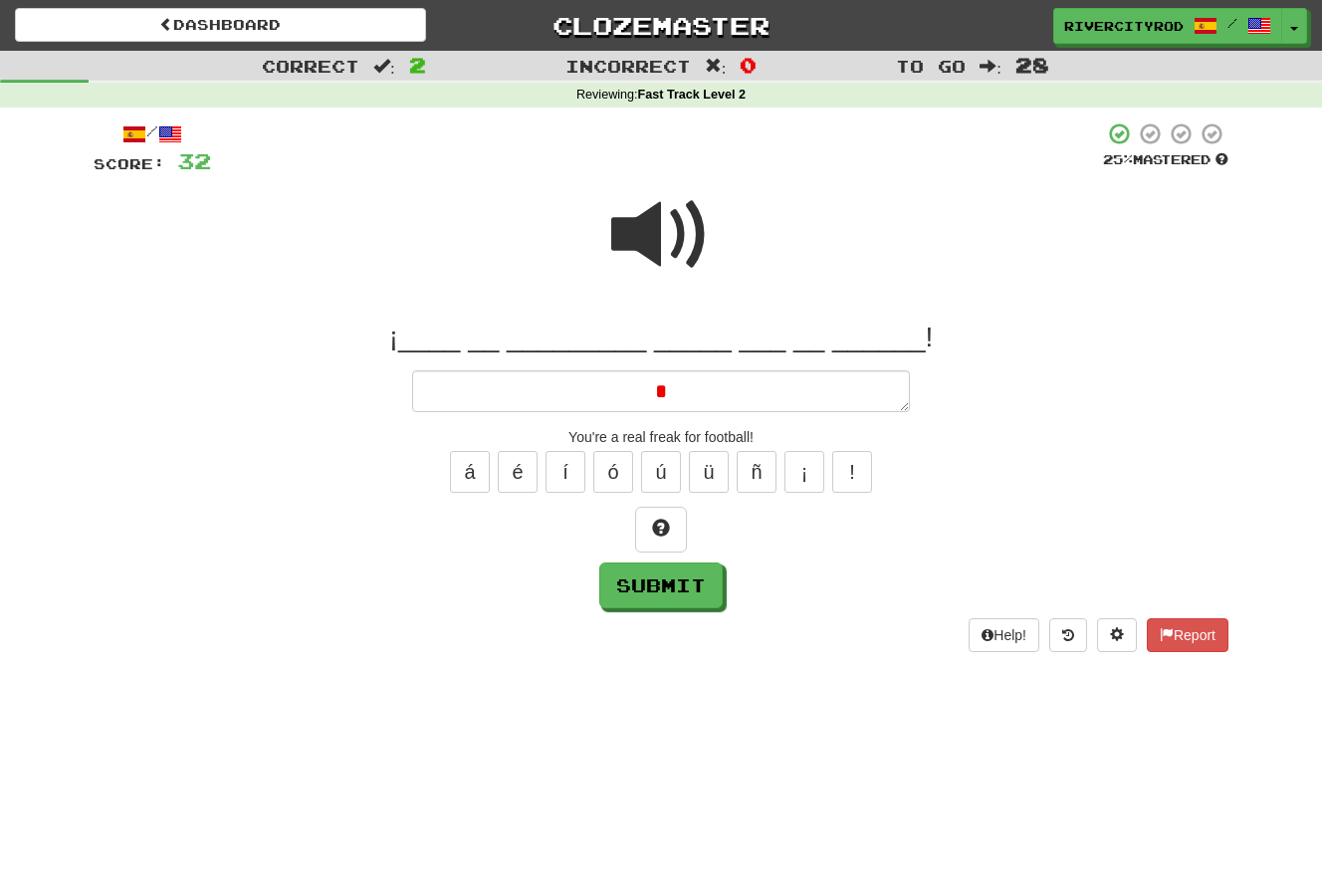 type on "*" 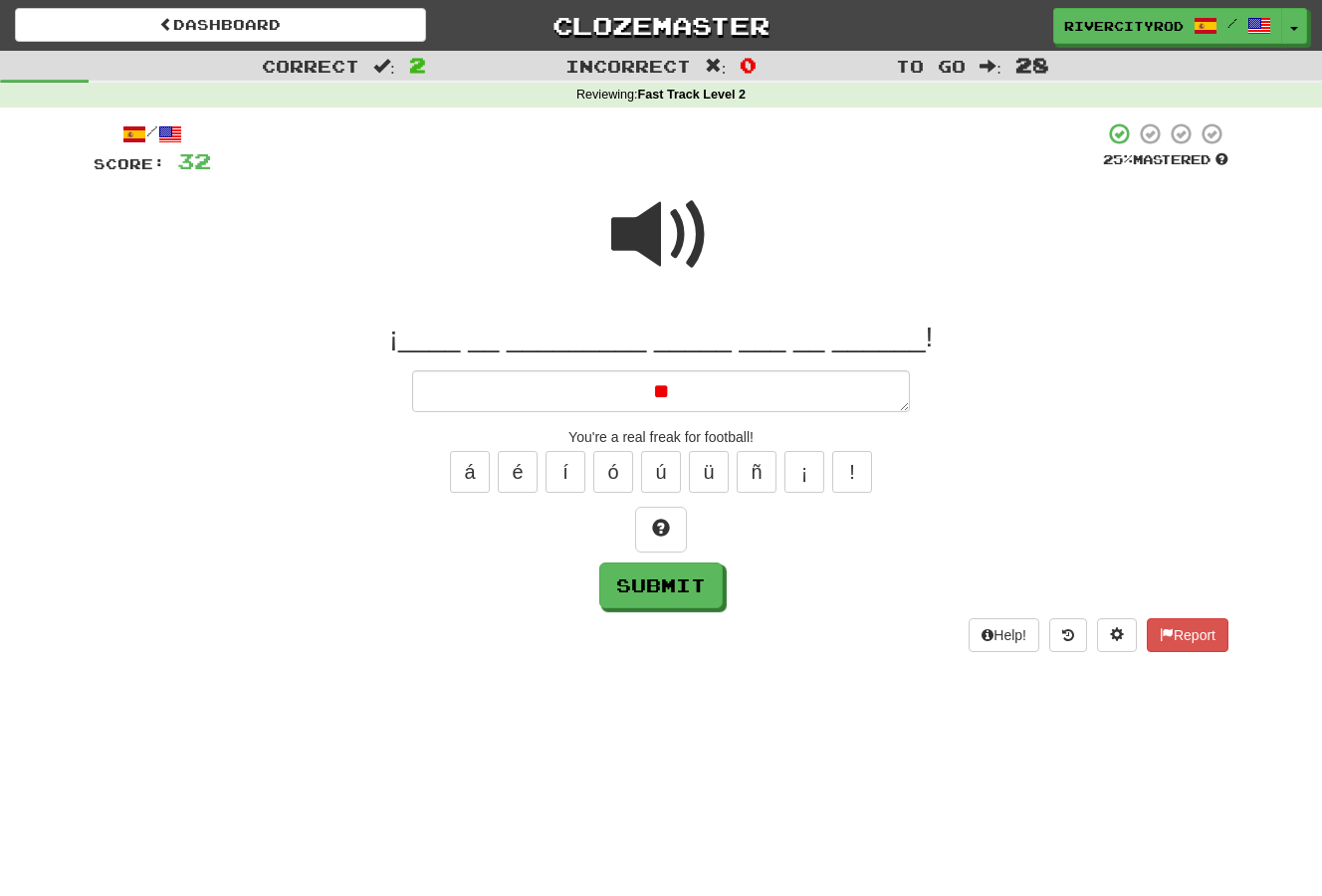 type on "*" 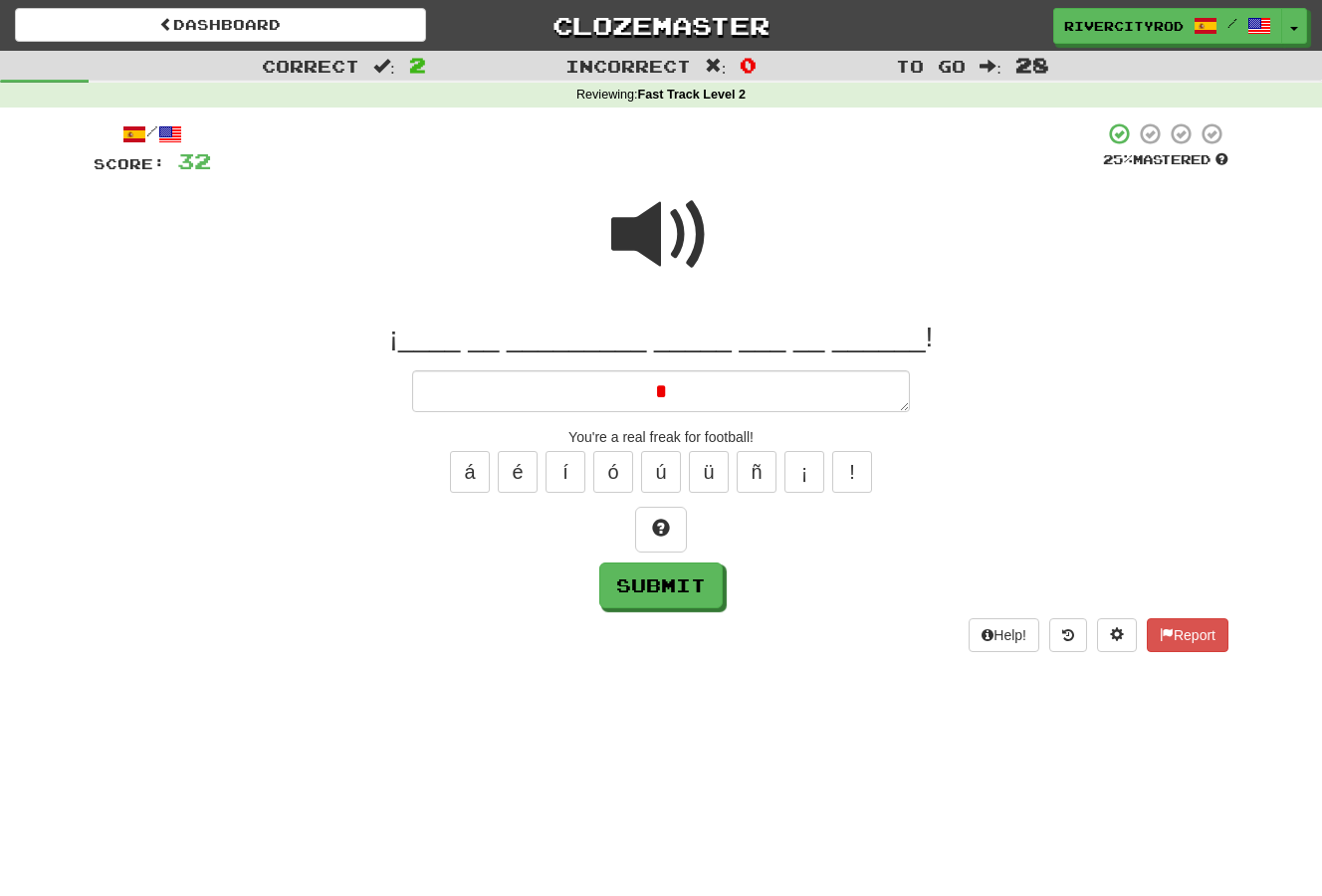 type 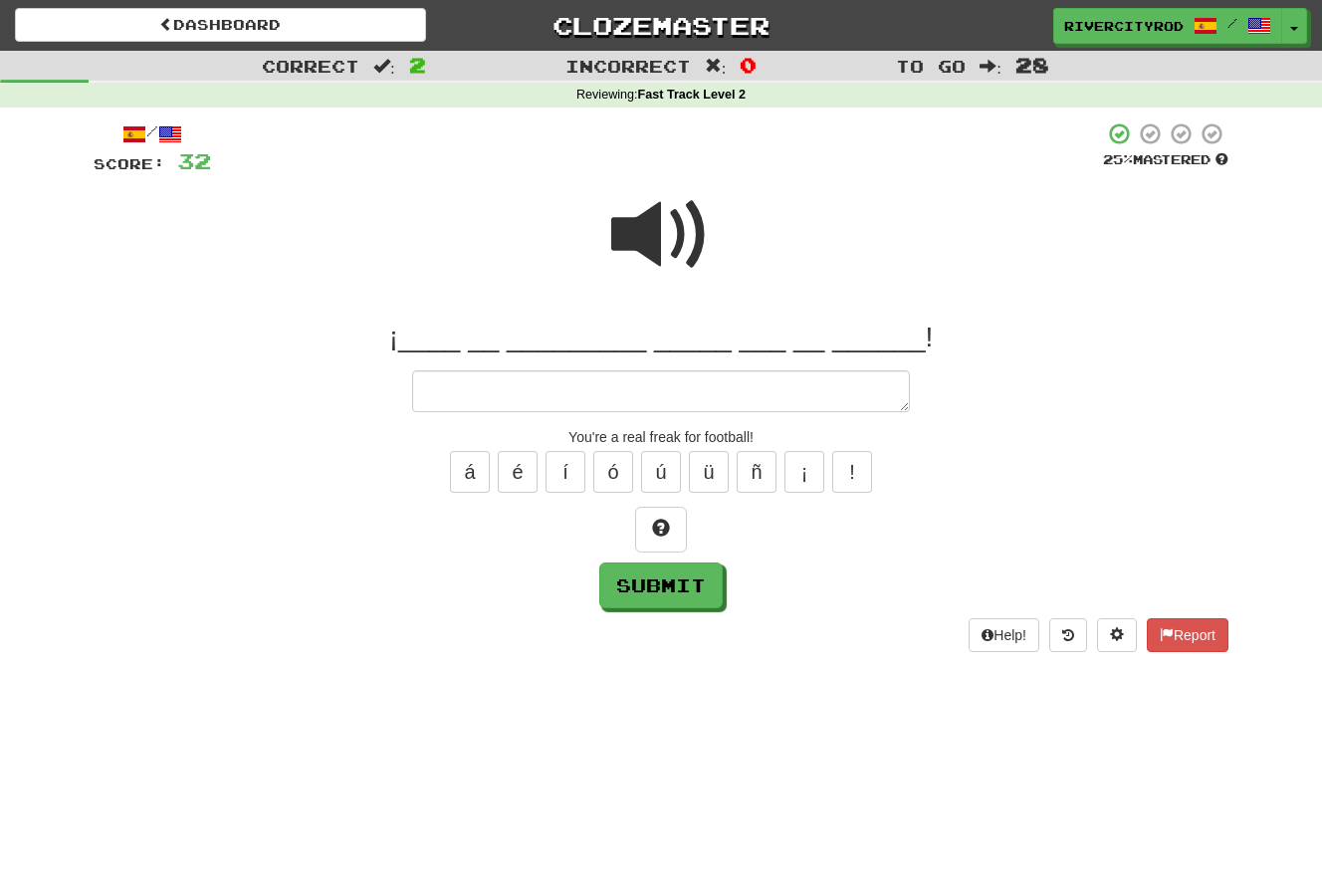 type on "*" 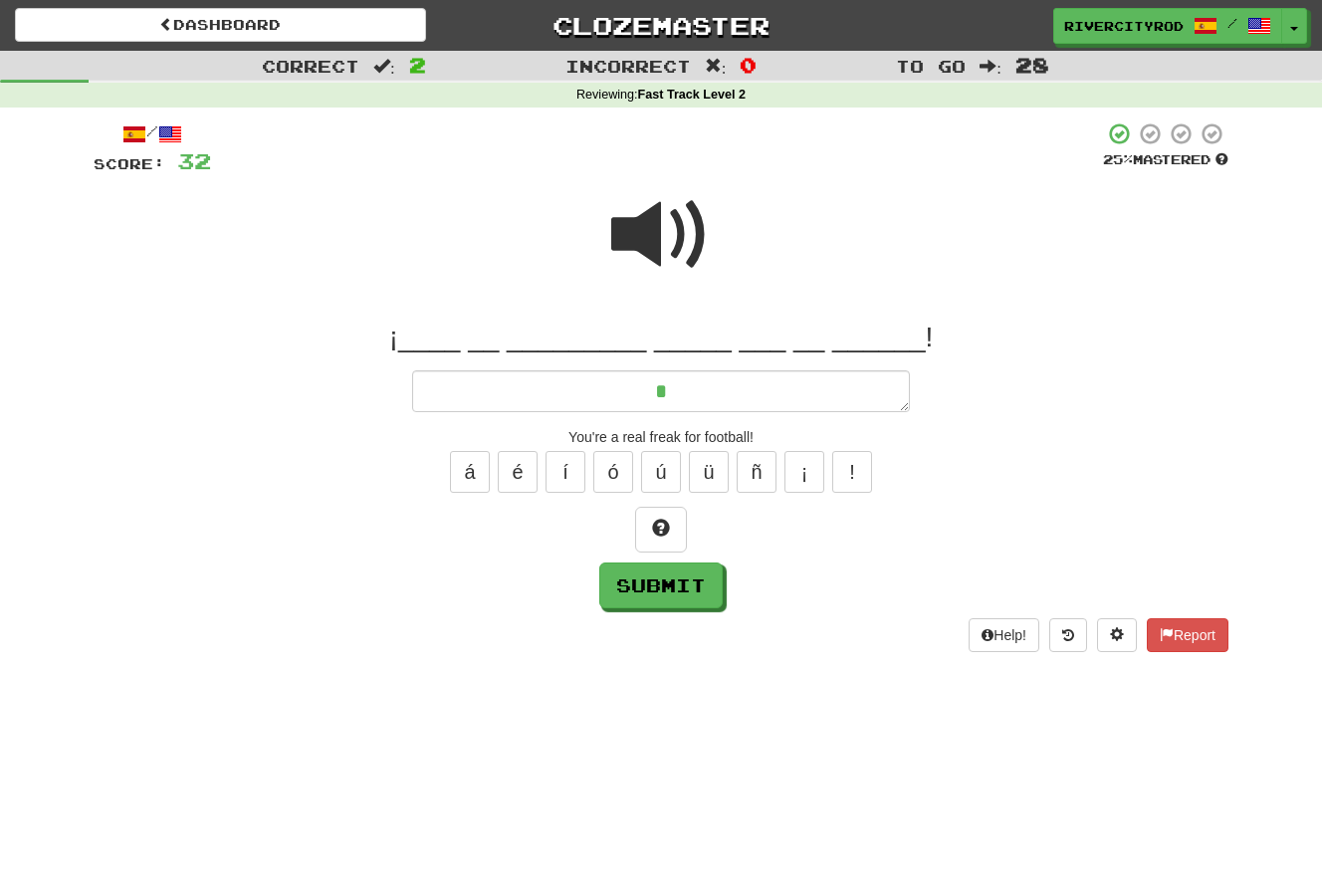 type on "*" 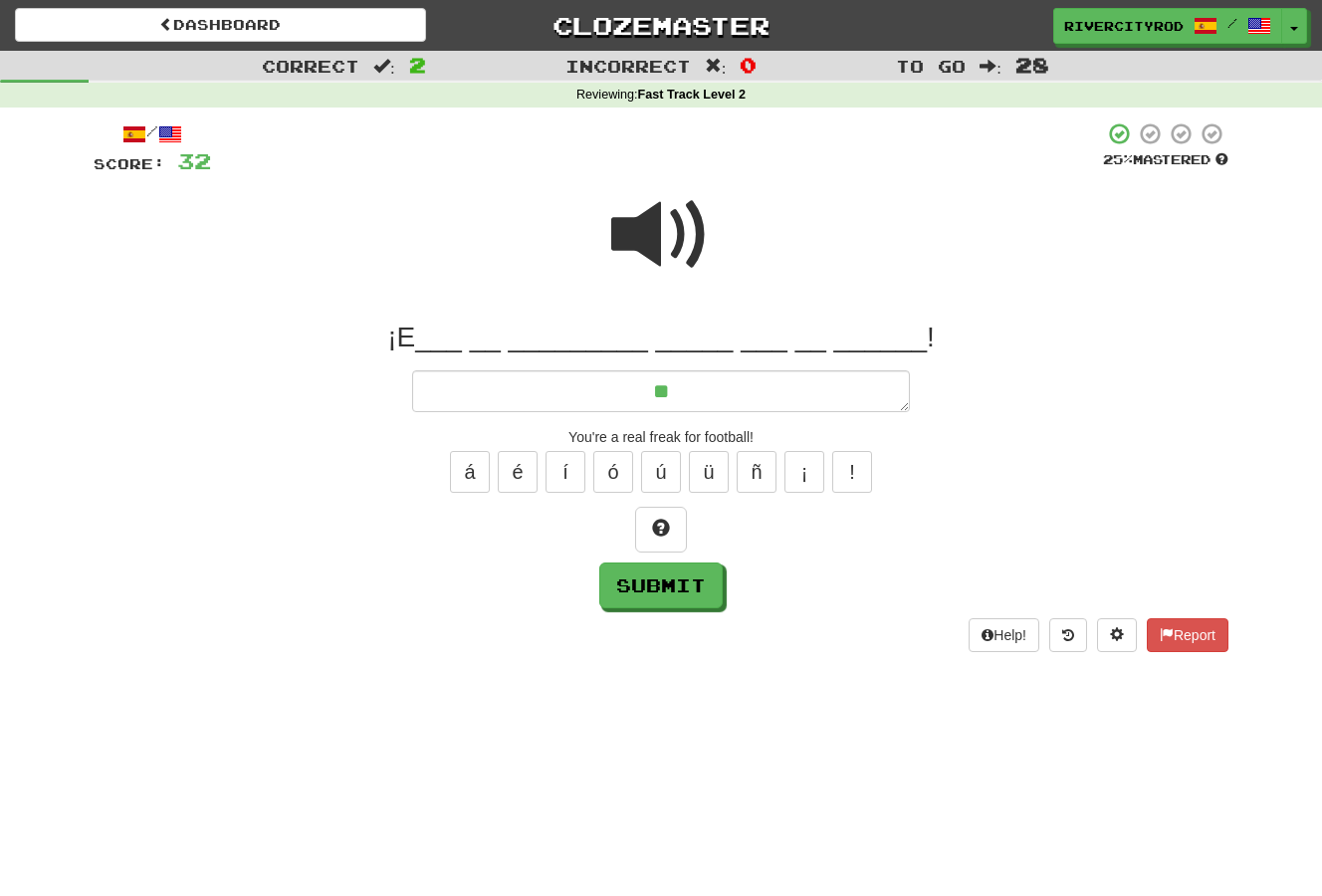 type on "*" 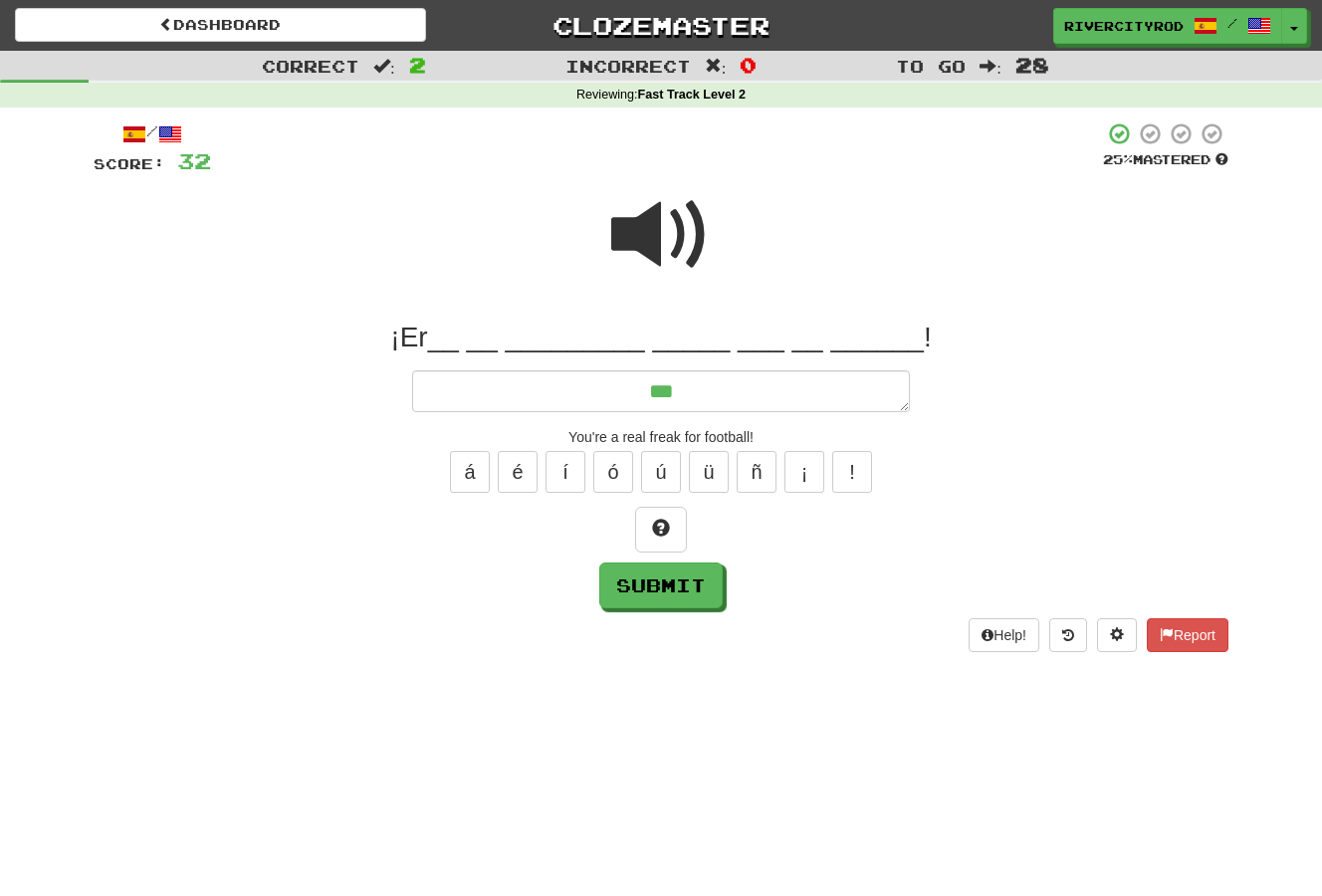 type on "*" 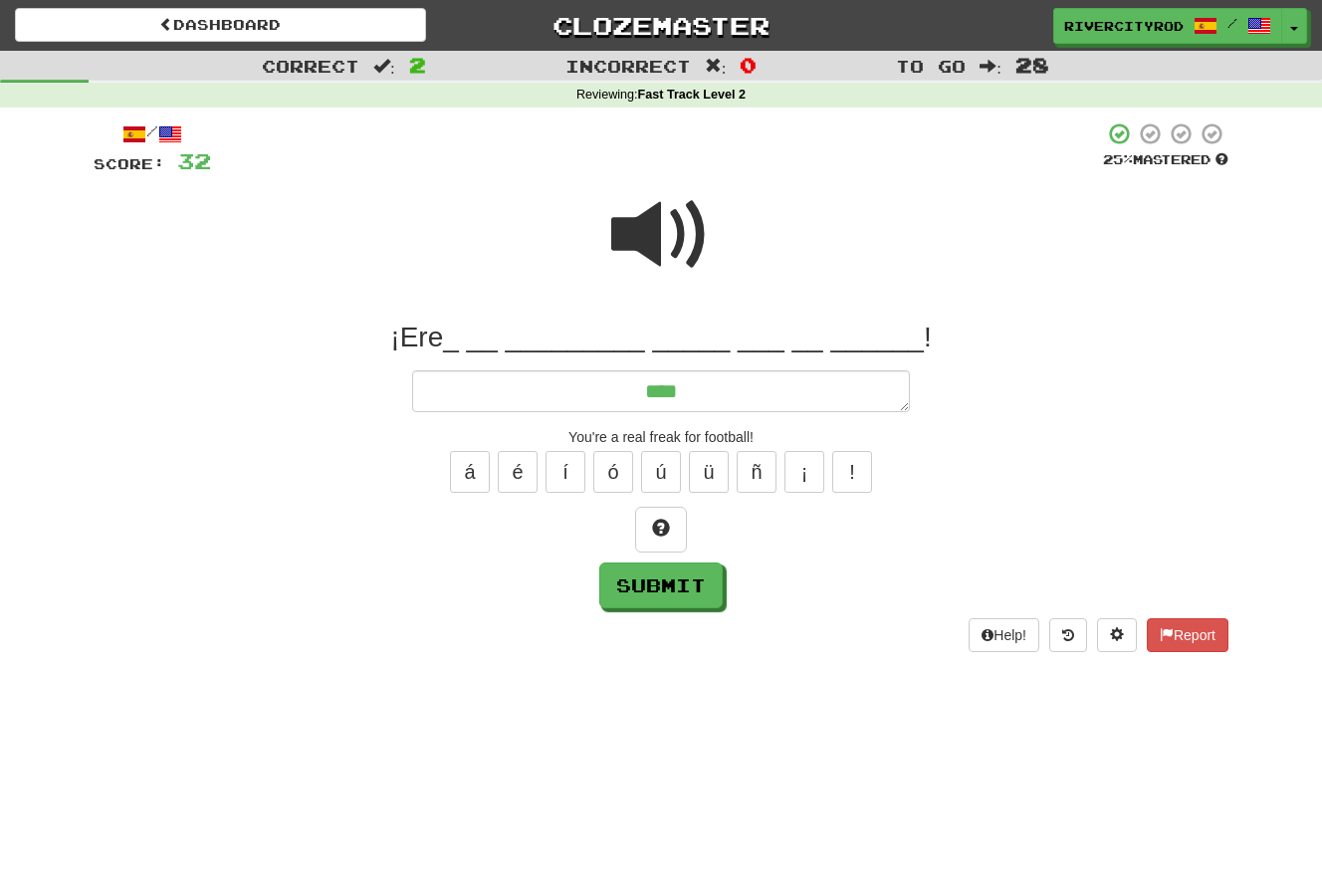 type on "*****" 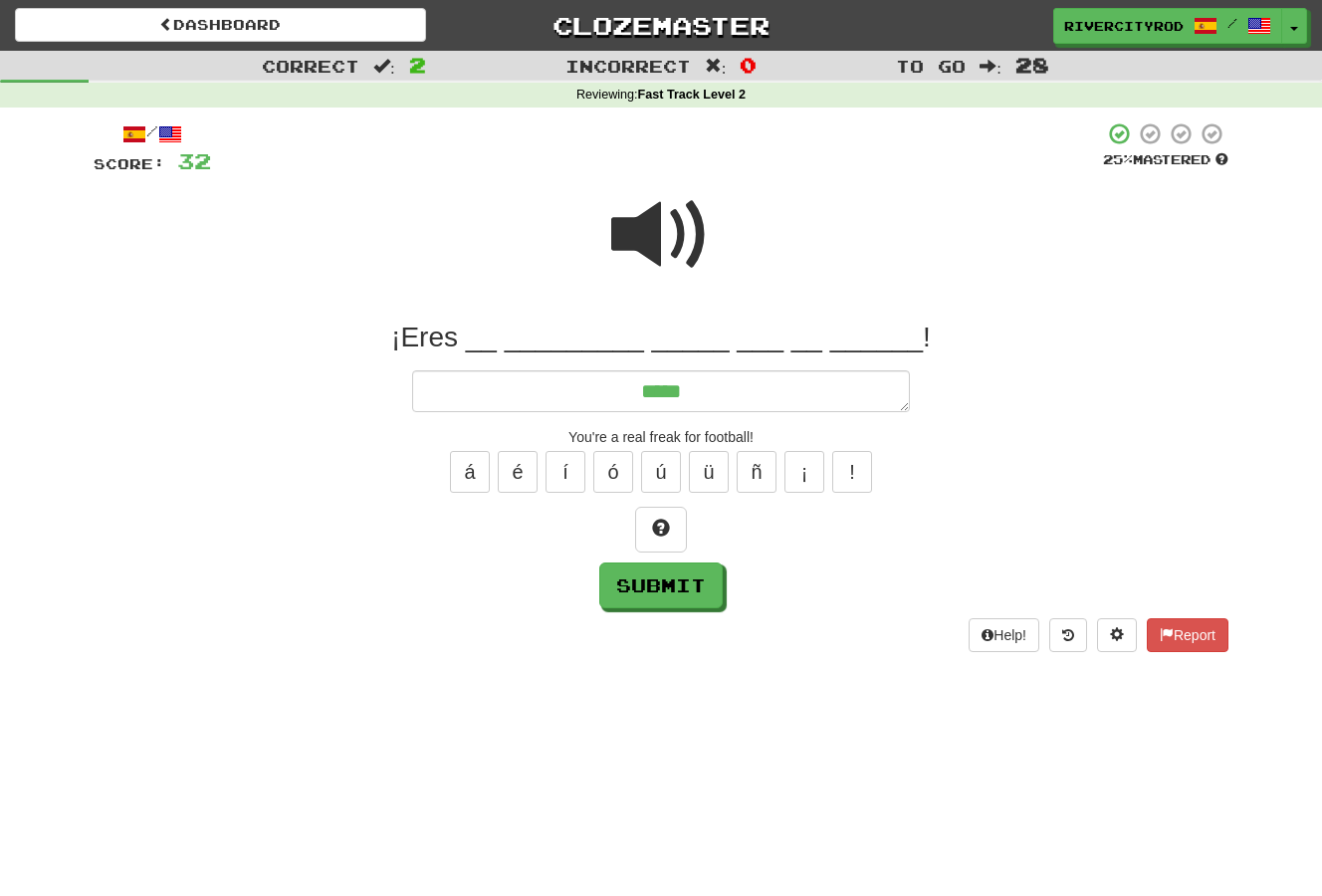 type on "*" 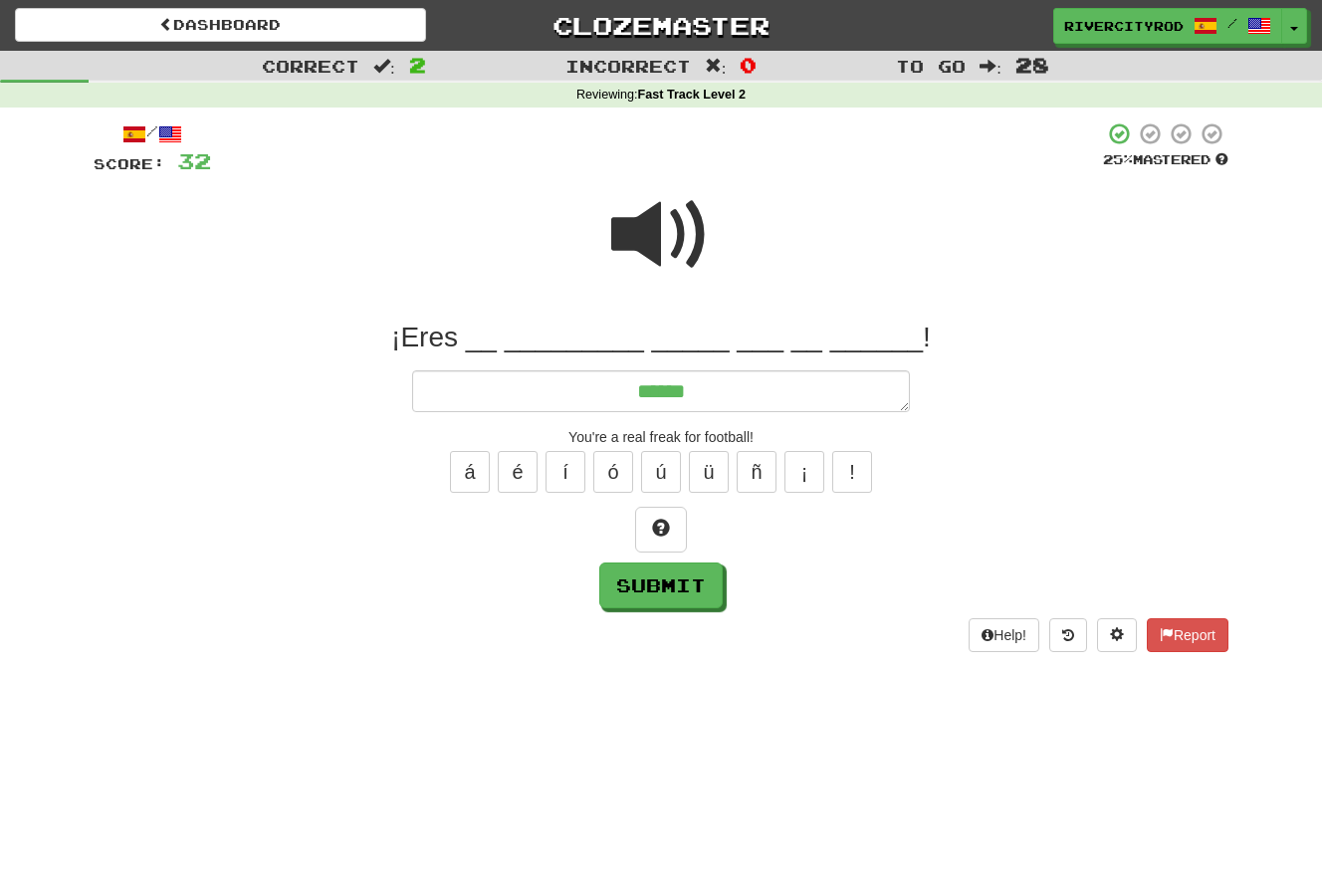 type on "*" 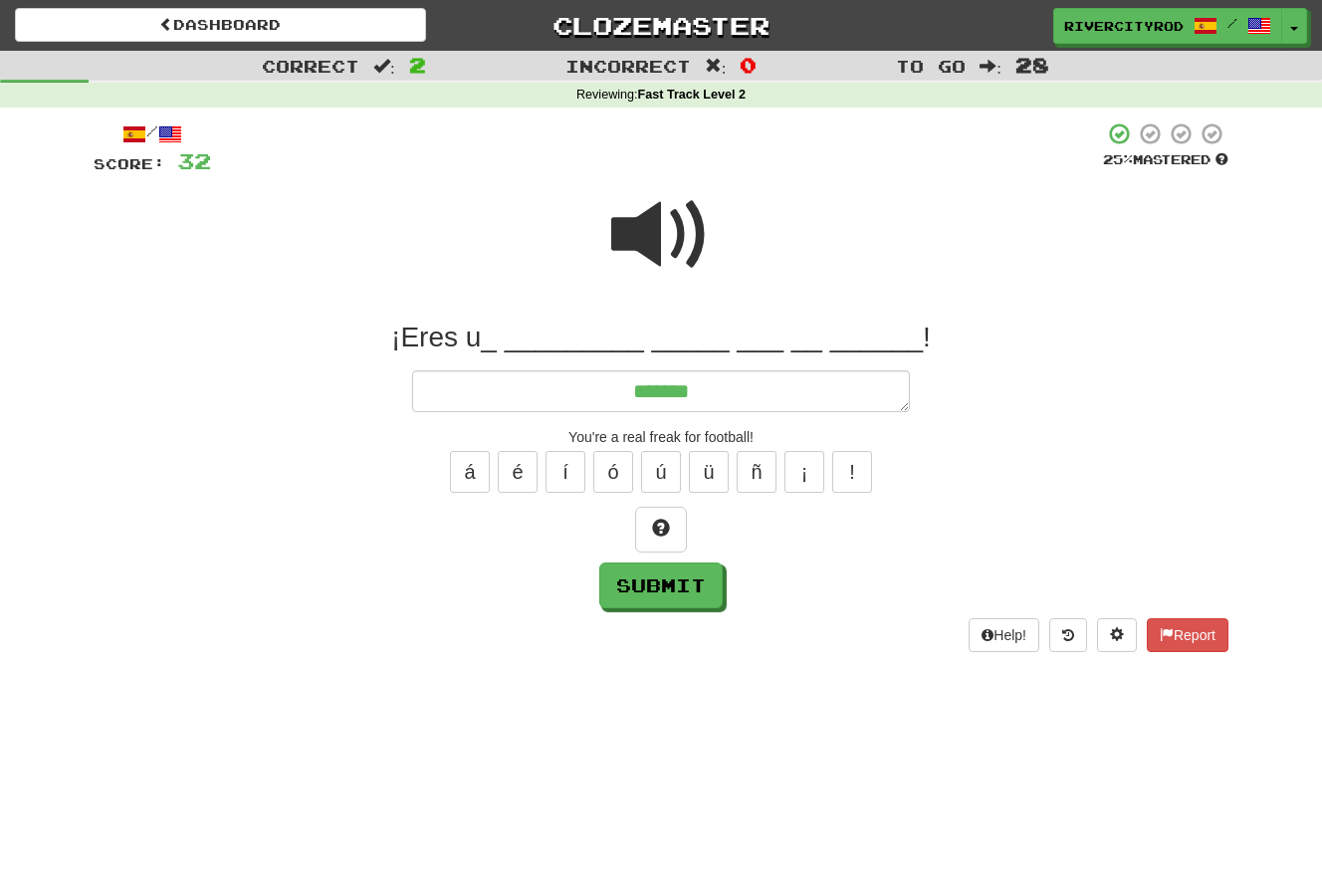 type on "*" 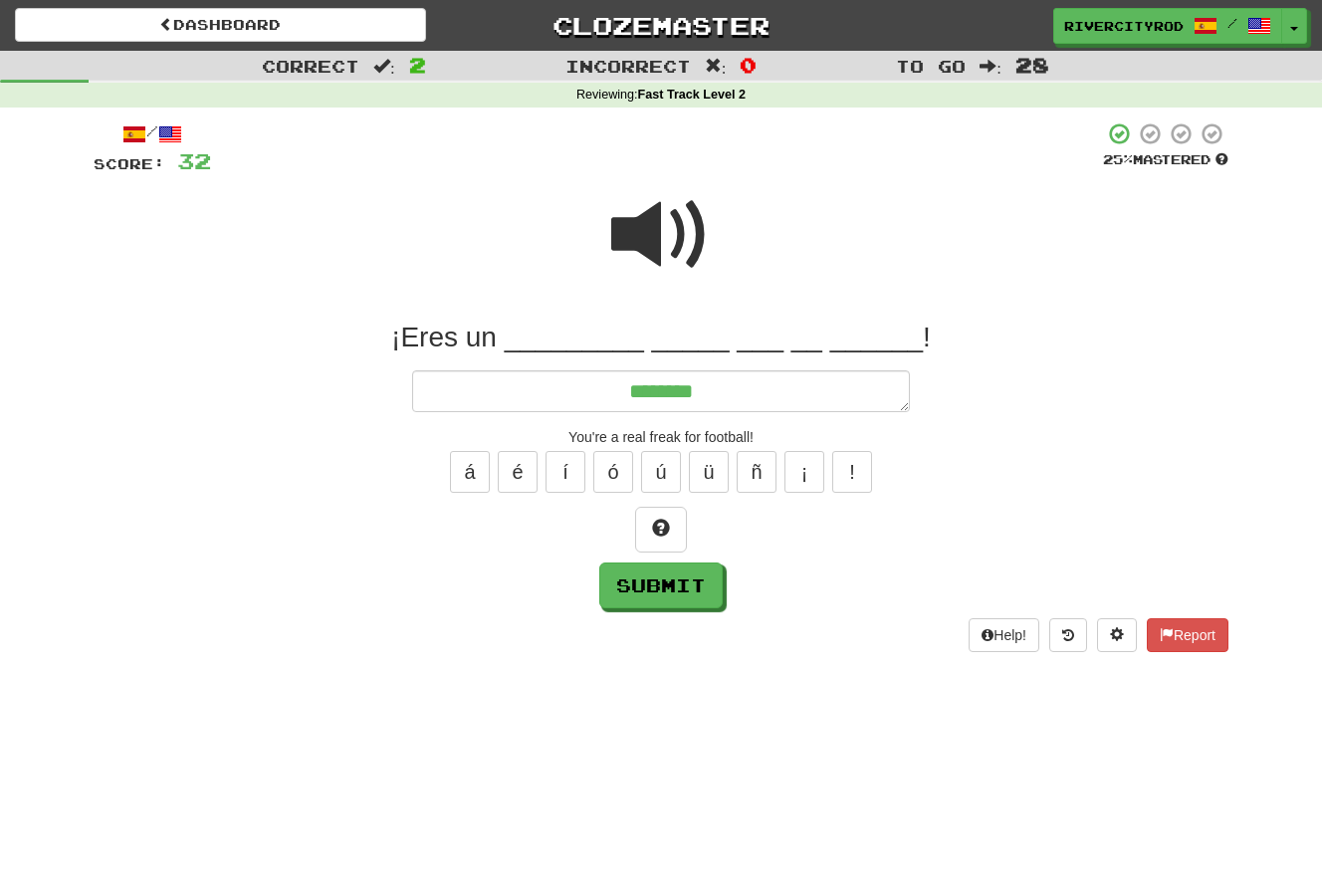 type on "*" 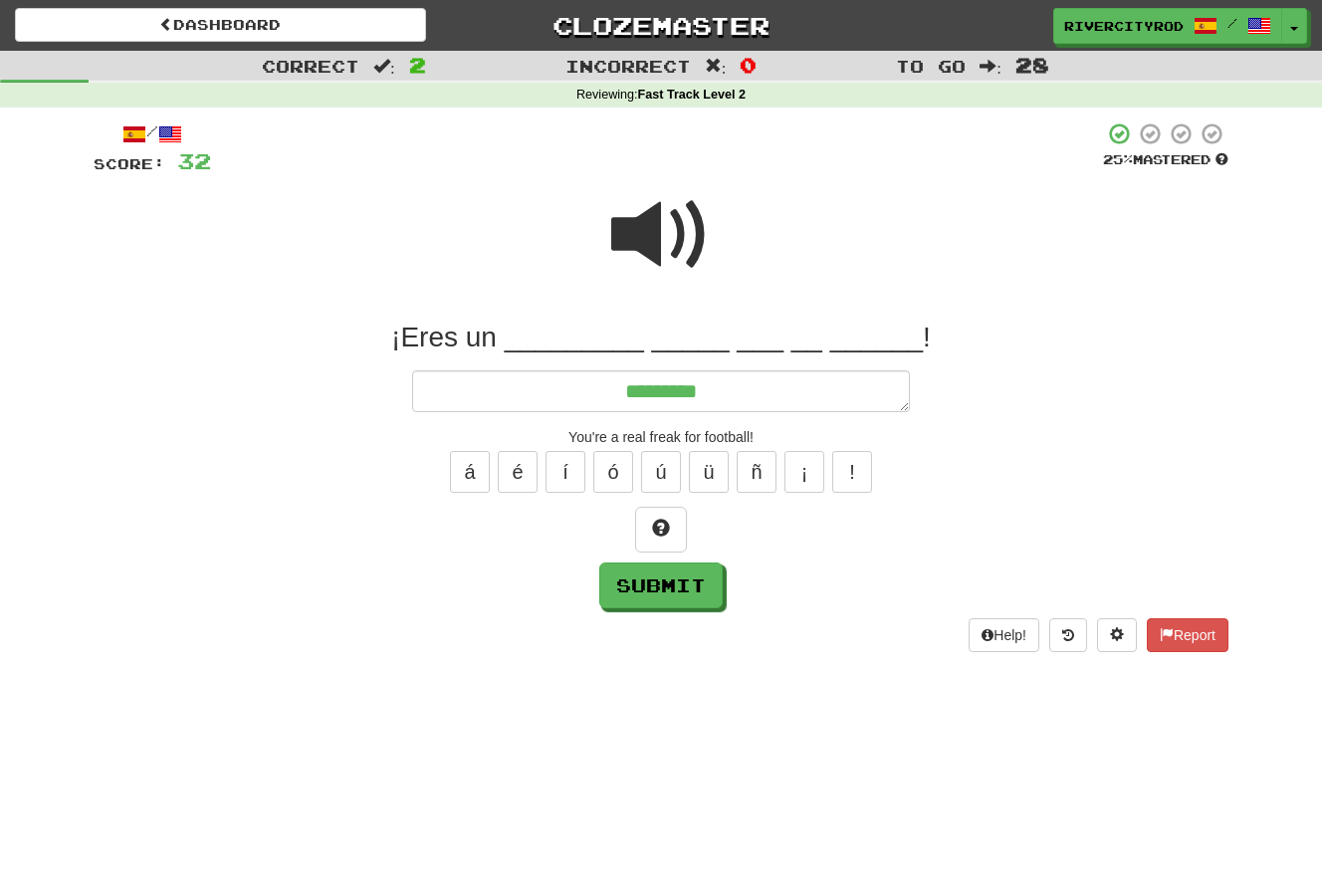type on "*" 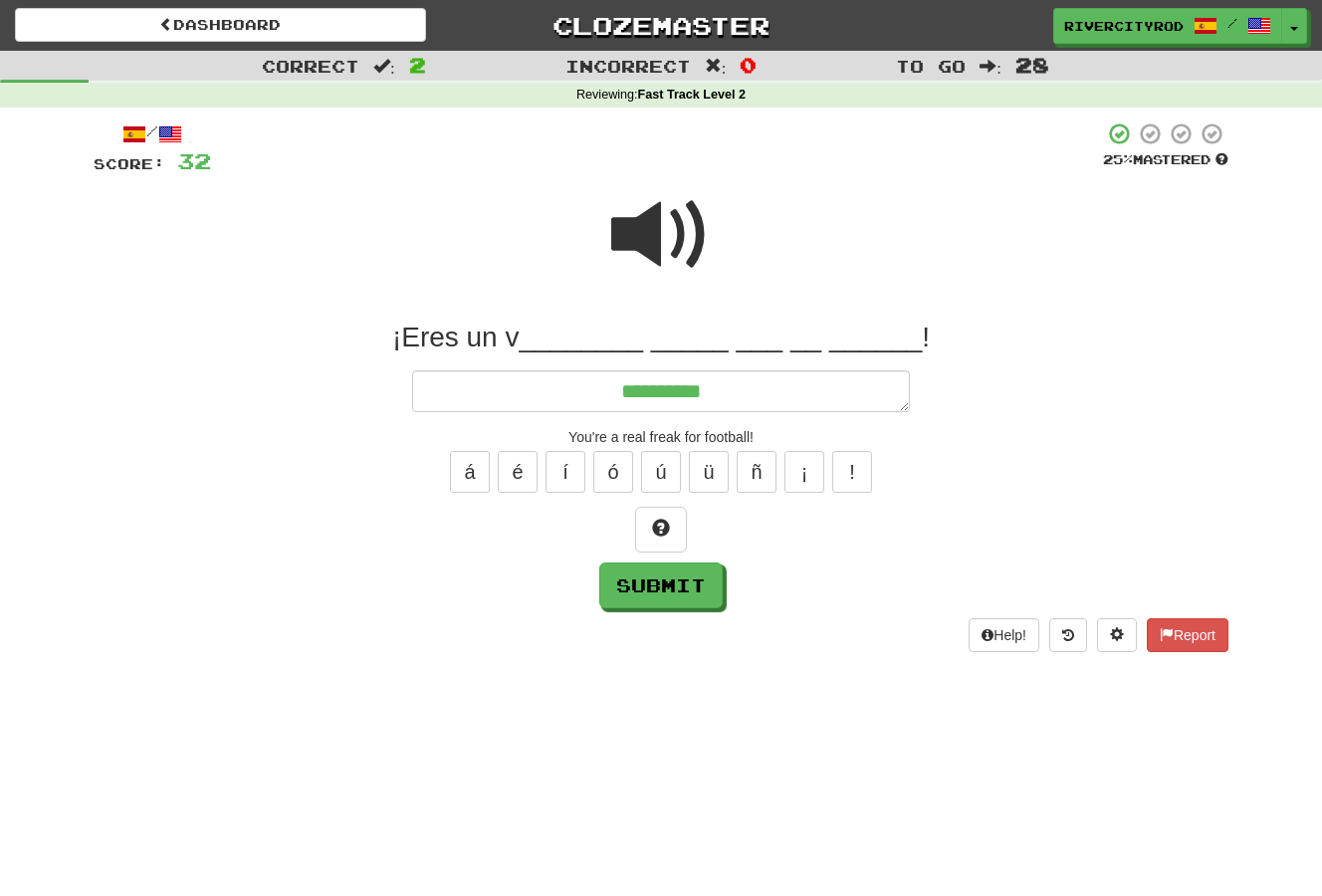 type on "*" 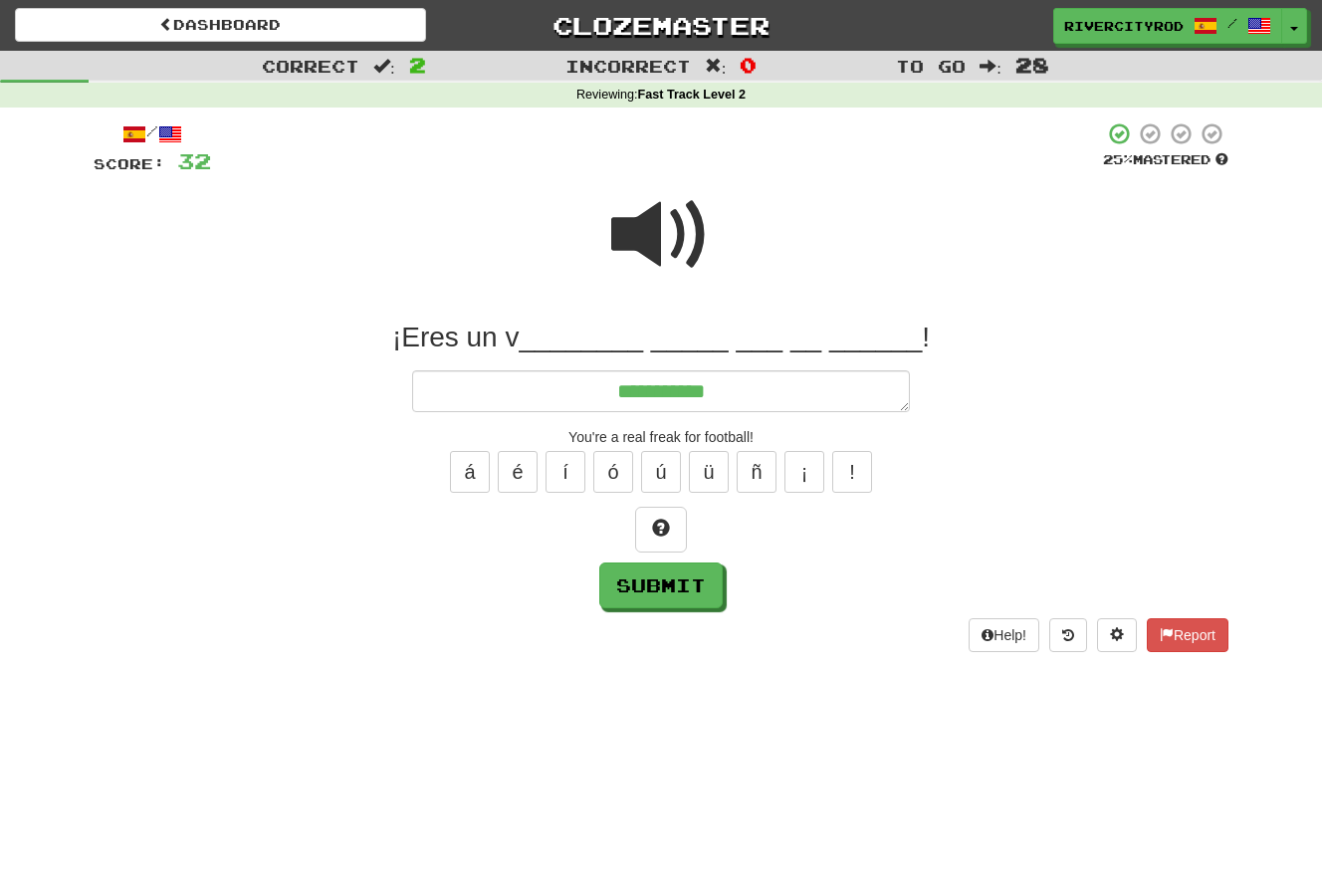 type on "*" 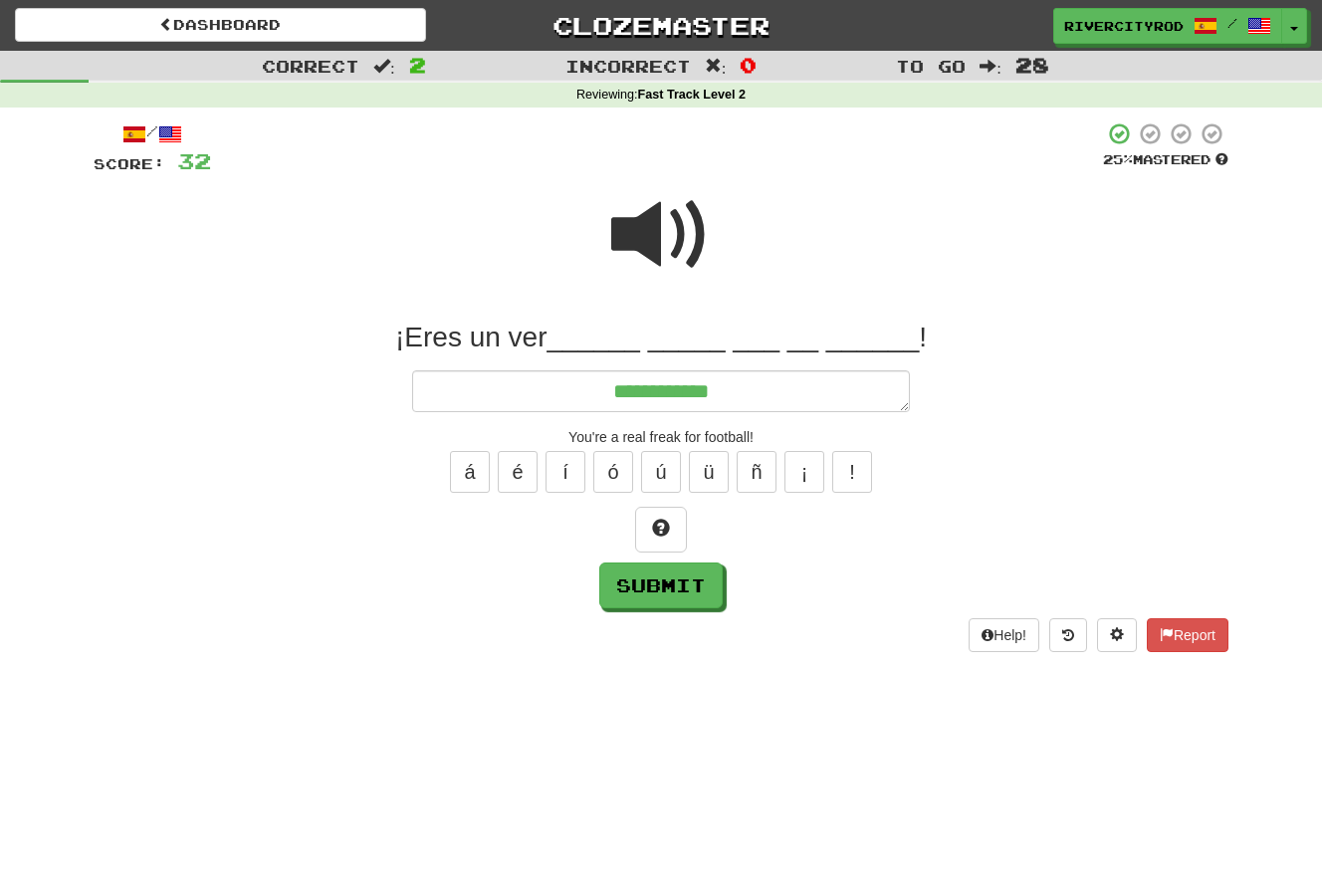type on "*" 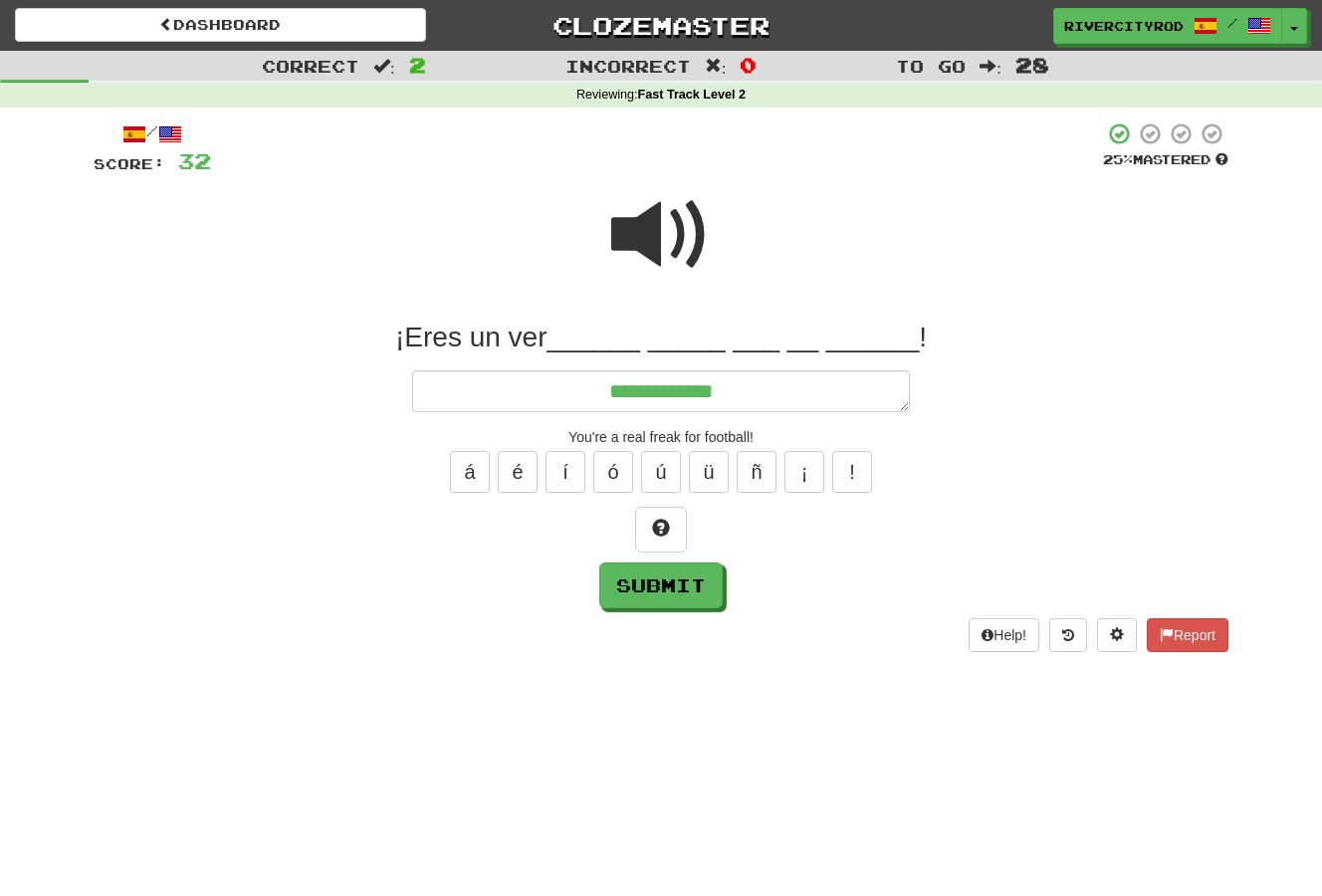 type on "*" 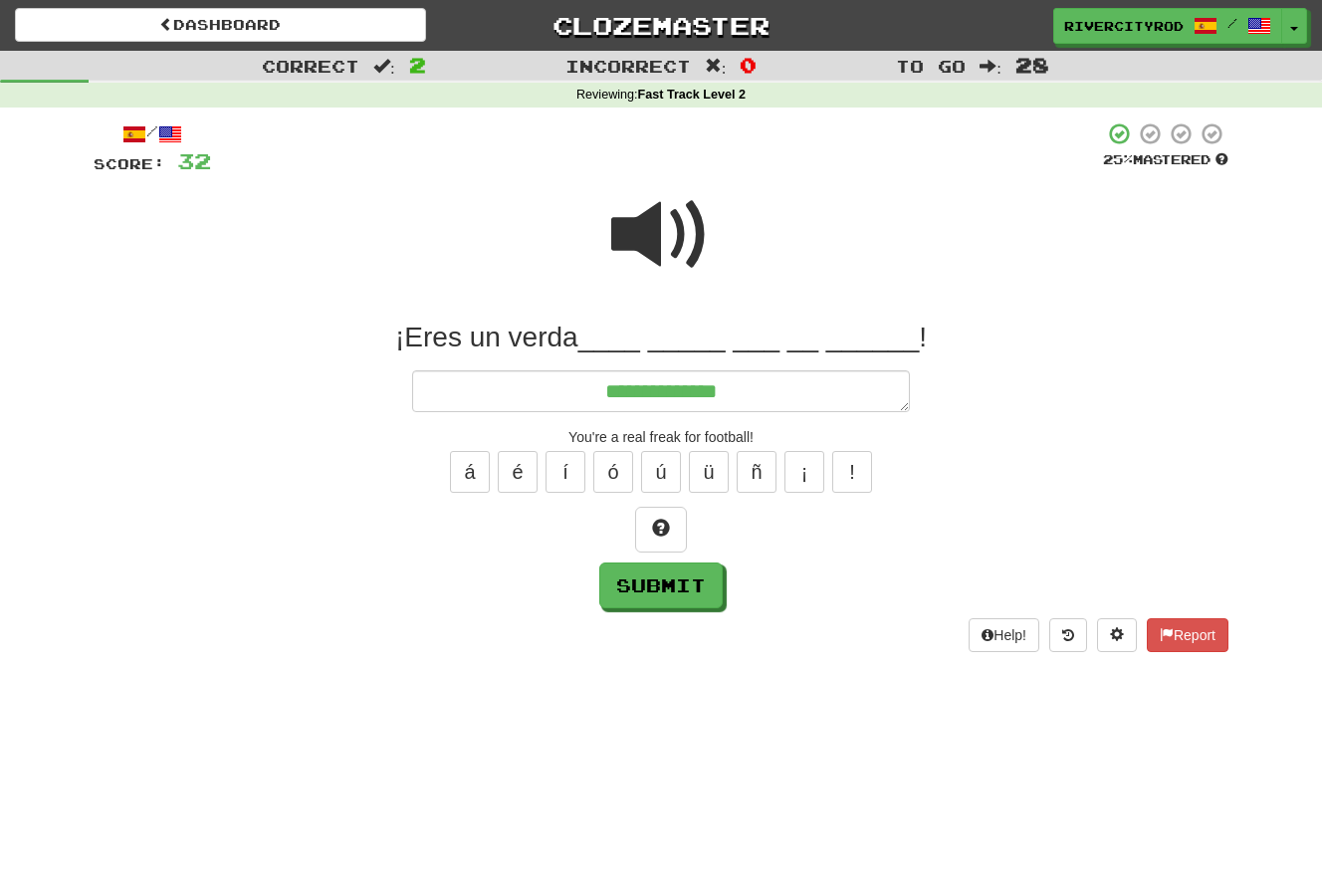 type on "*" 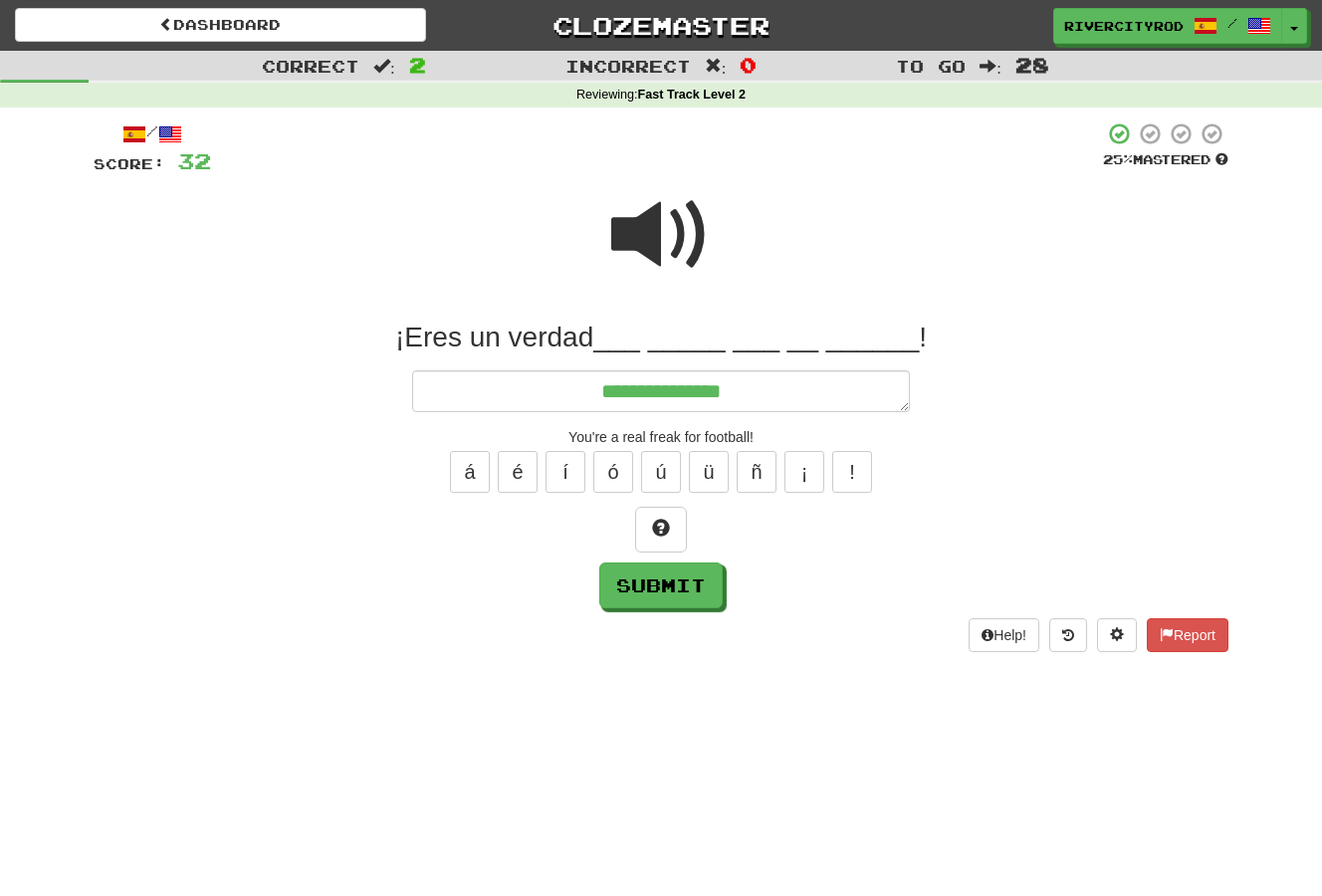 type on "*" 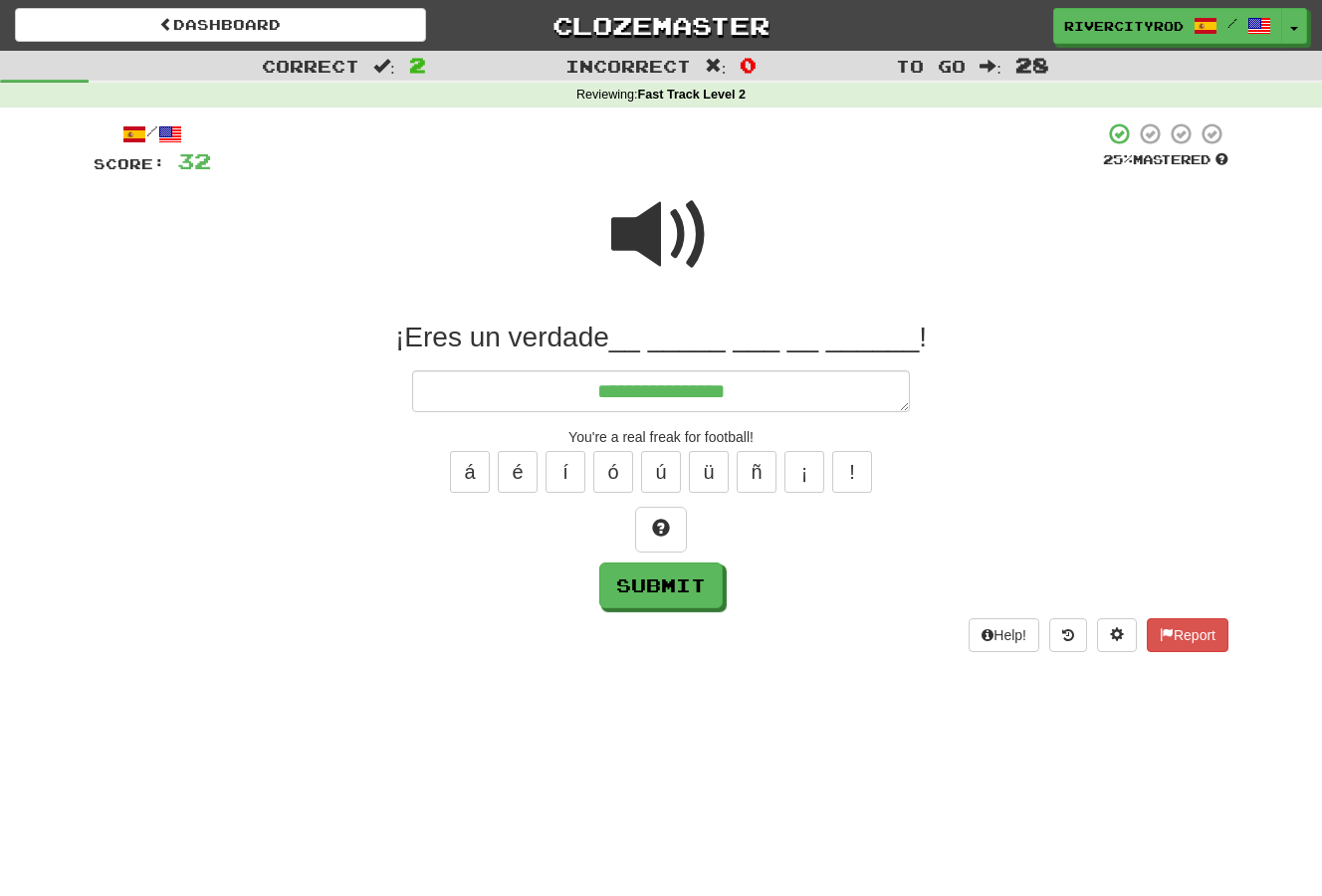 type on "*" 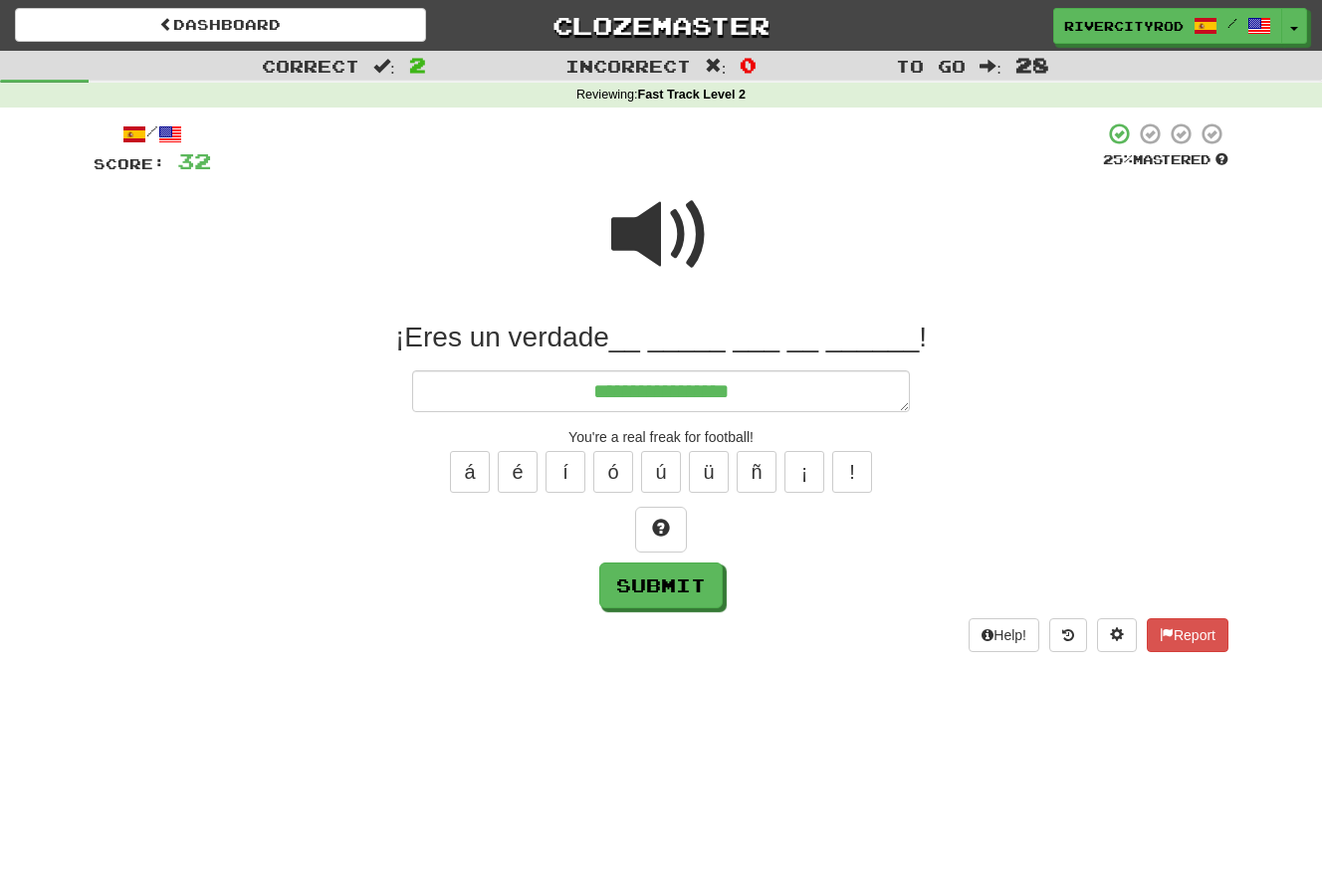type on "*" 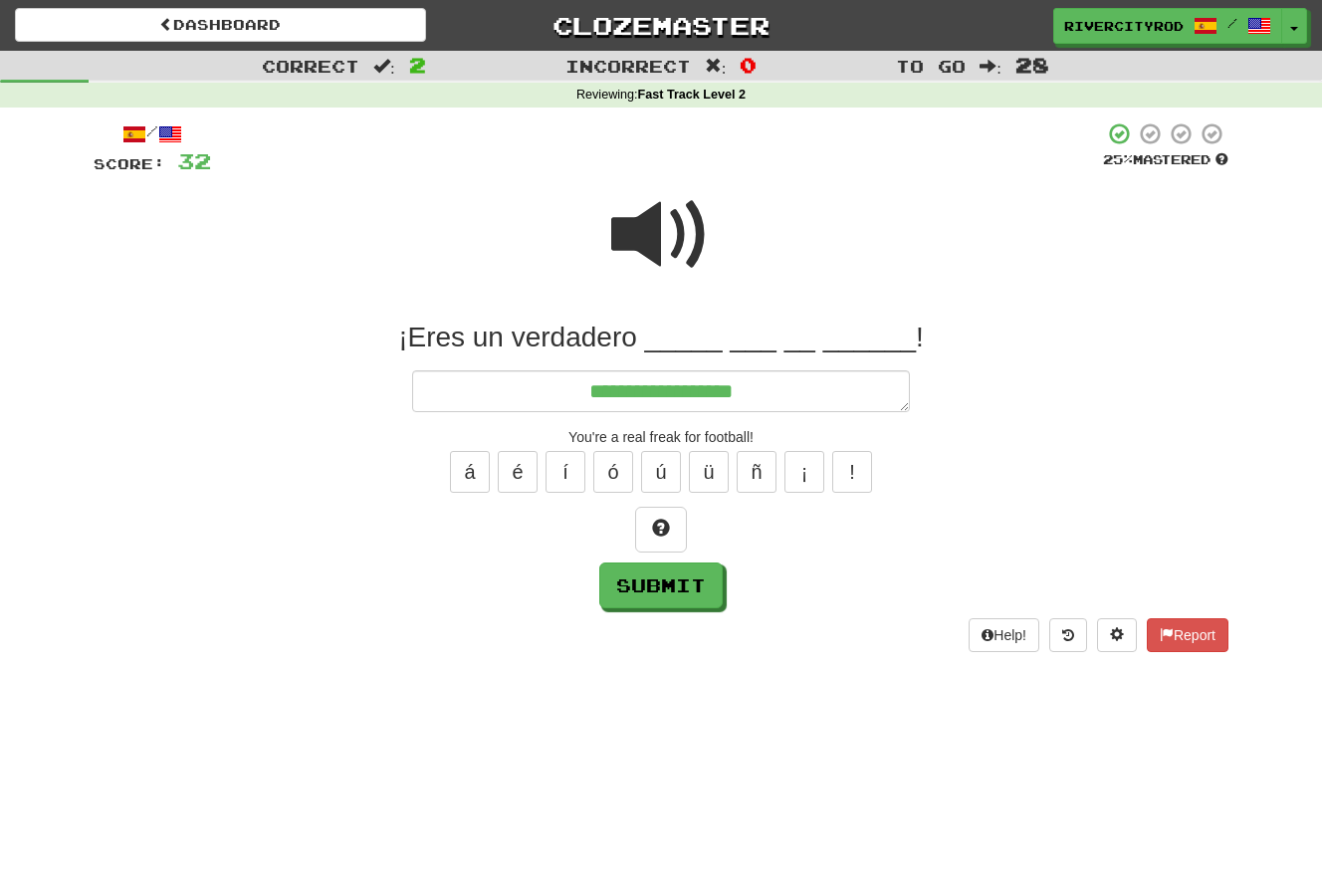 type on "*" 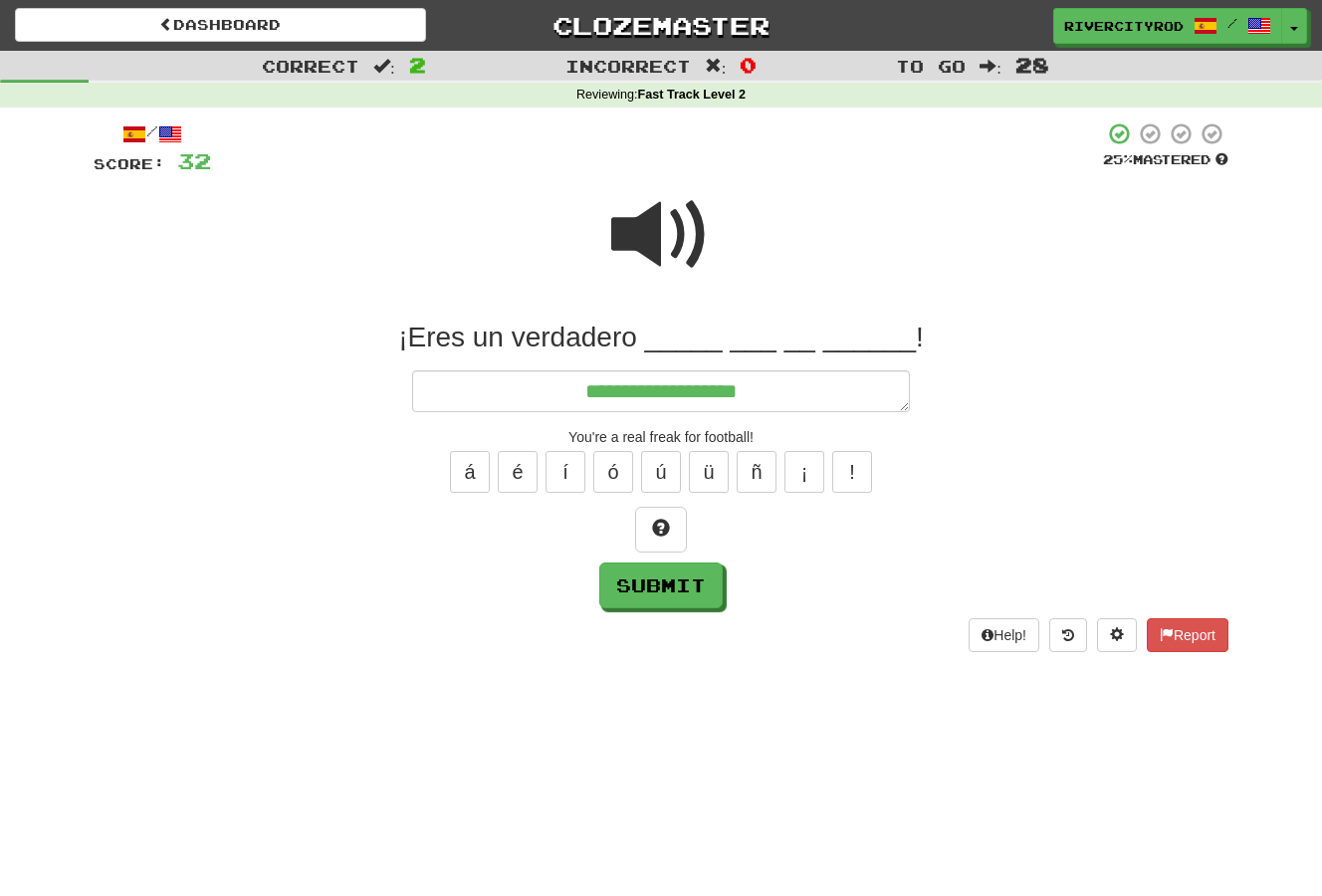 type on "**********" 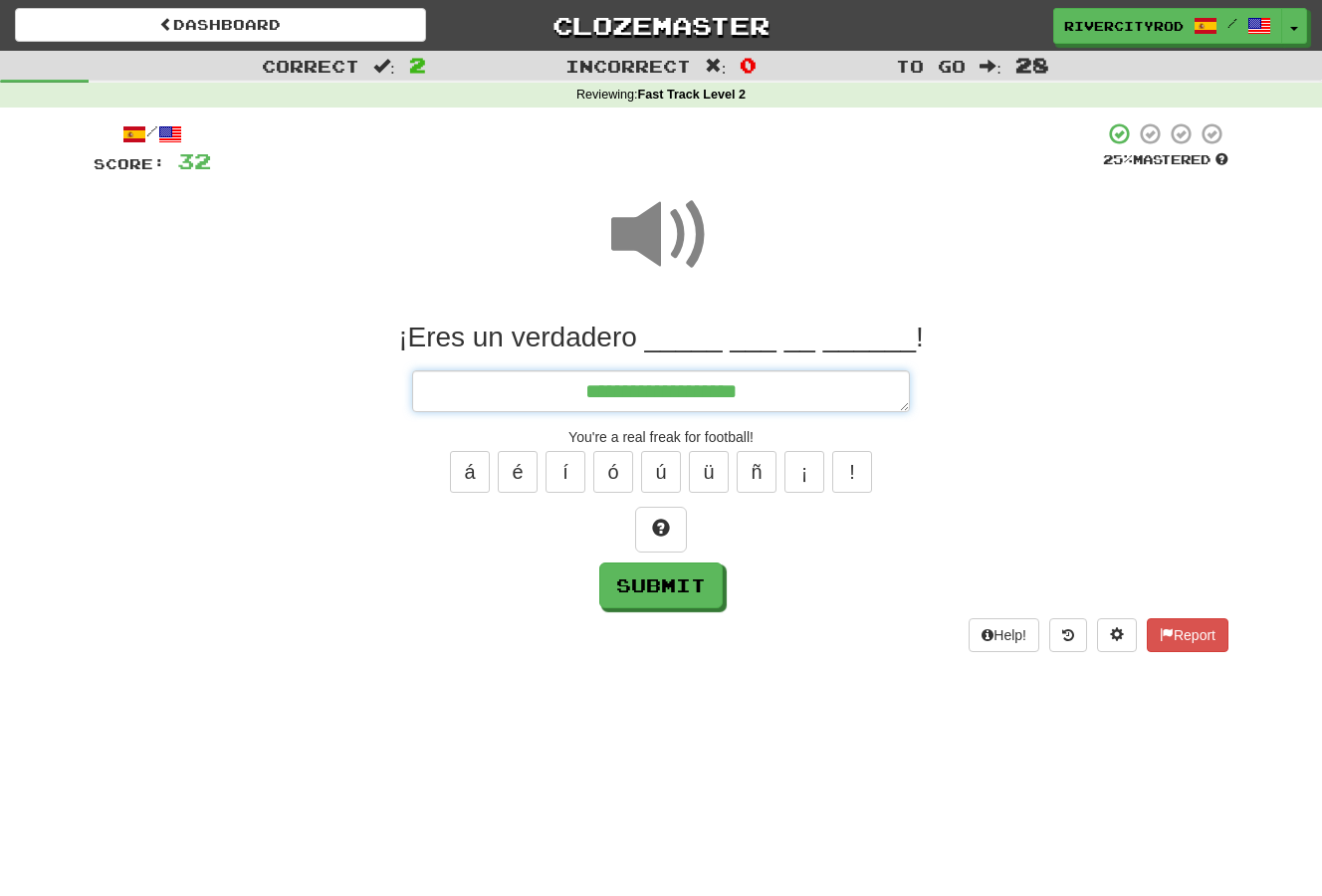 click on "**********" at bounding box center [661, 391] 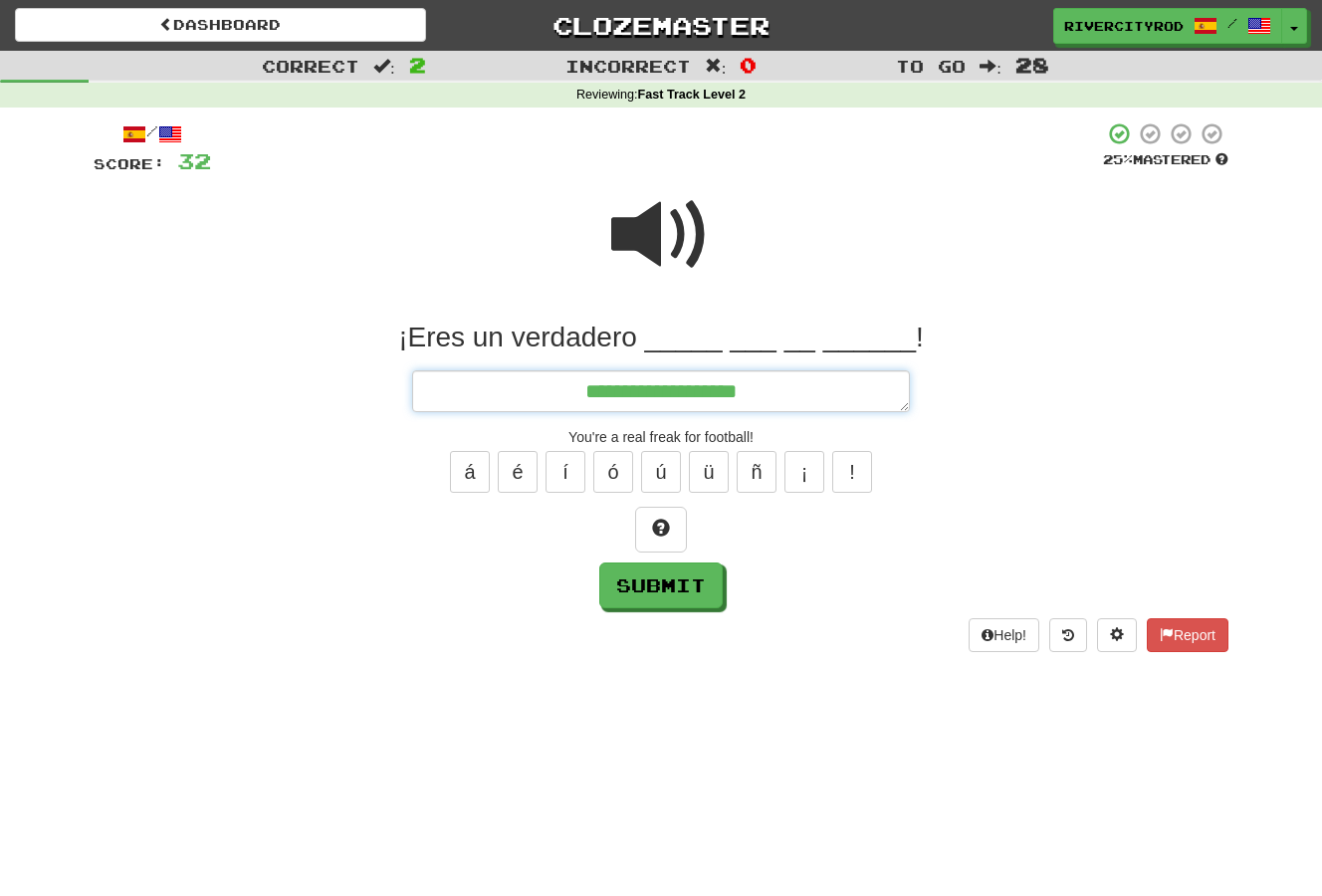 type on "*" 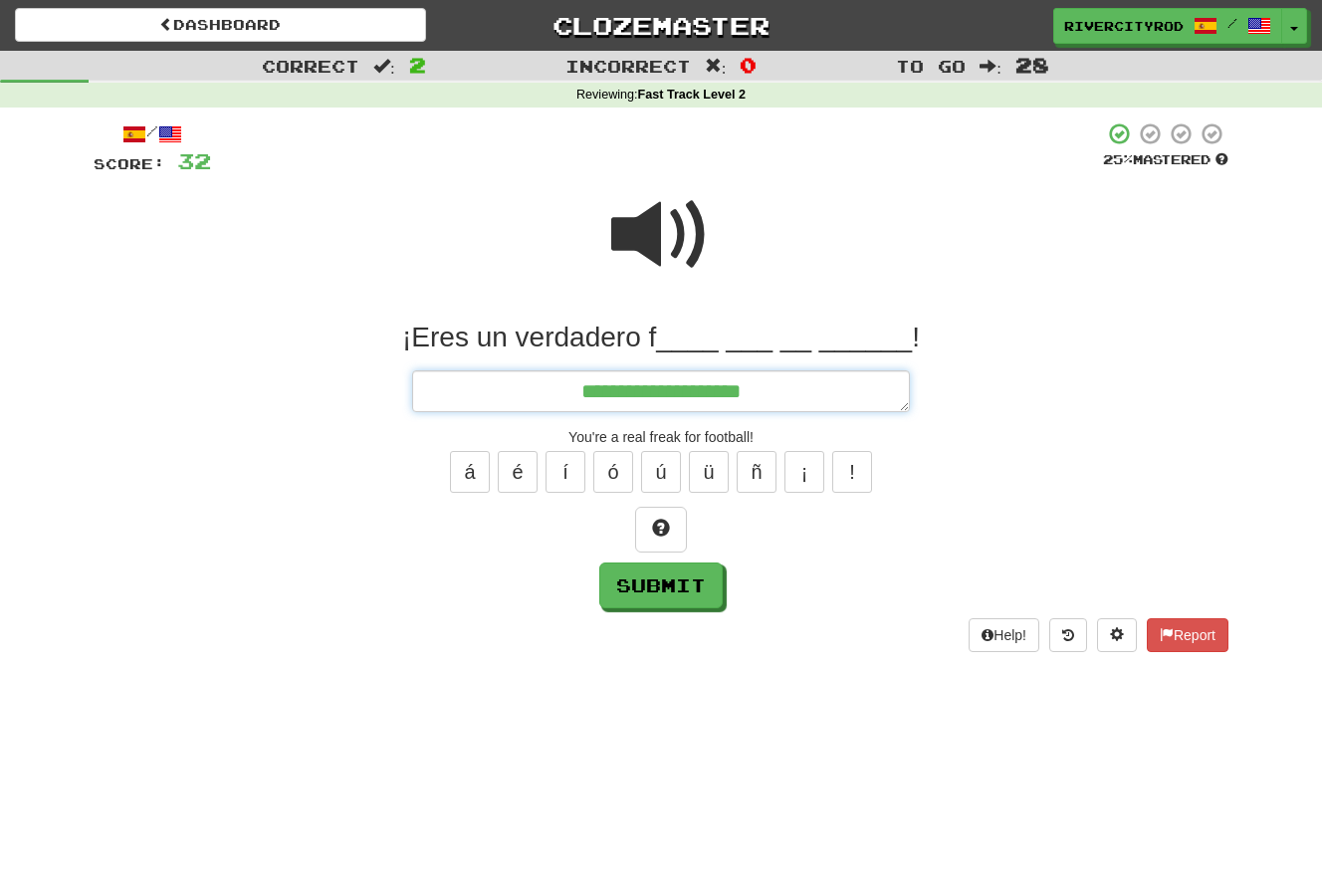 type on "*" 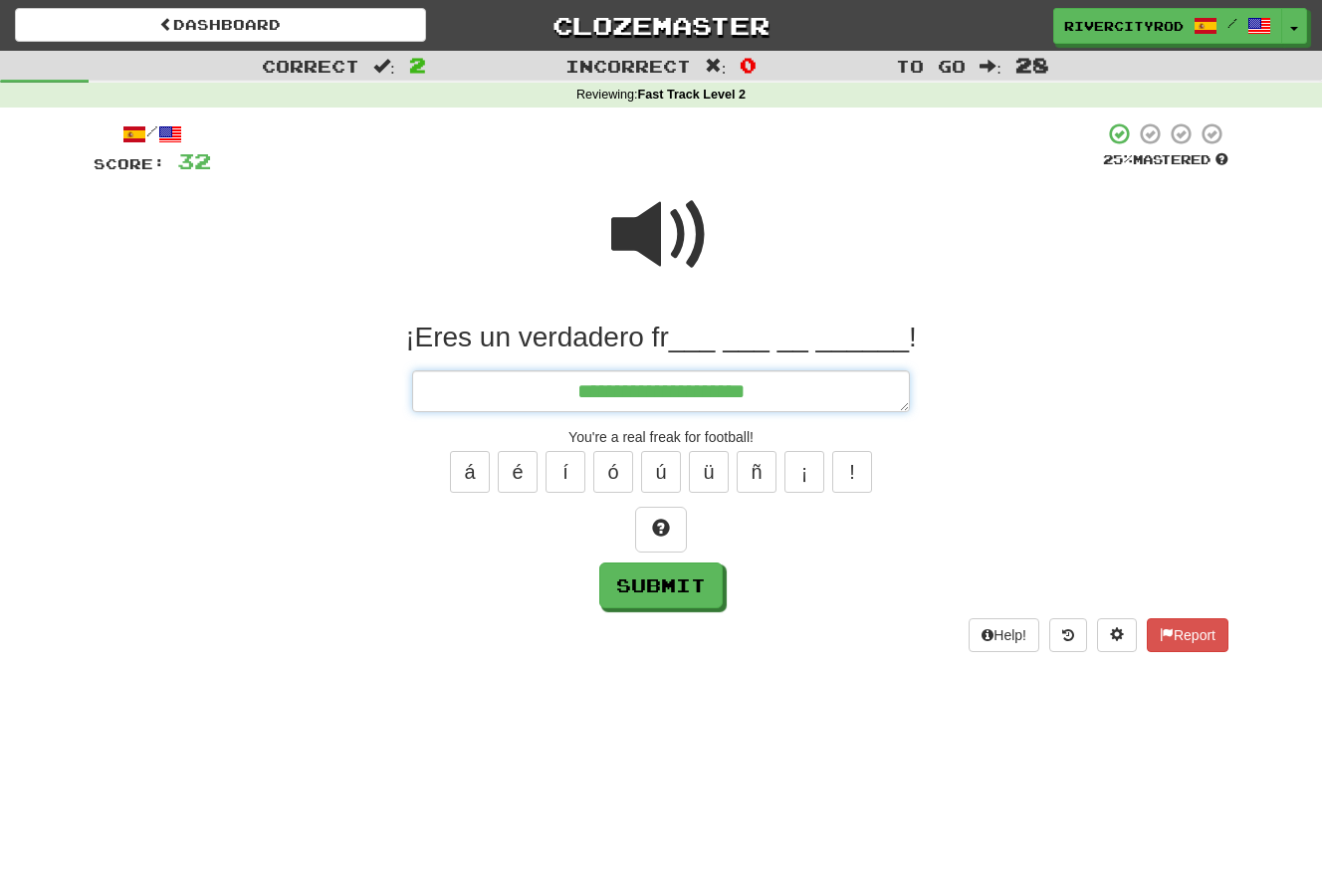 type on "*" 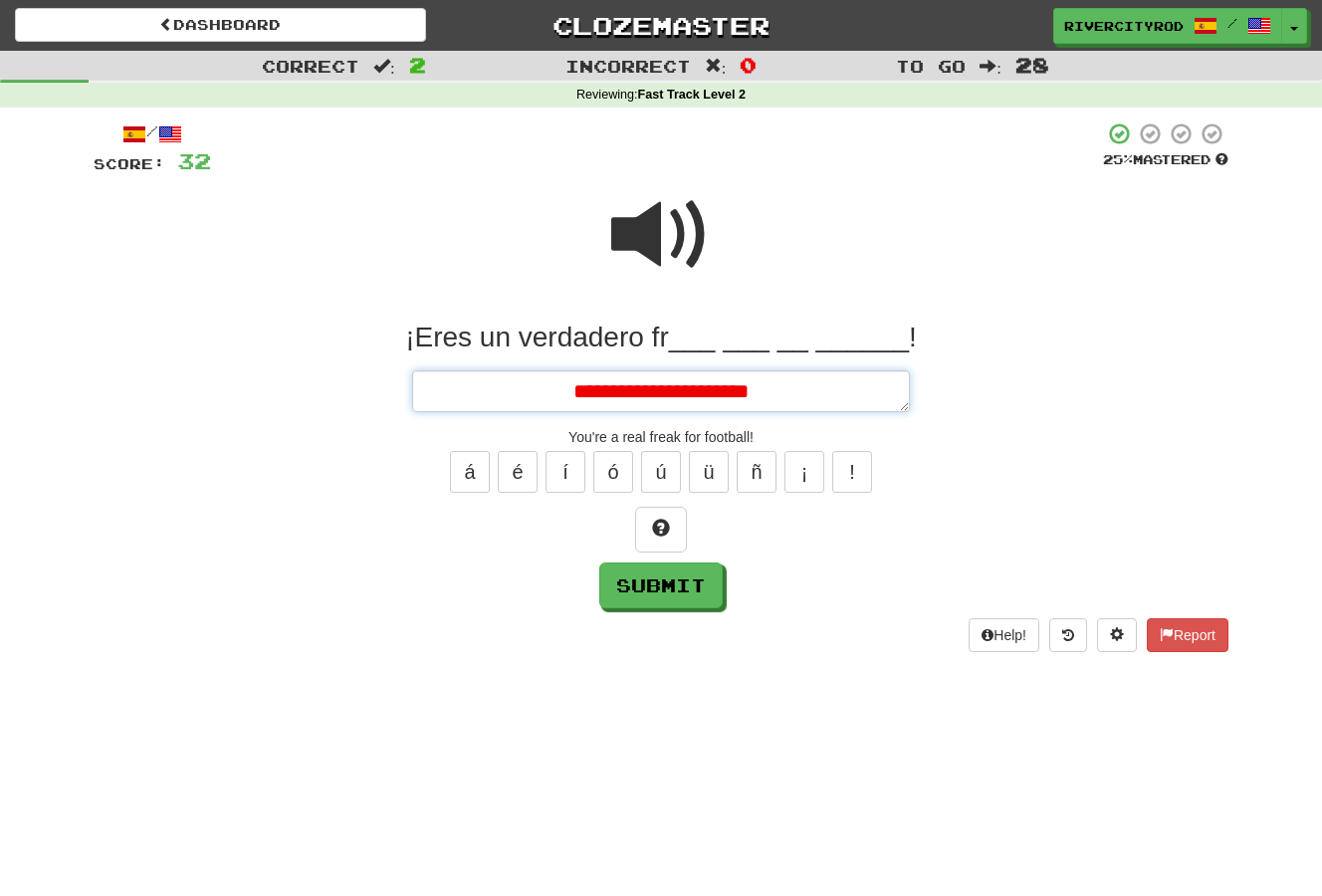 type on "*" 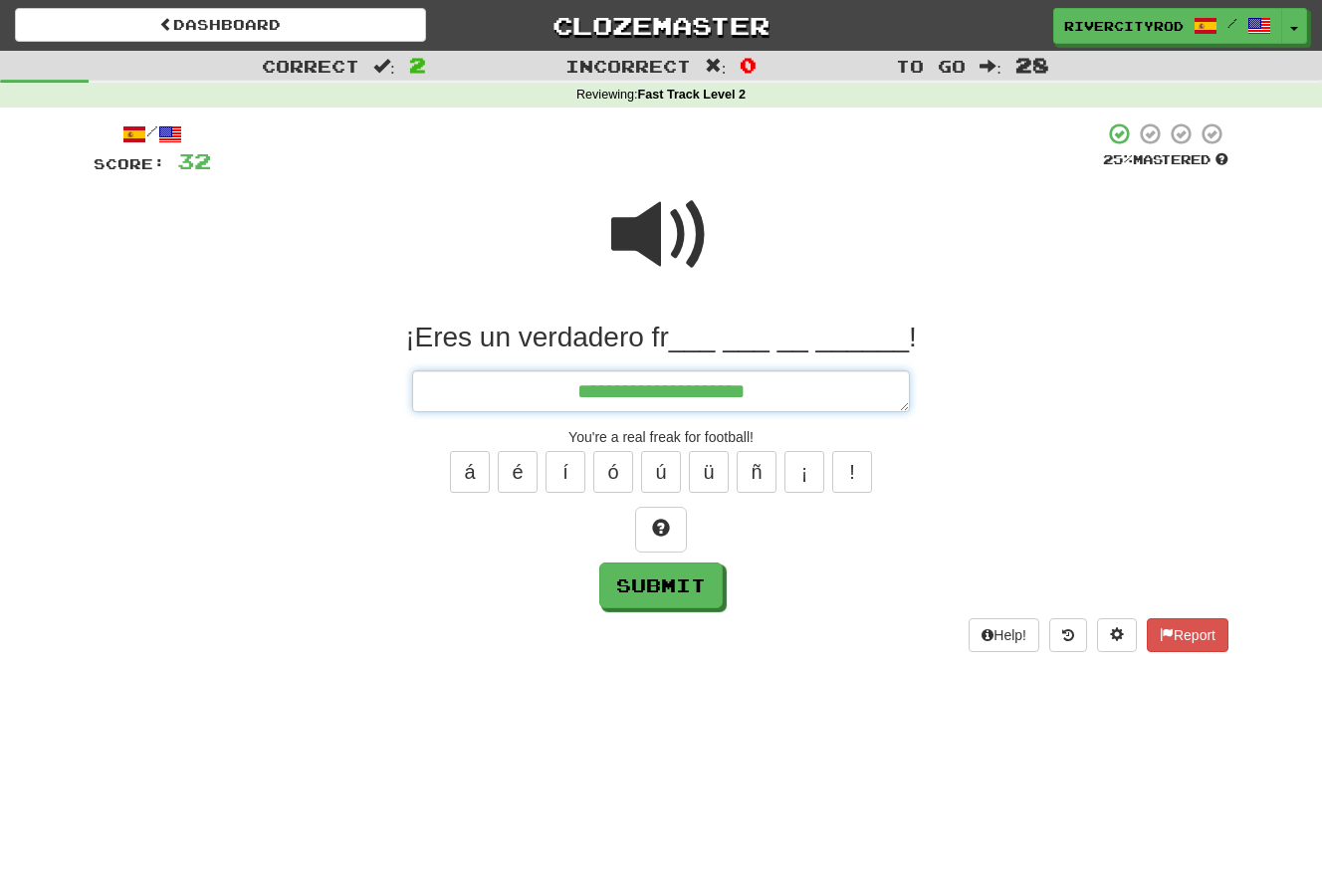 type on "*" 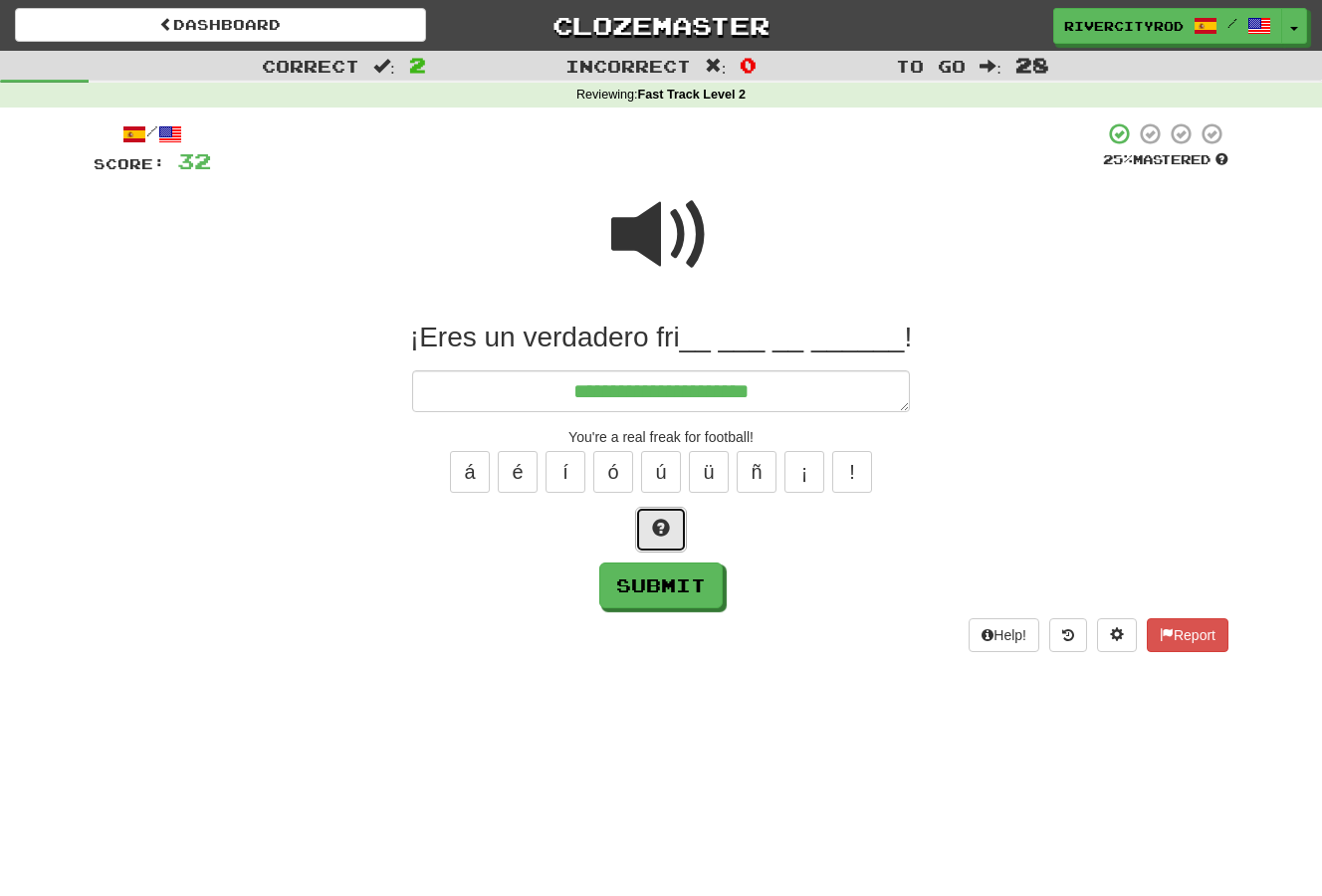 click at bounding box center [661, 530] 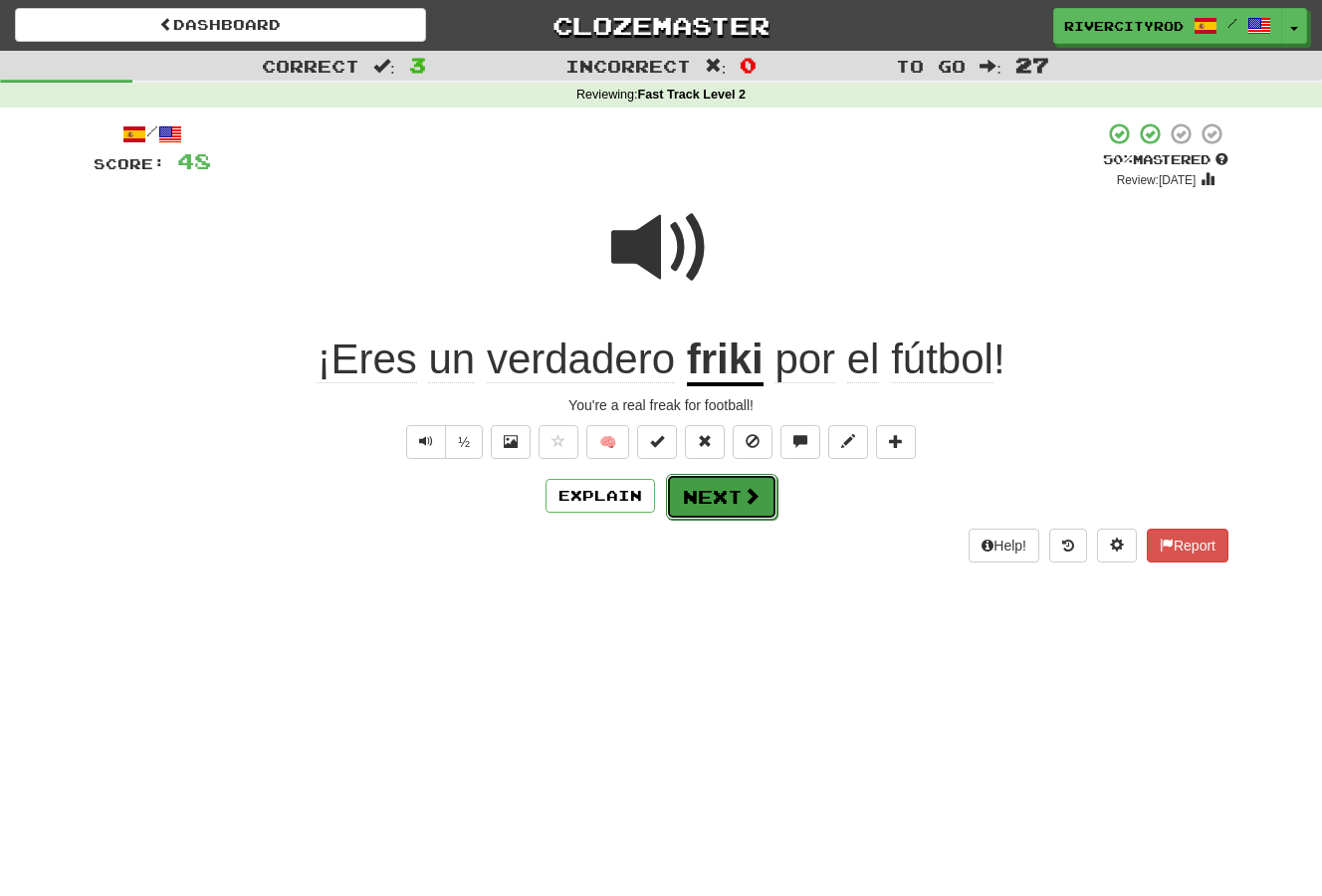 click on "Next" at bounding box center (722, 497) 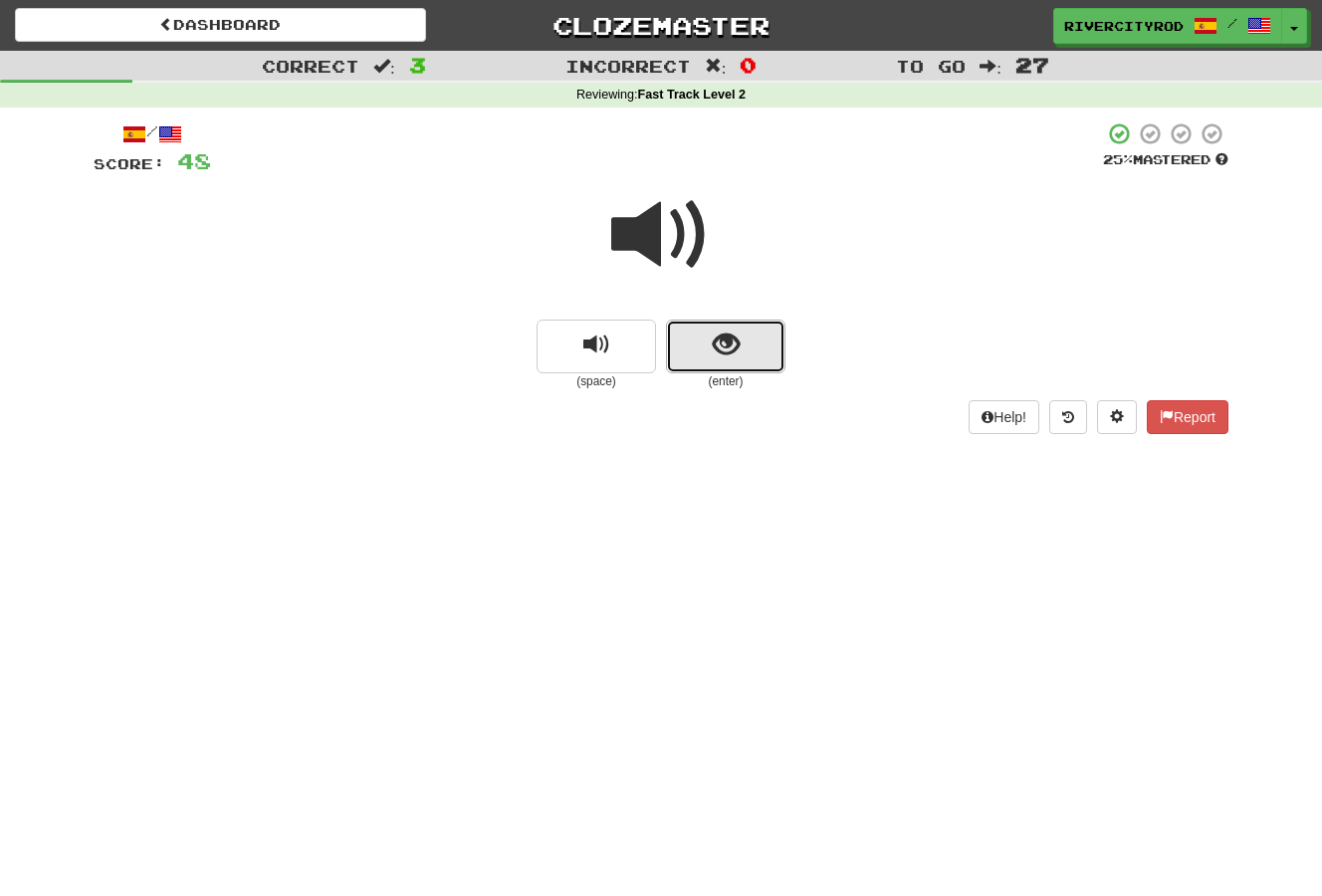 click at bounding box center [726, 346] 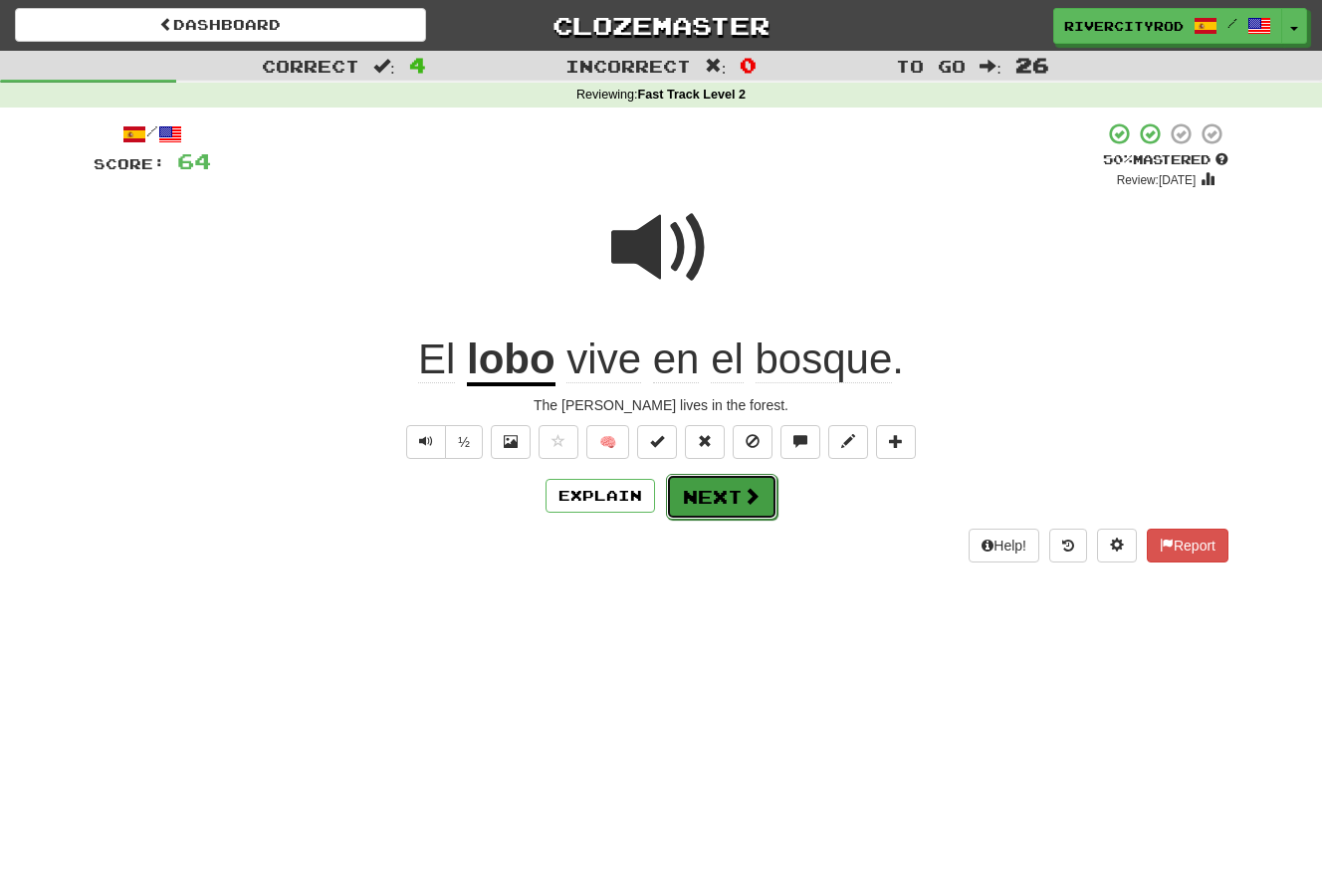 click on "Next" at bounding box center [722, 497] 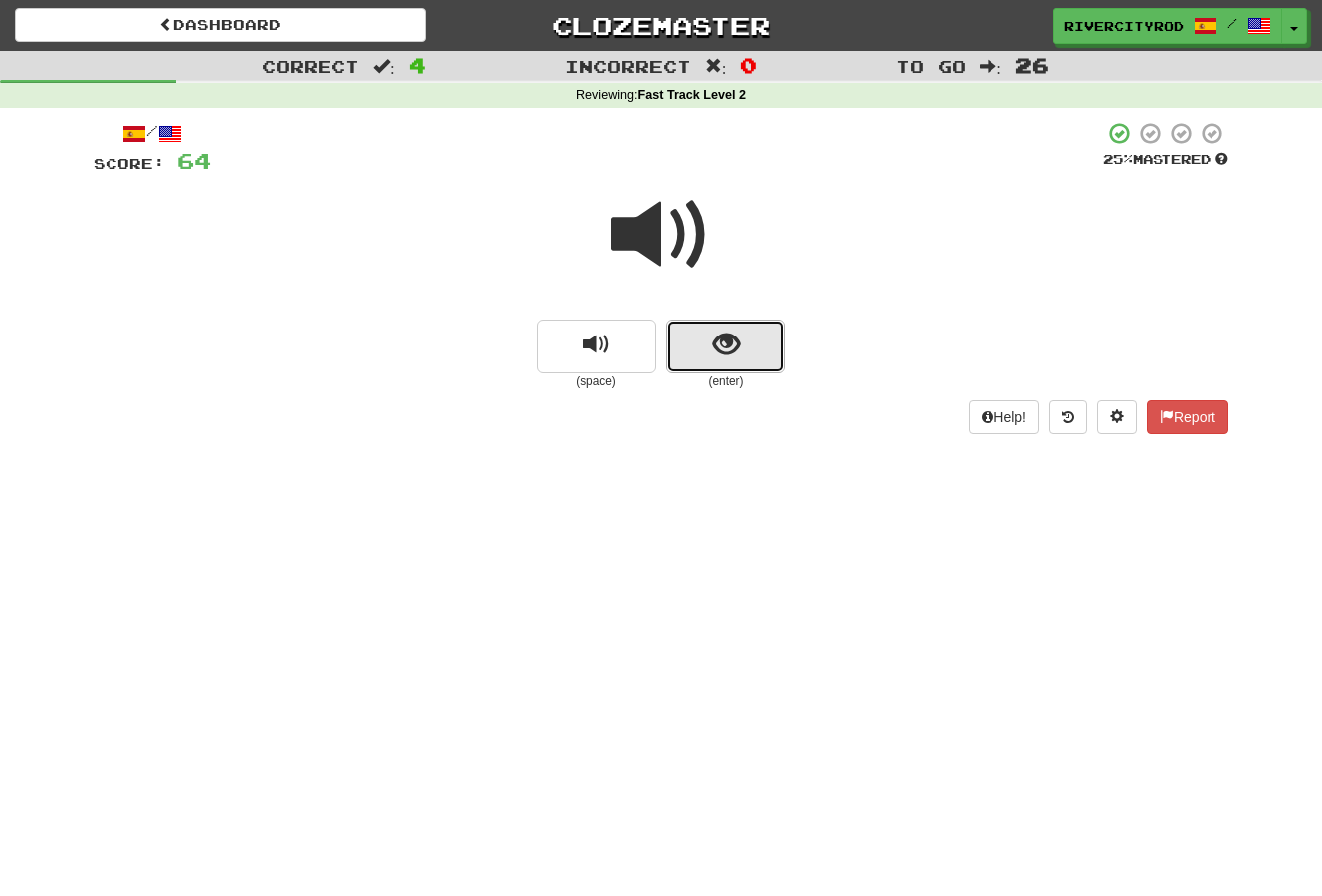 click at bounding box center (726, 344) 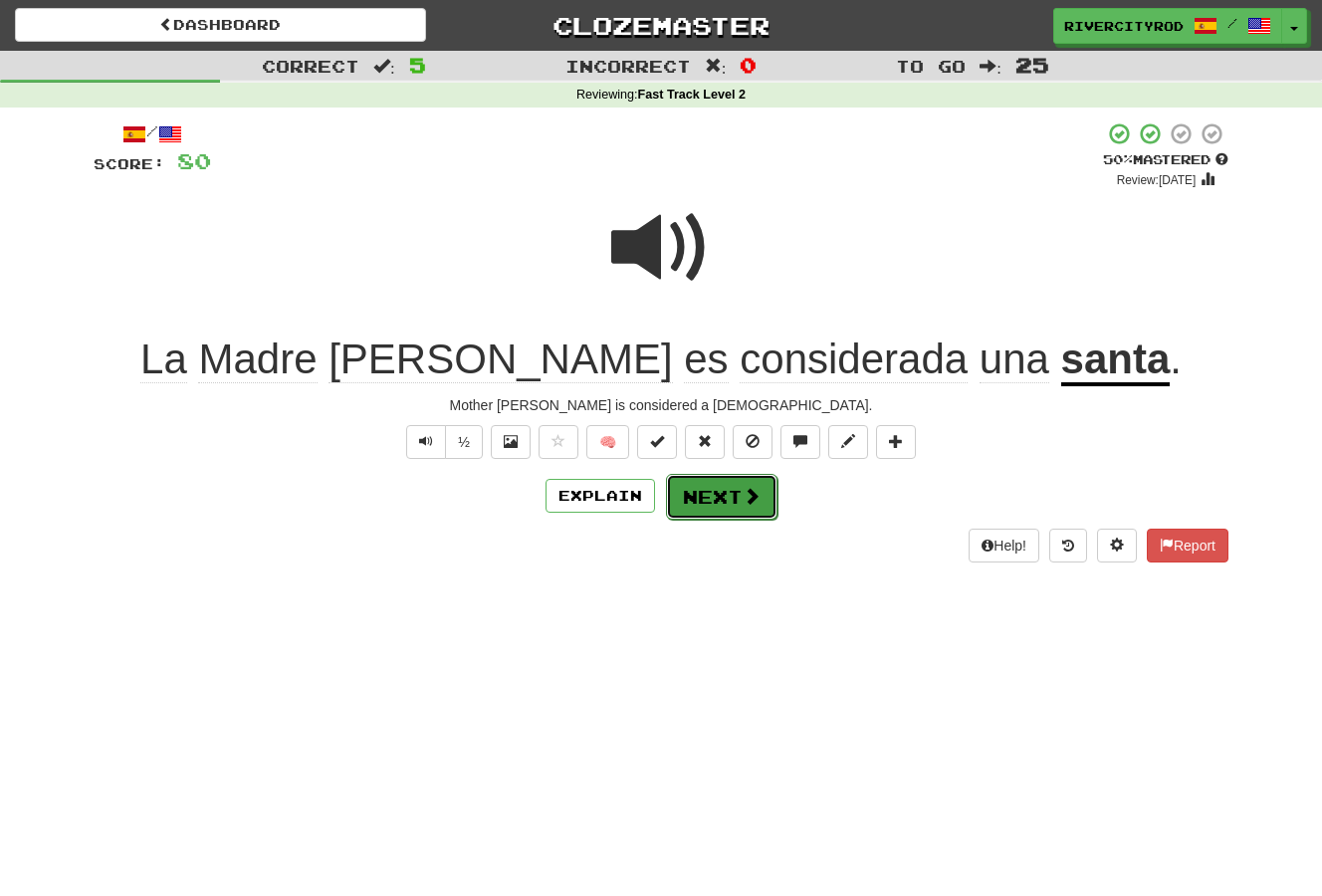 click on "Next" at bounding box center [722, 497] 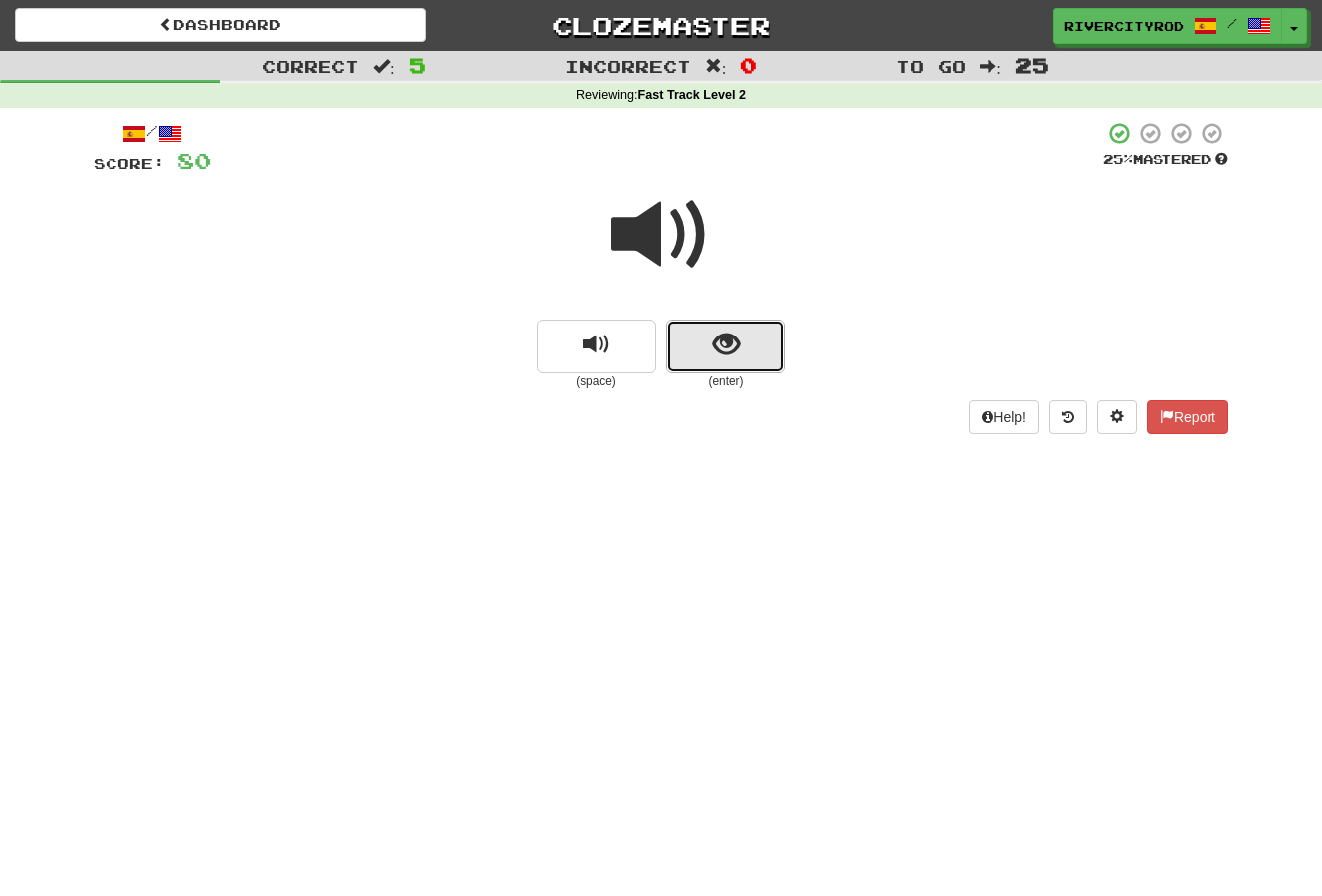 click at bounding box center (726, 344) 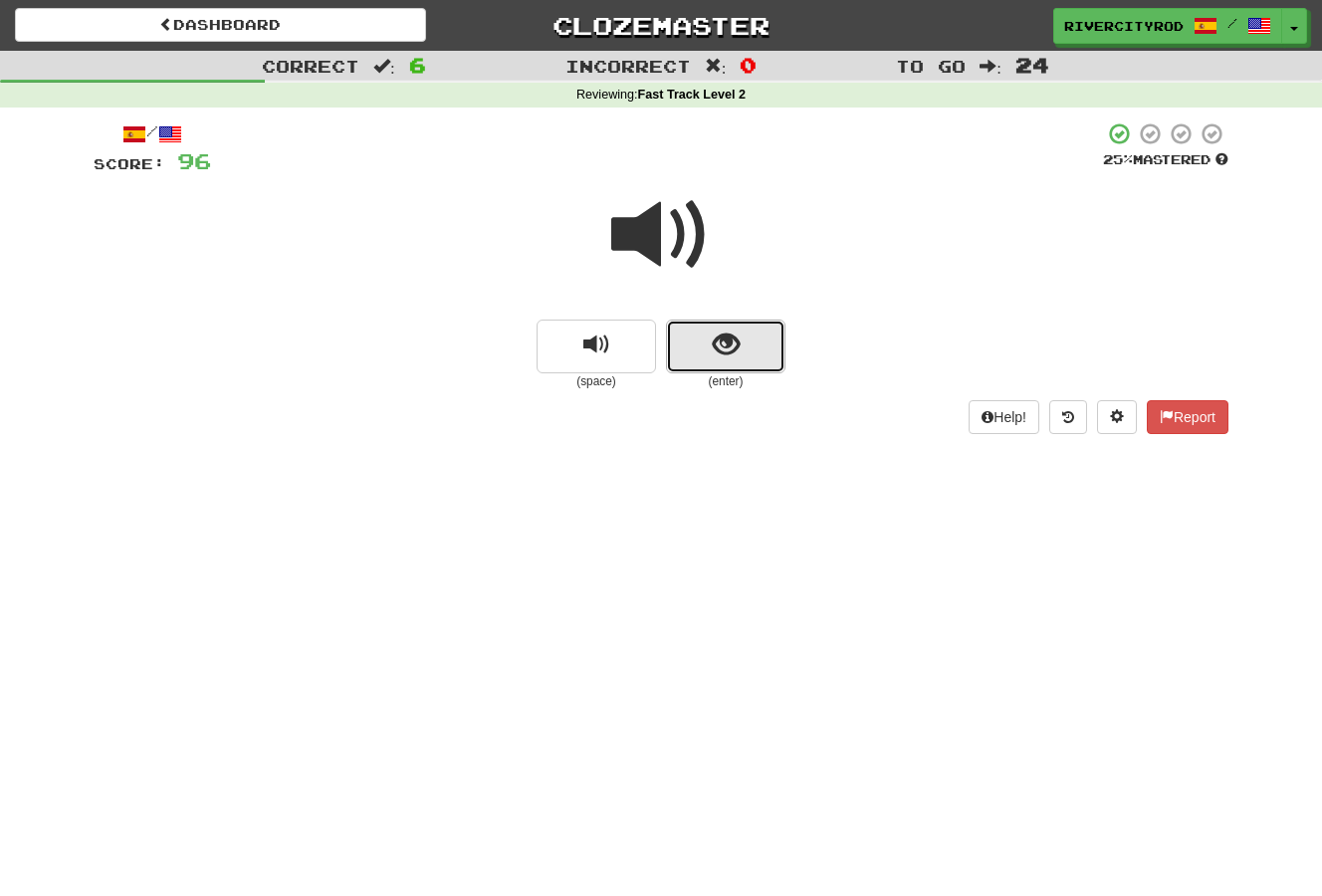 click at bounding box center [726, 346] 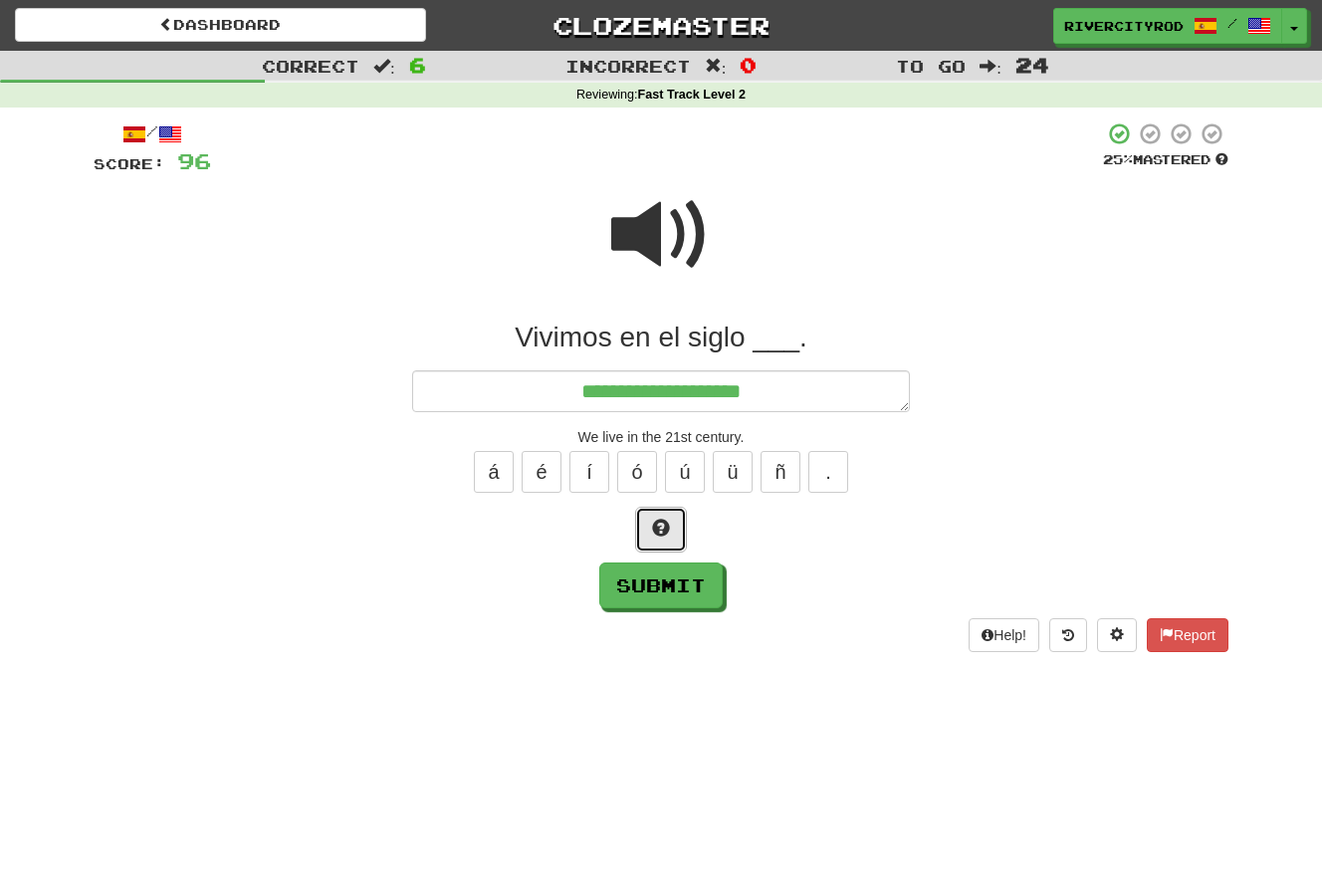 click at bounding box center (661, 528) 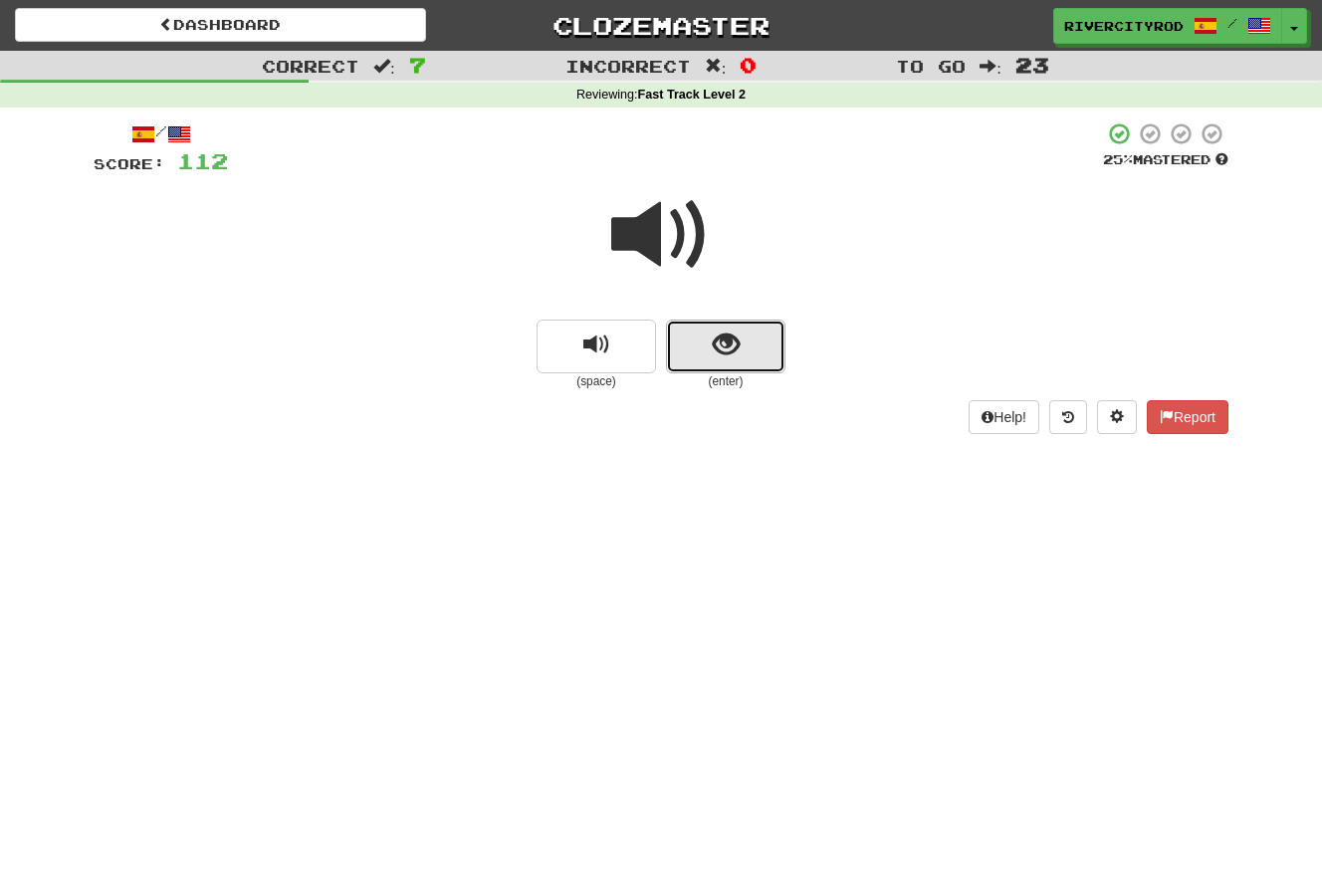 click at bounding box center [726, 346] 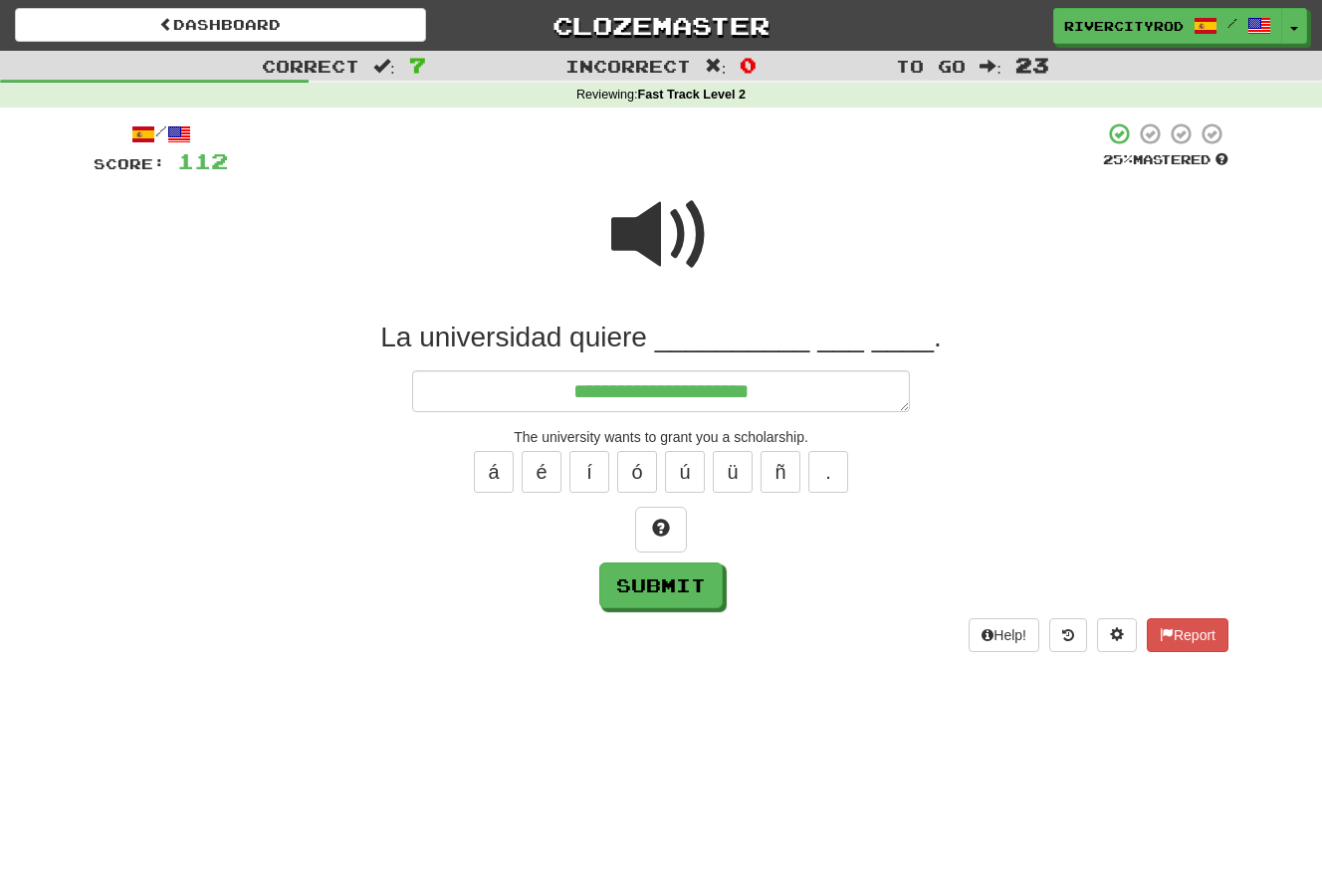 click at bounding box center [661, 235] 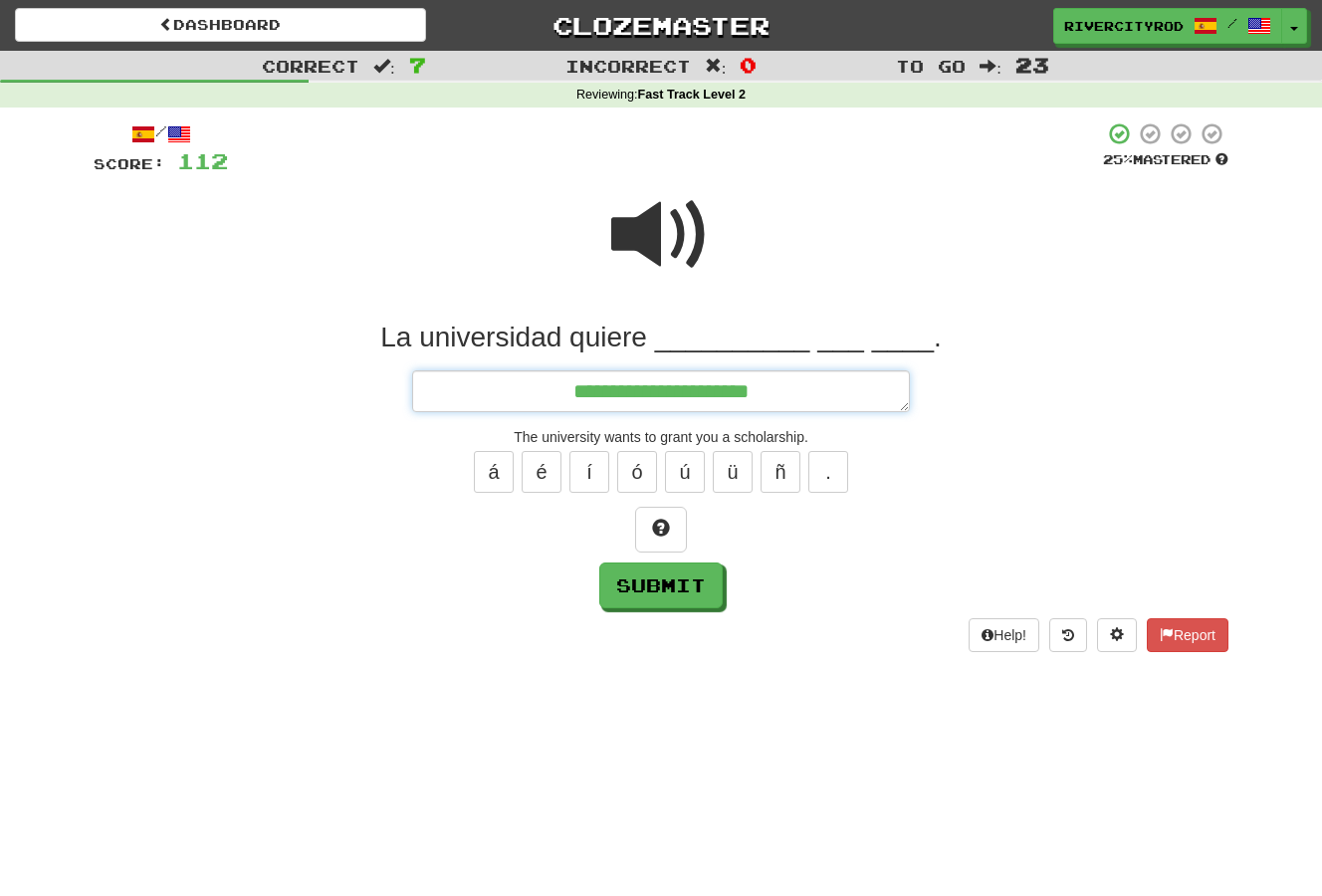click on "**********" at bounding box center (661, 391) 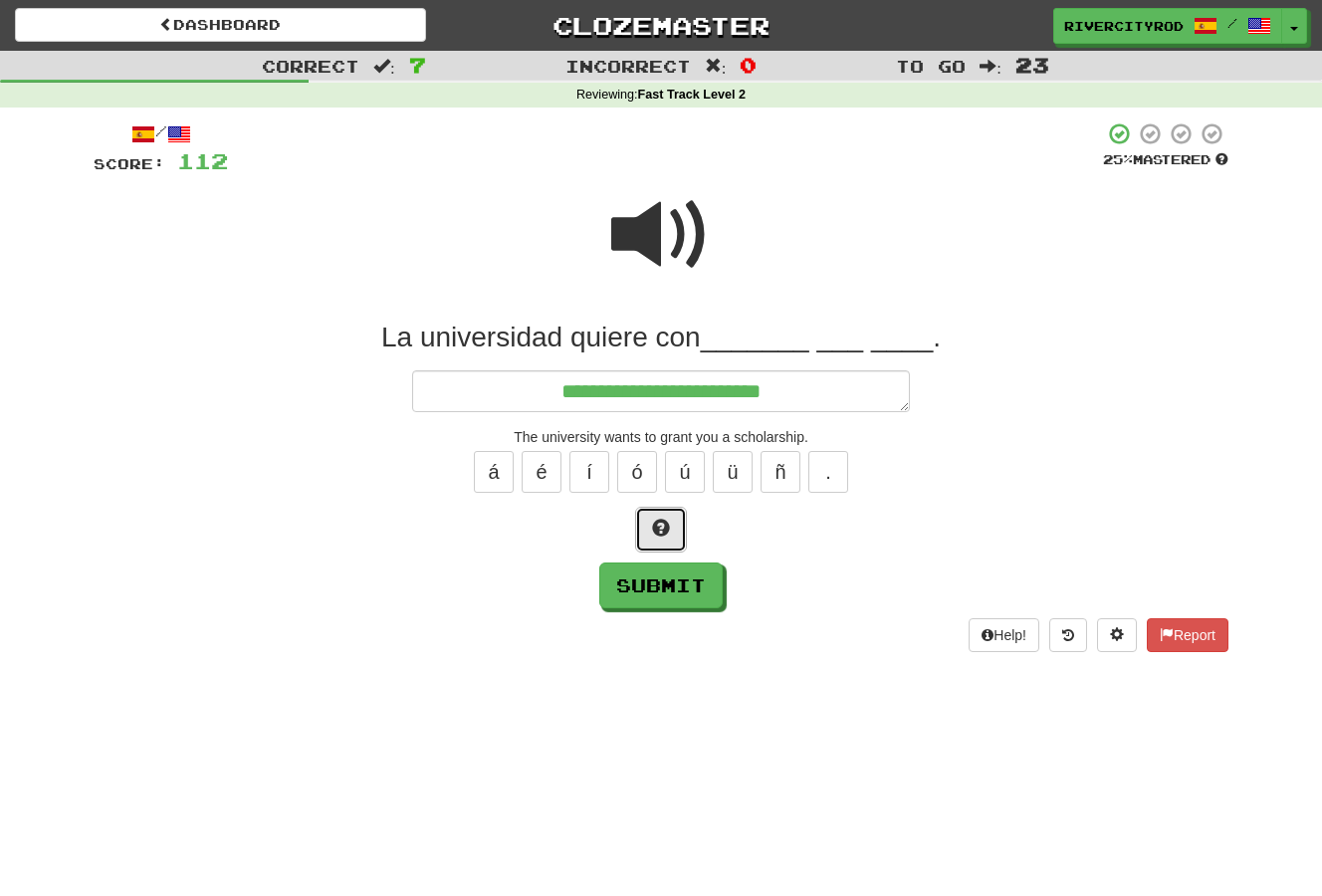 click at bounding box center (661, 528) 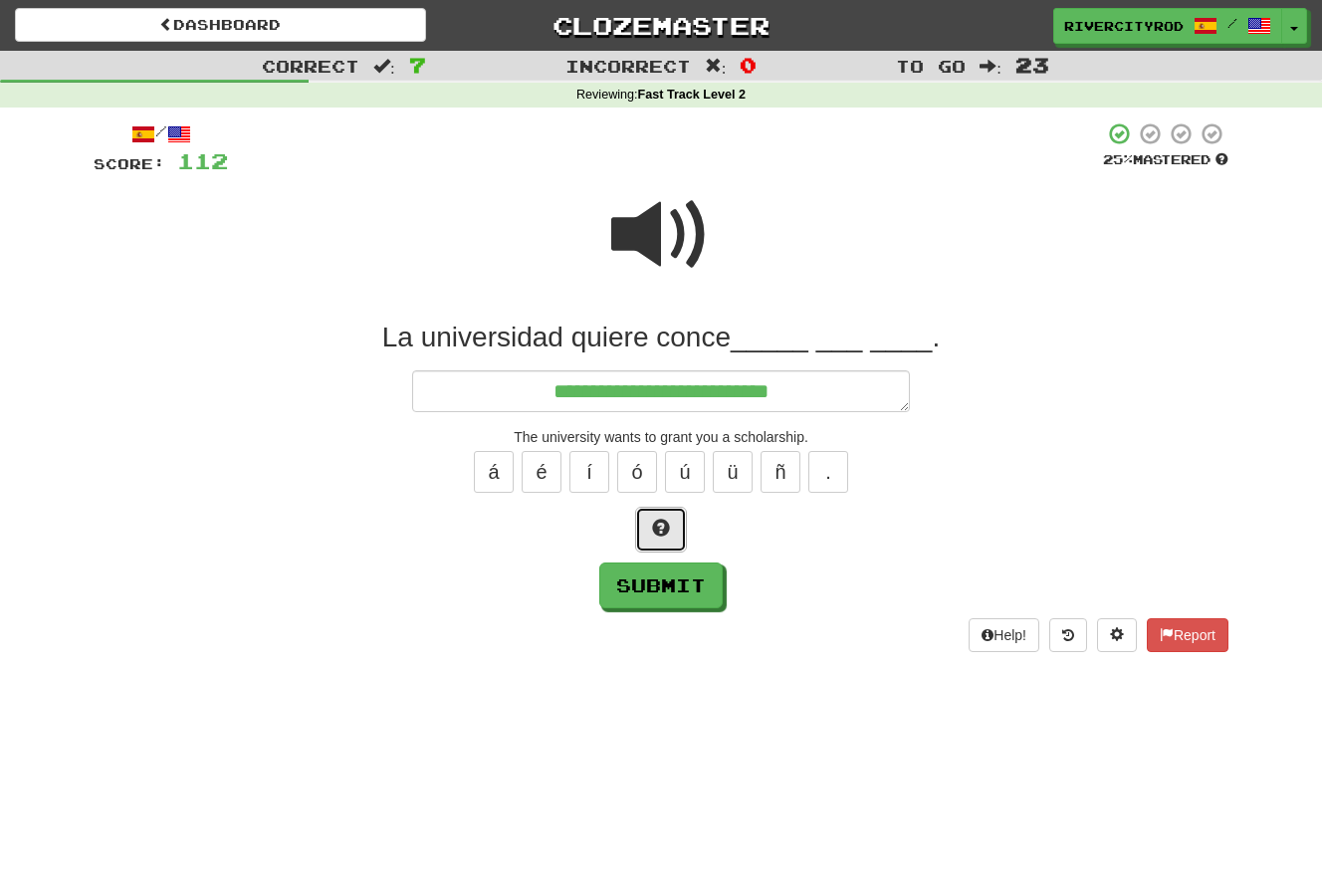 click at bounding box center (661, 530) 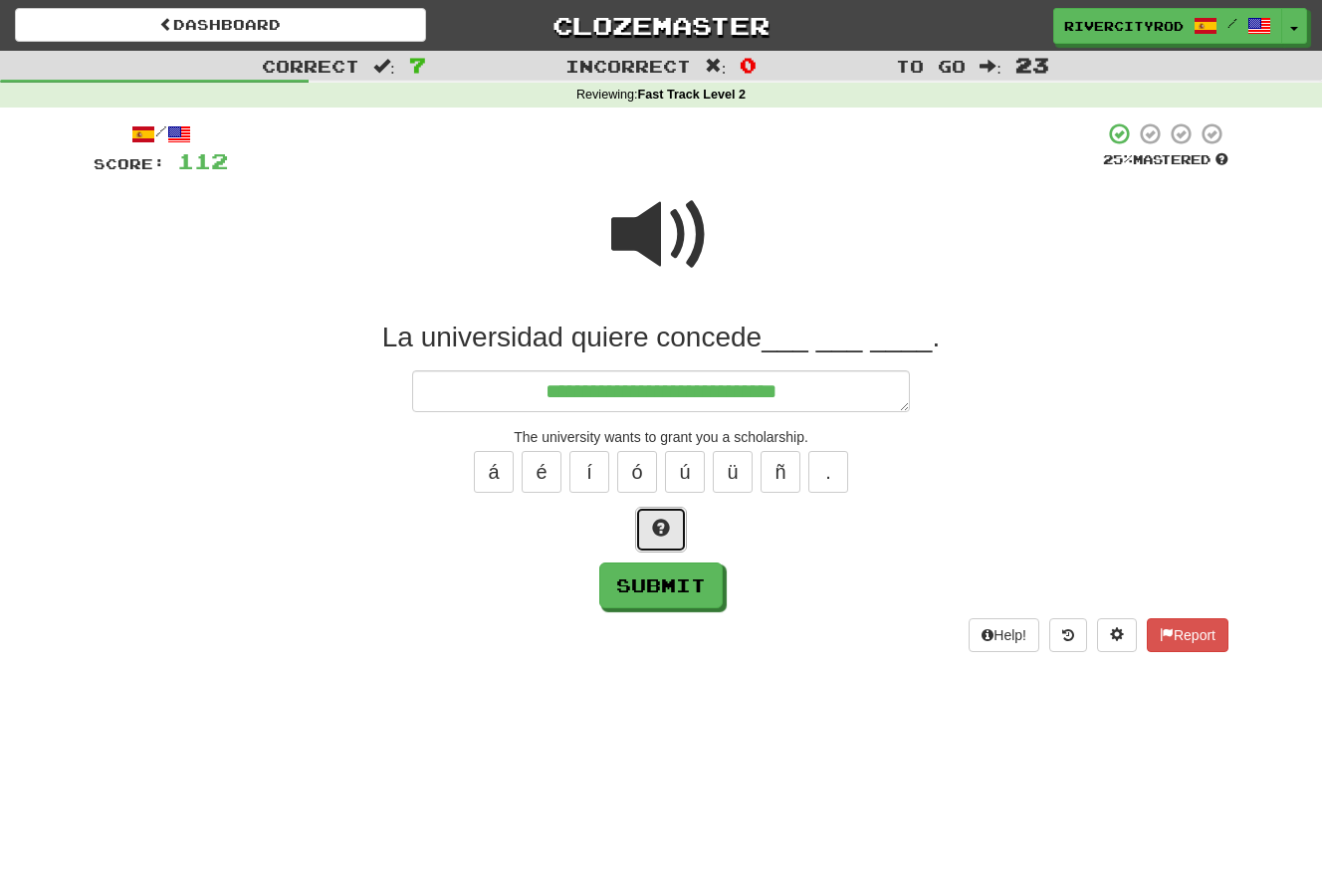 click at bounding box center (661, 530) 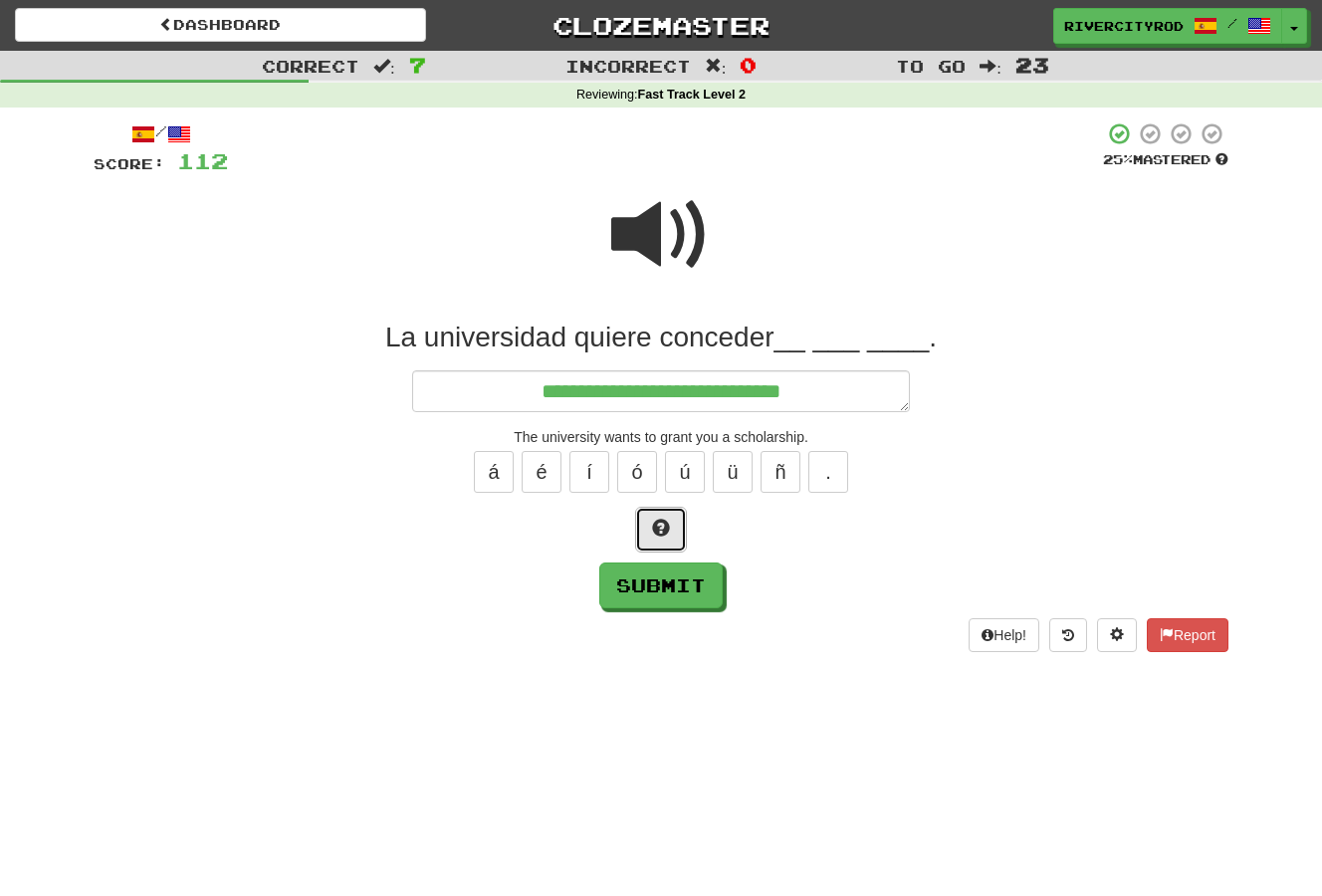 click at bounding box center (661, 528) 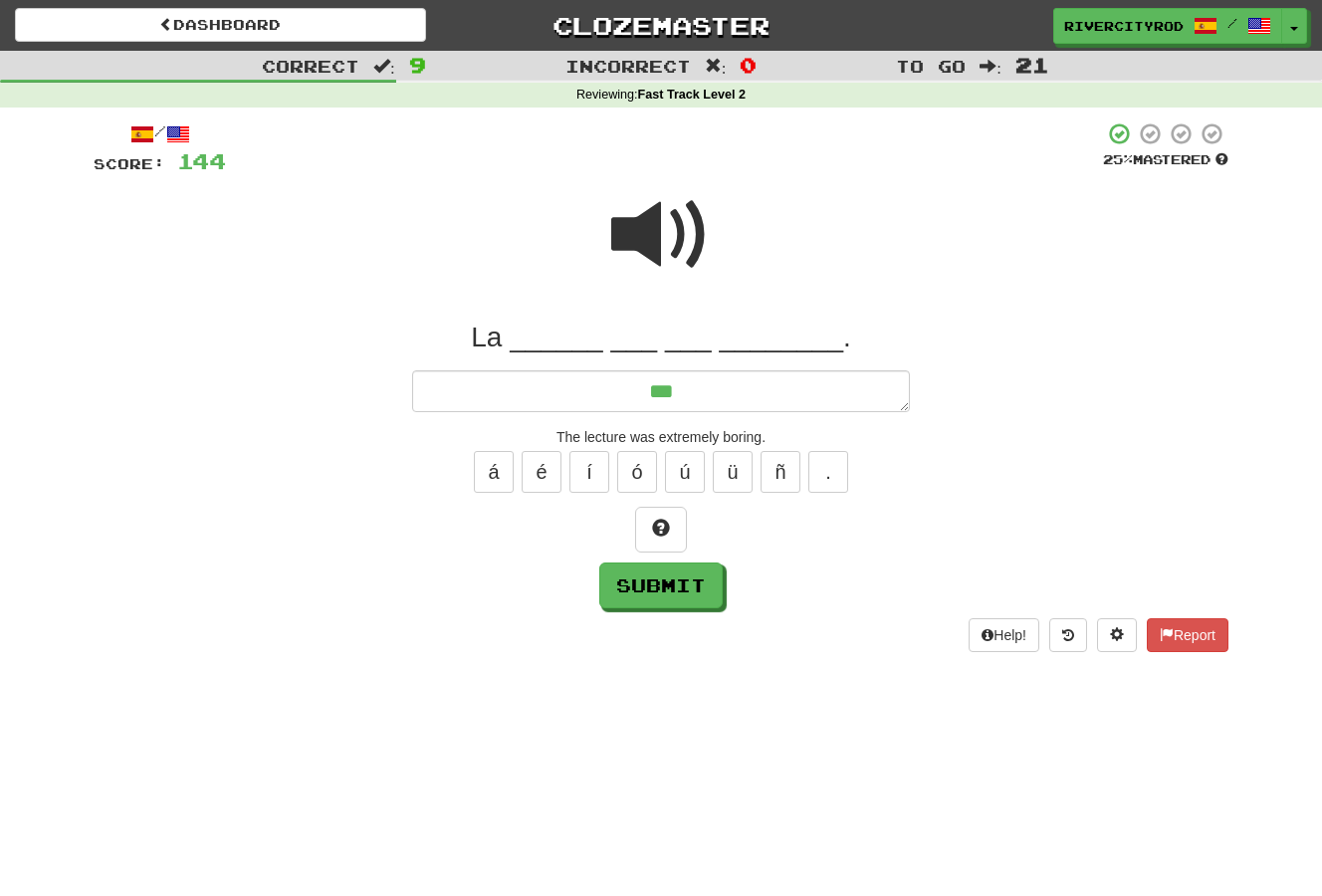 click at bounding box center [661, 235] 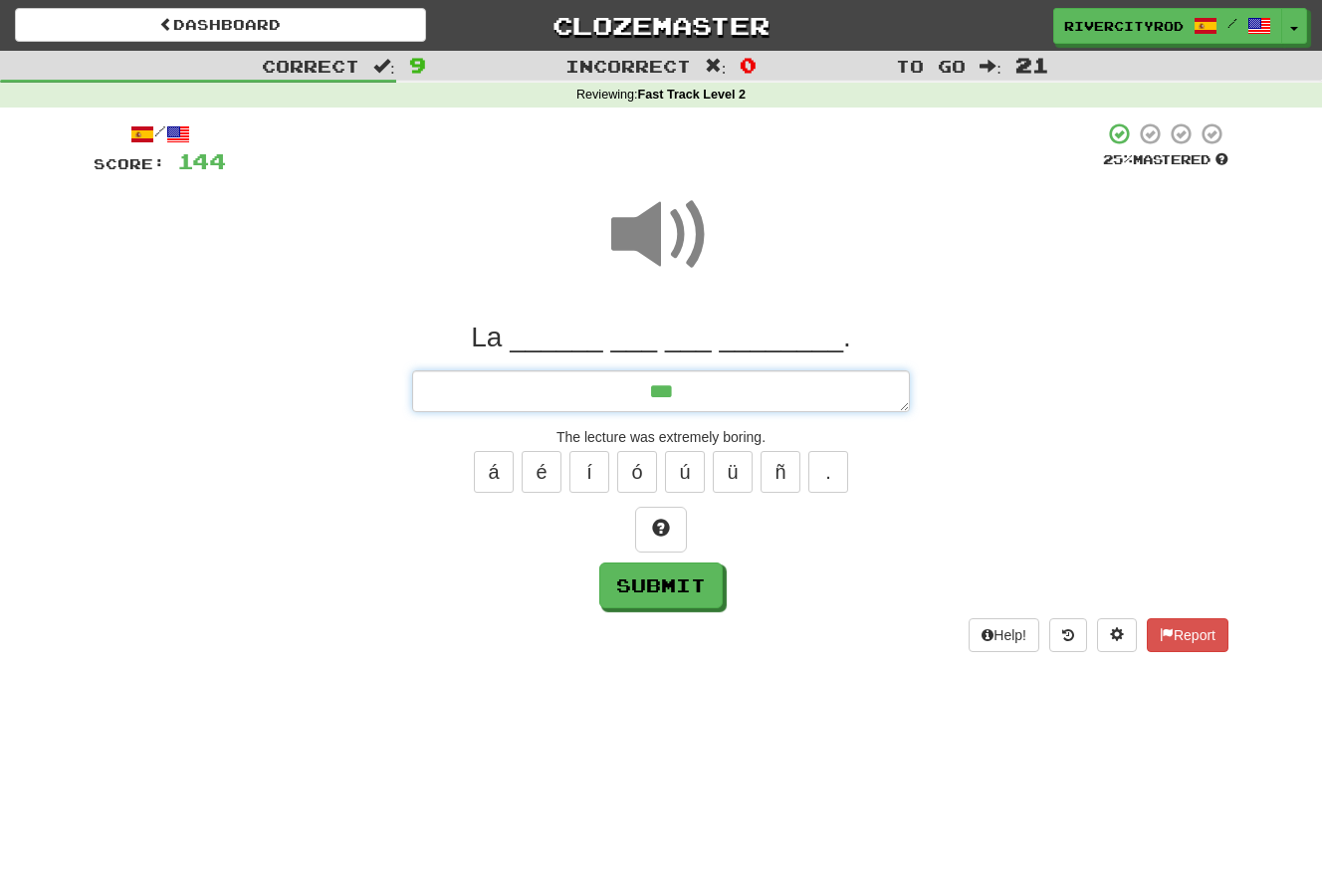 click on "**" at bounding box center [661, 391] 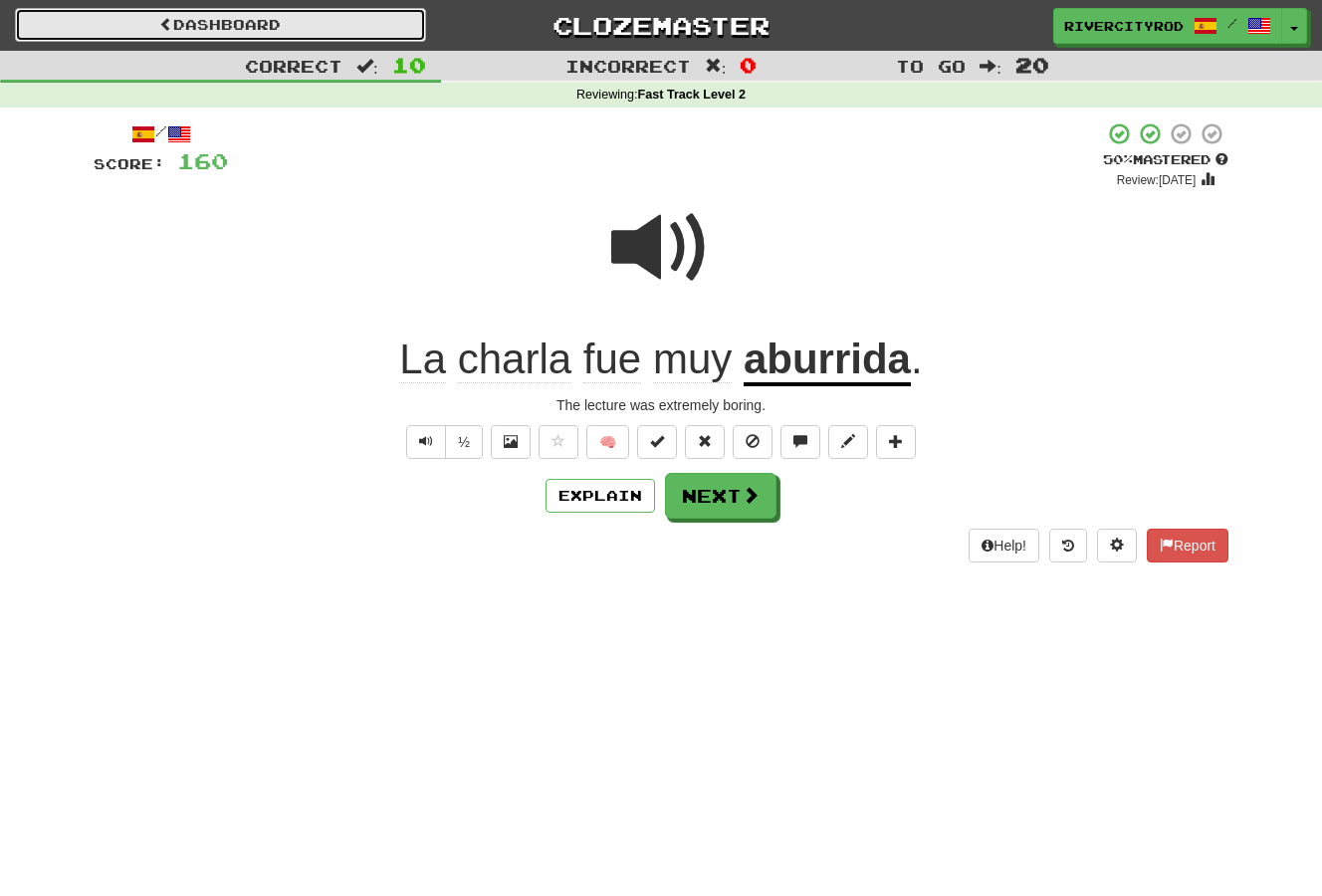 click on "Dashboard" at bounding box center [220, 25] 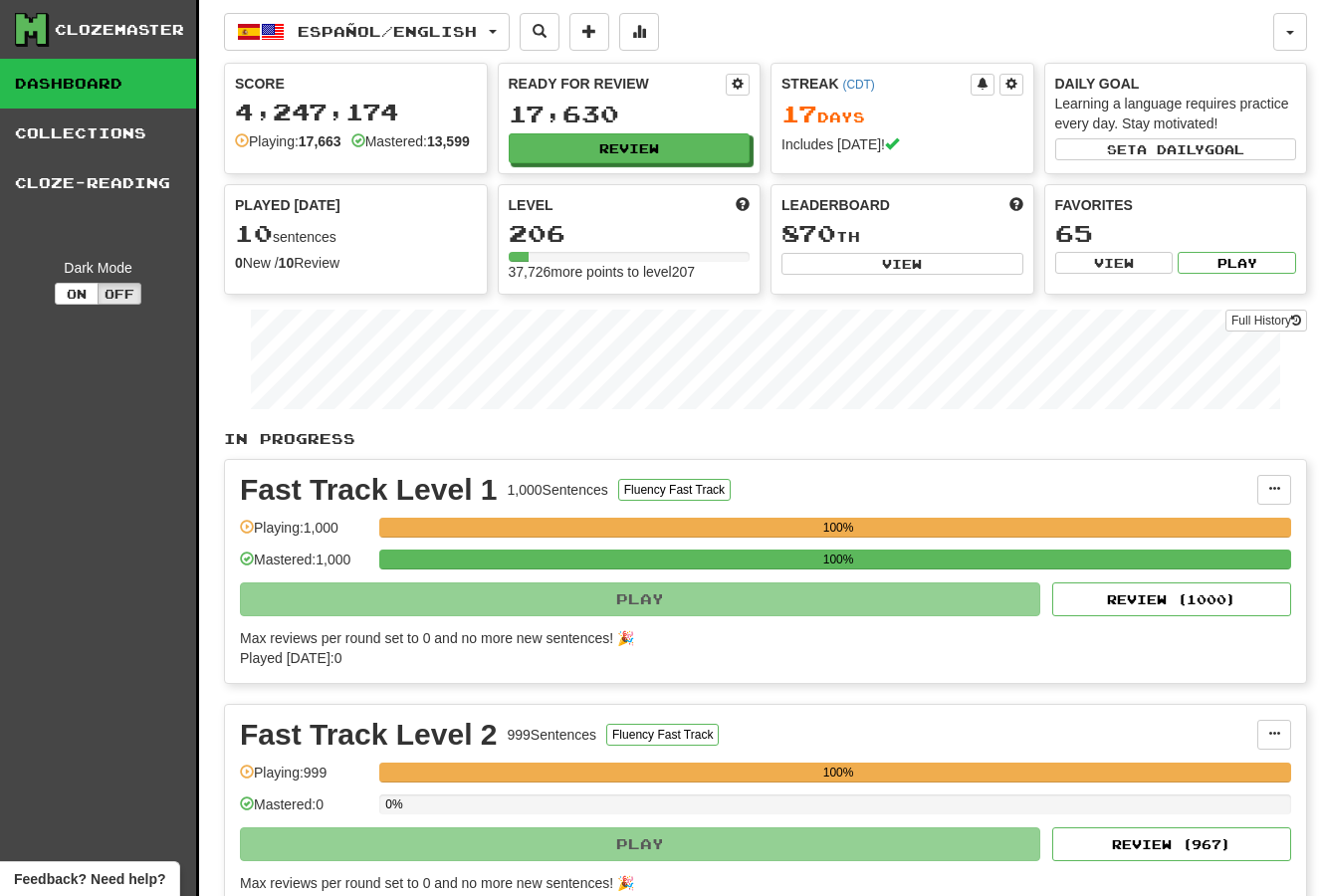 scroll, scrollTop: 0, scrollLeft: 0, axis: both 